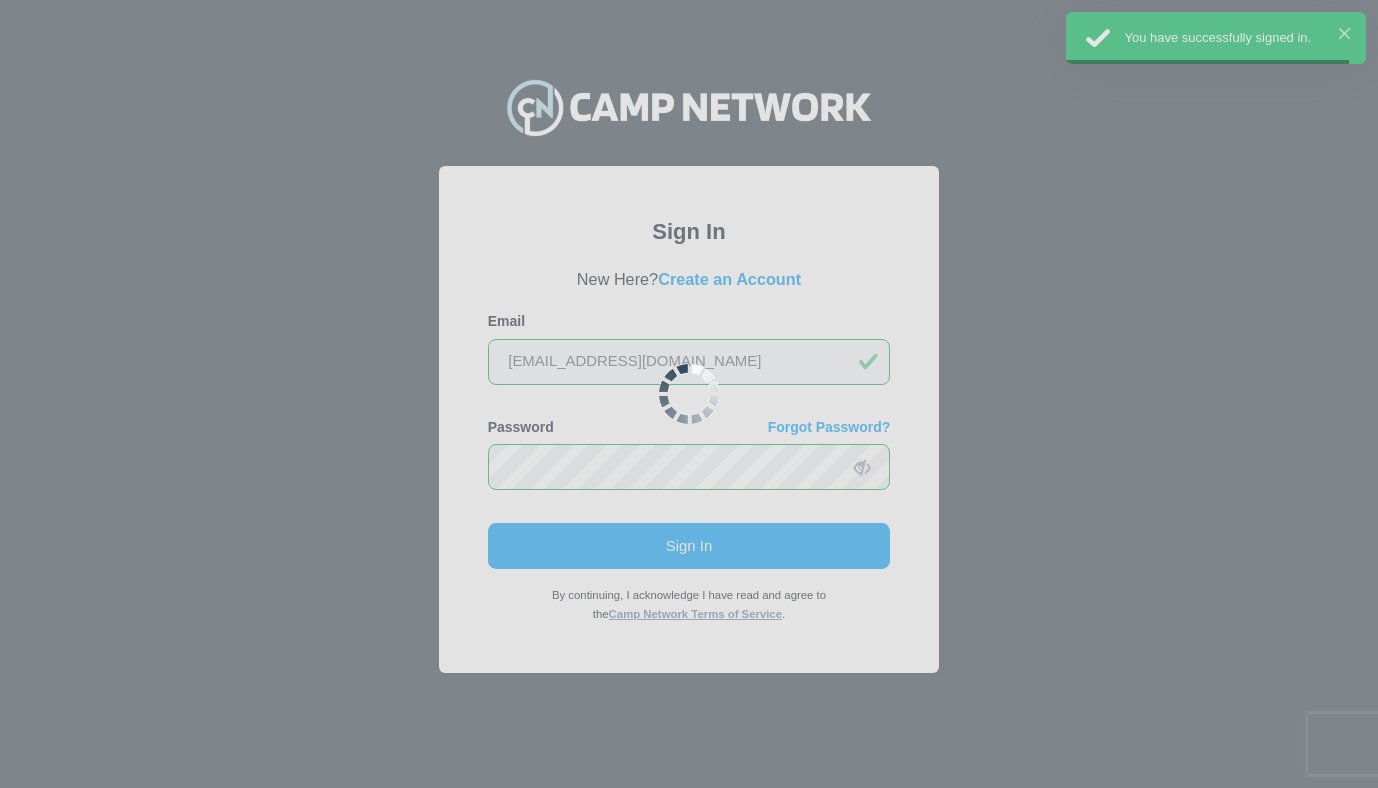 scroll, scrollTop: 0, scrollLeft: 0, axis: both 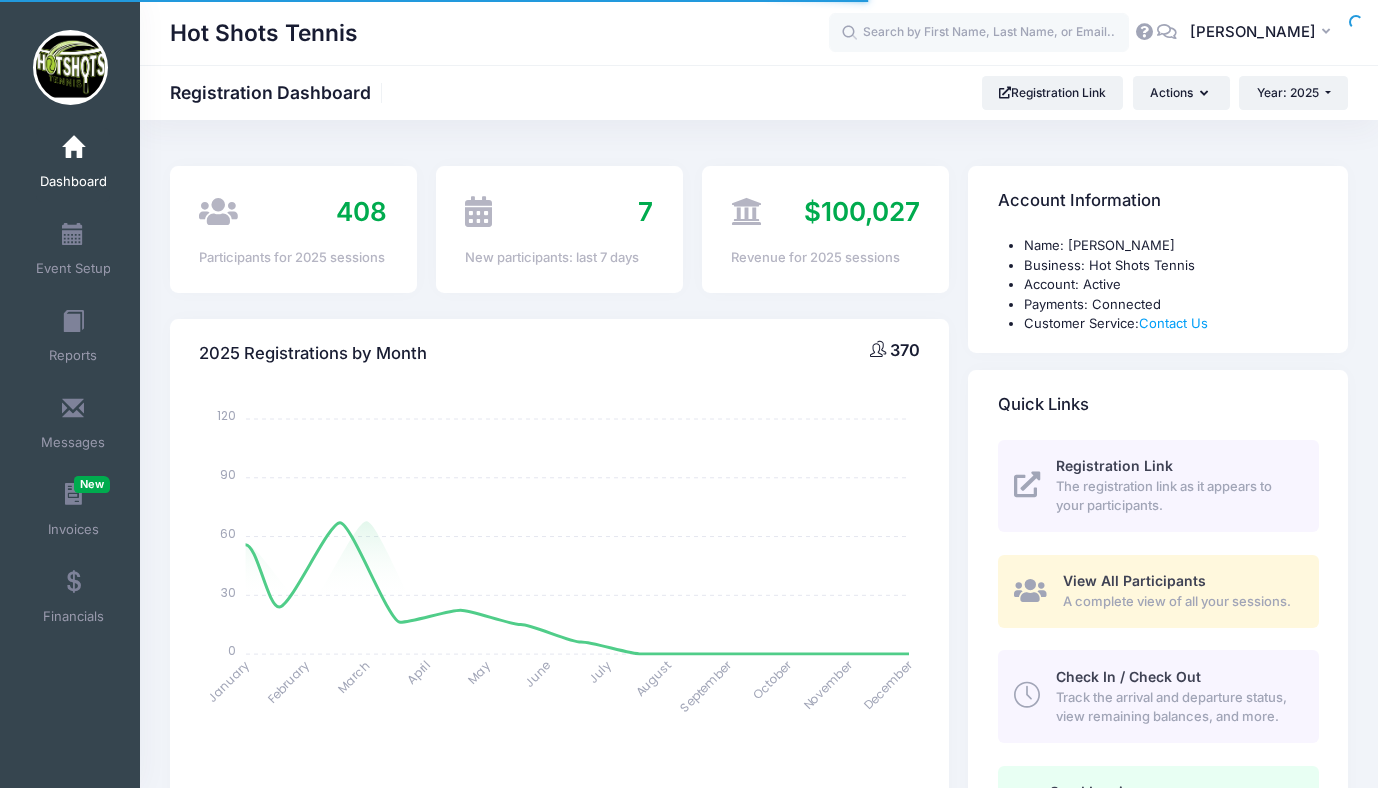 select 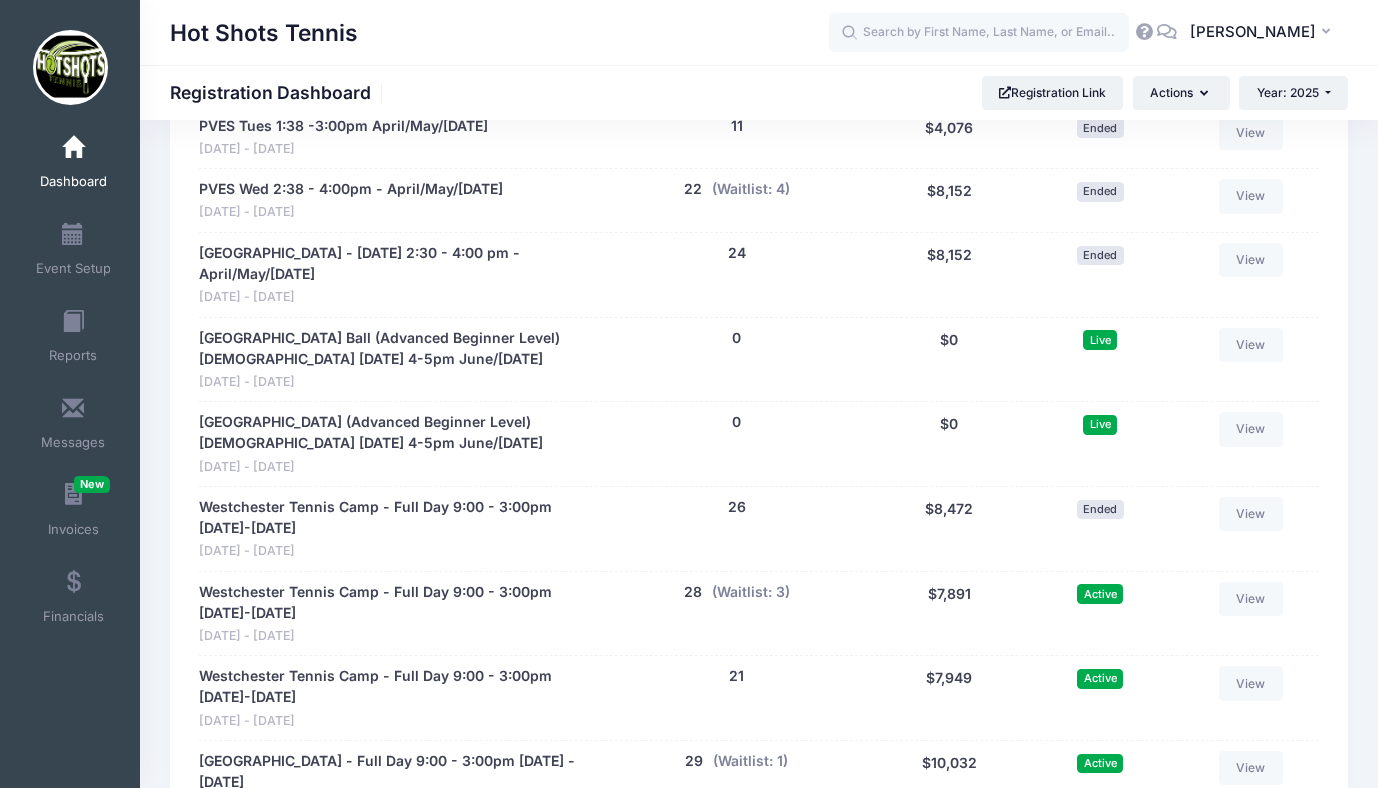 scroll, scrollTop: 3418, scrollLeft: 0, axis: vertical 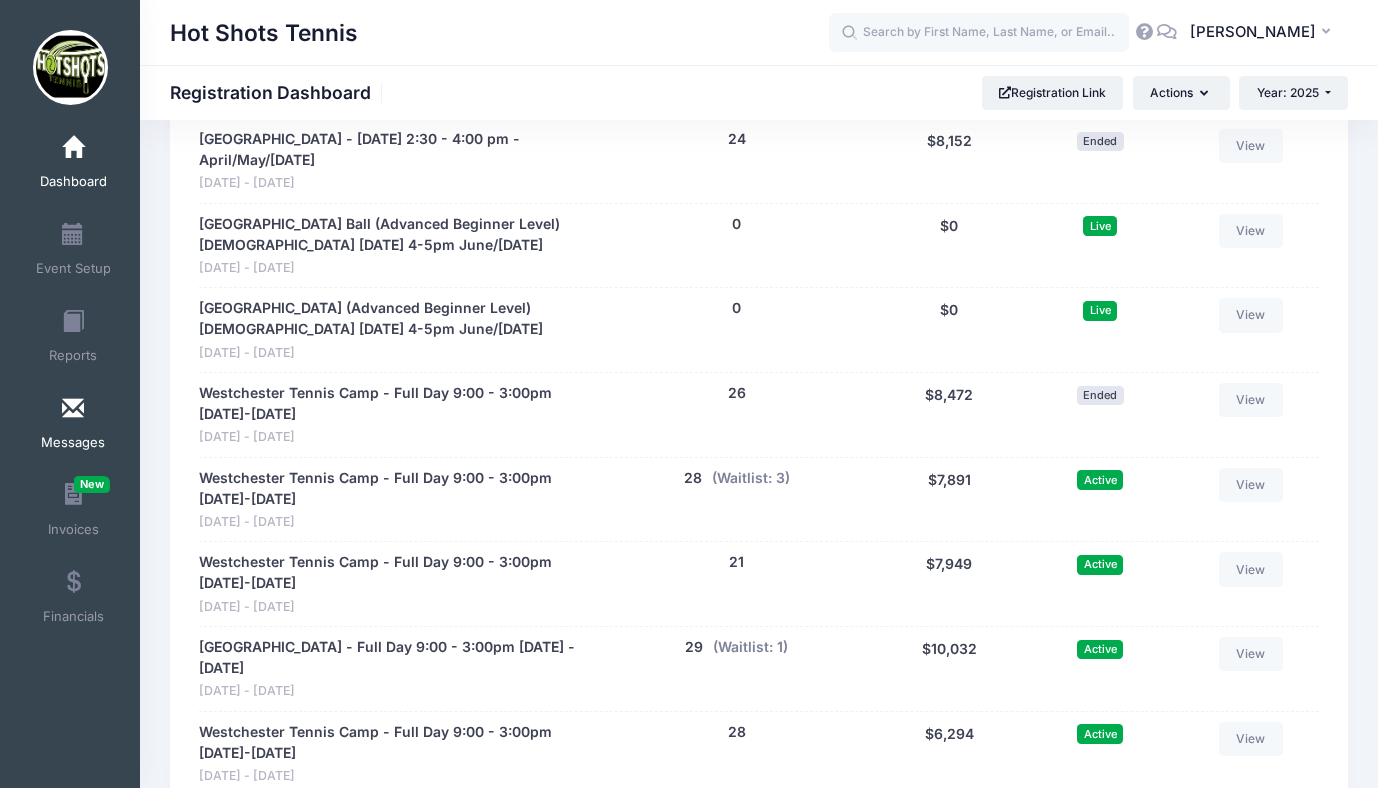 click at bounding box center (73, 409) 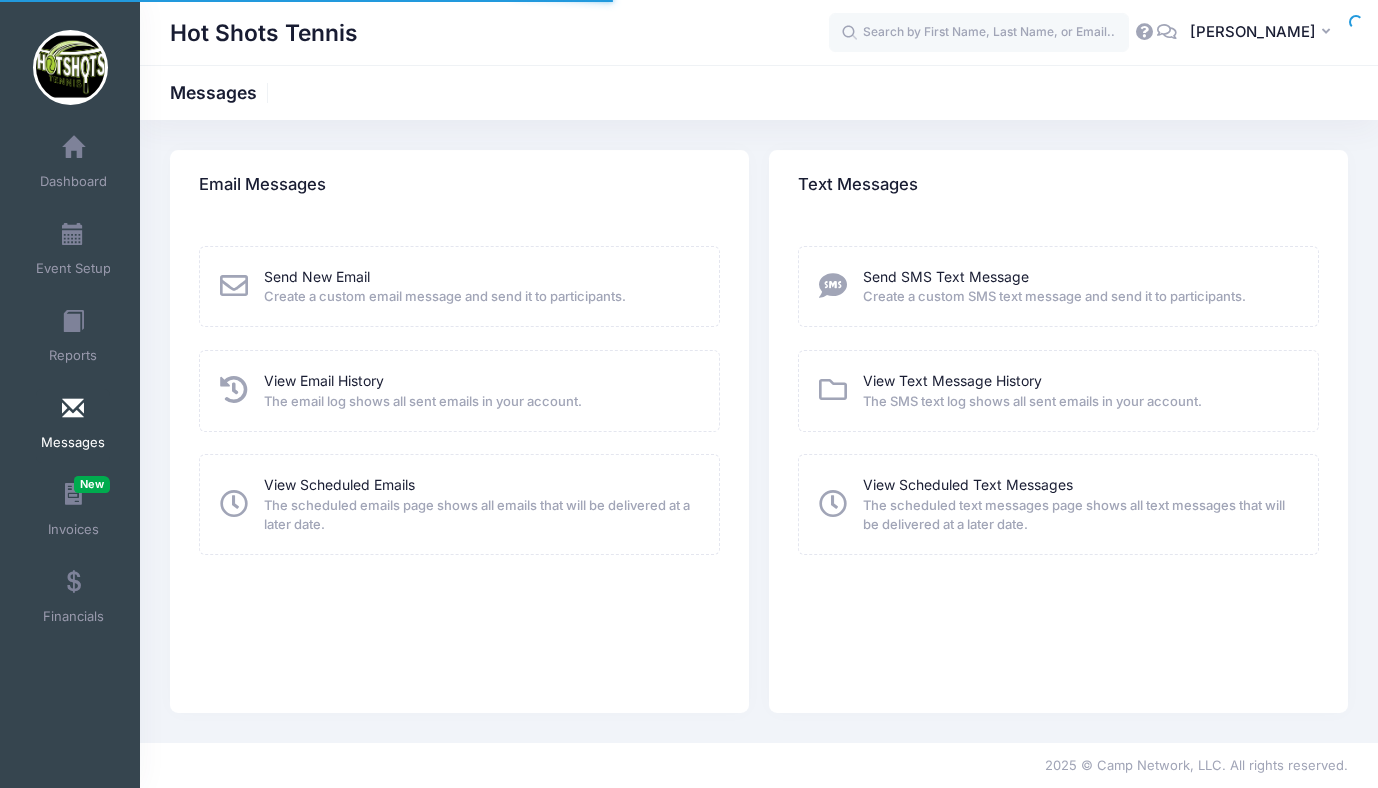 scroll, scrollTop: 0, scrollLeft: 0, axis: both 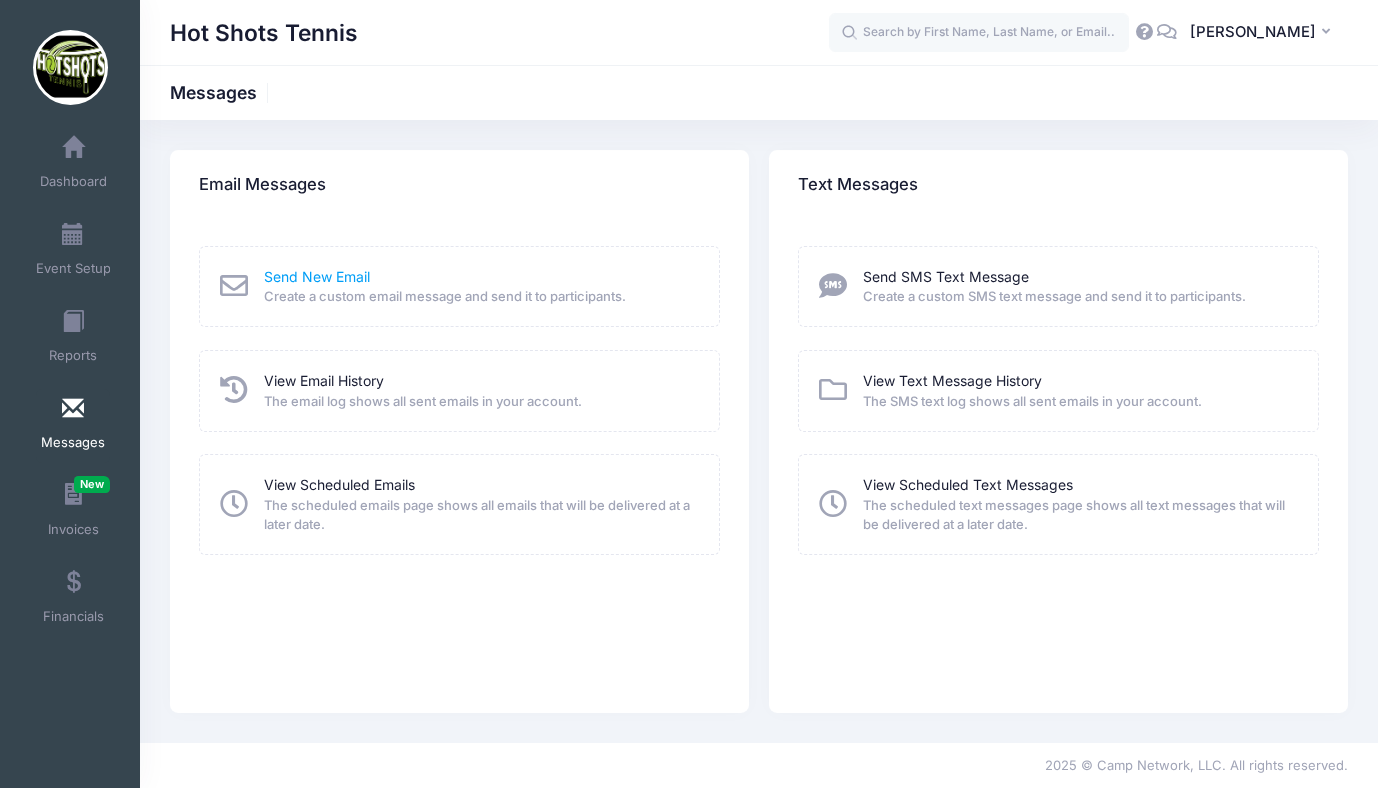 click on "Send New Email" at bounding box center [317, 276] 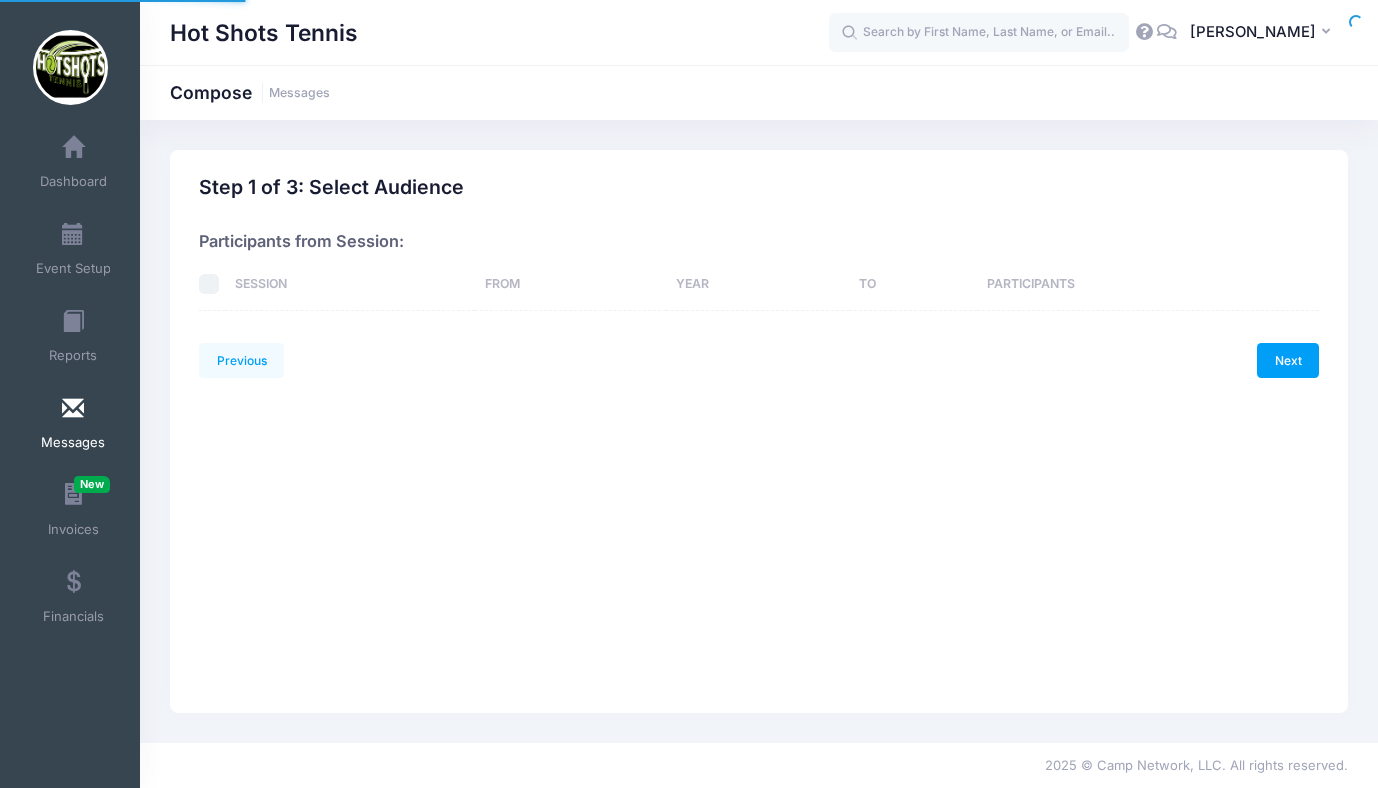 scroll, scrollTop: 0, scrollLeft: 0, axis: both 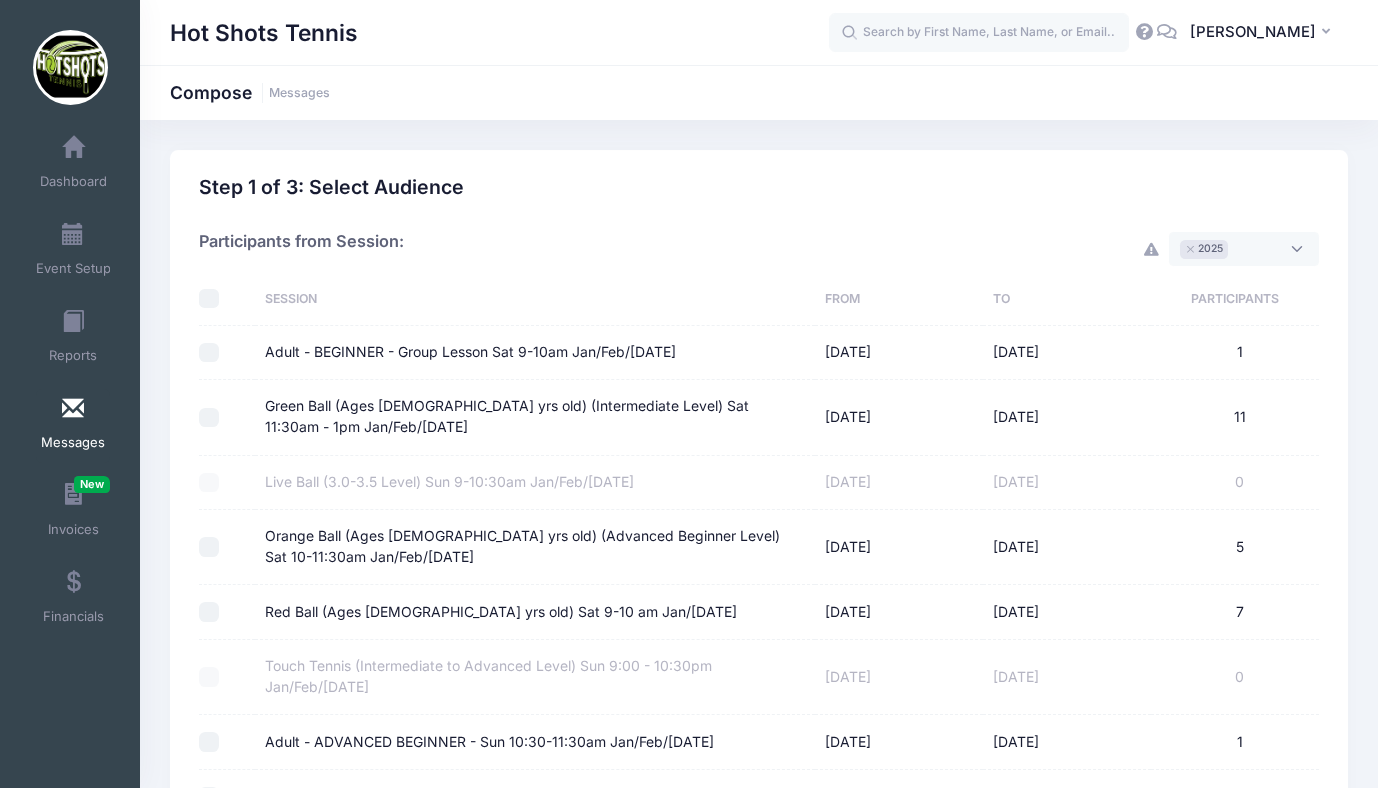 click on "× 2025" at bounding box center [1244, 249] 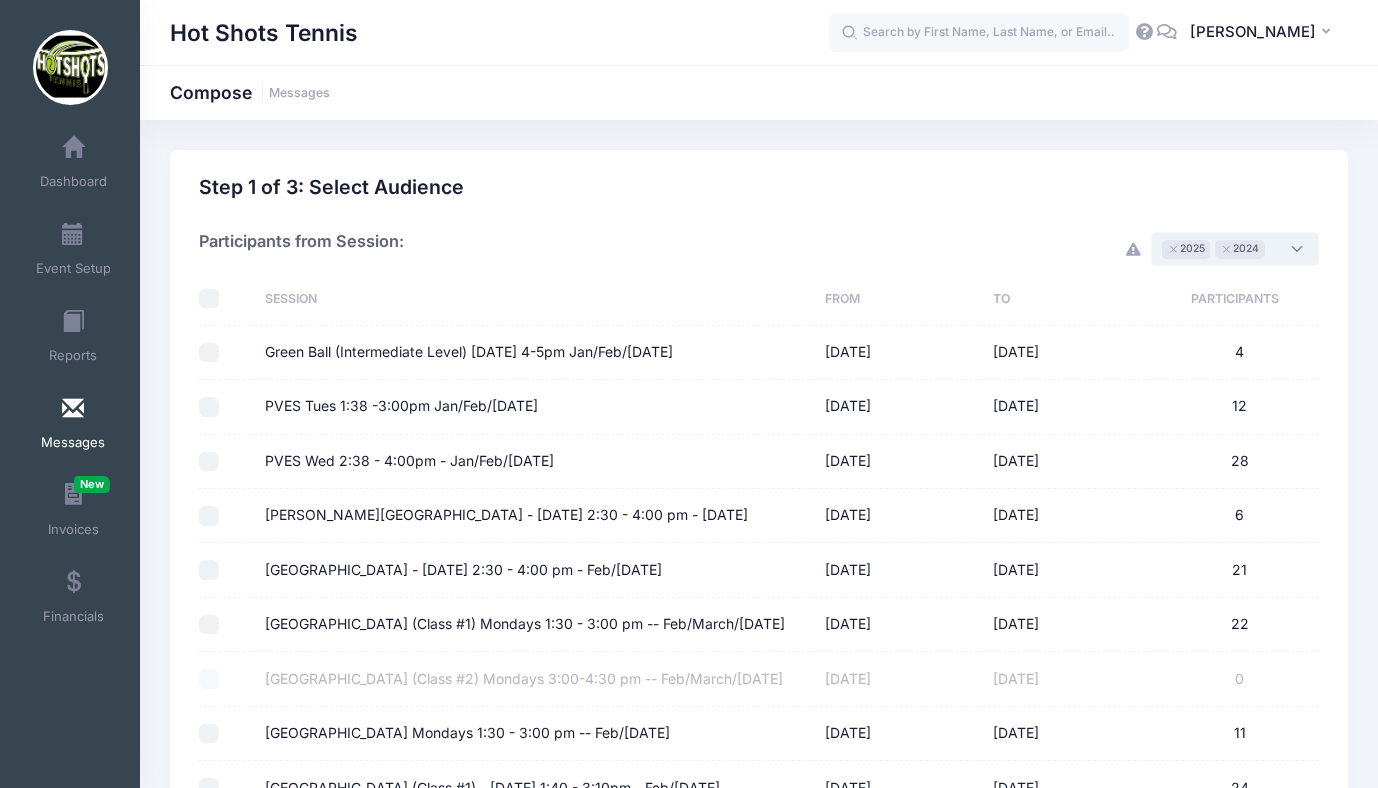 click at bounding box center (209, 299) 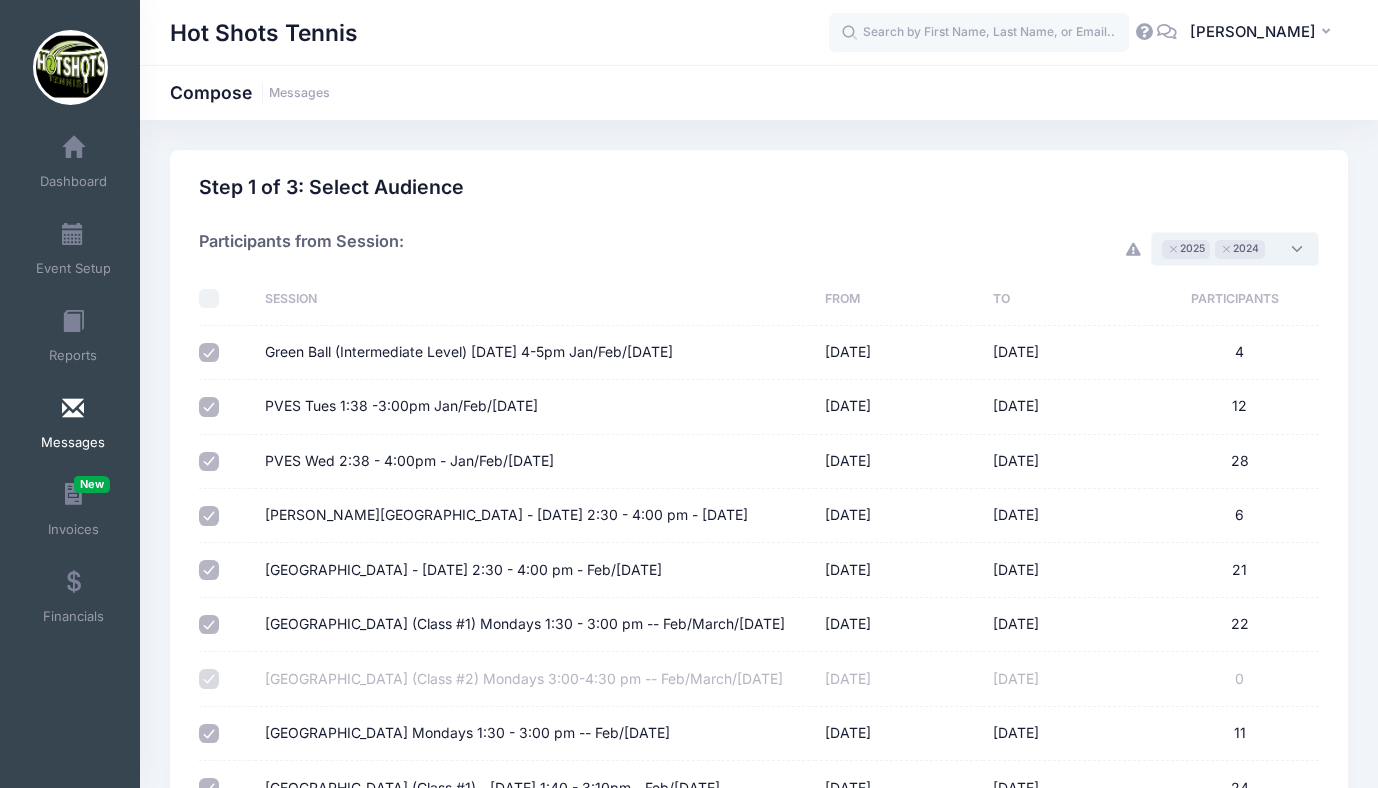 checkbox on "true" 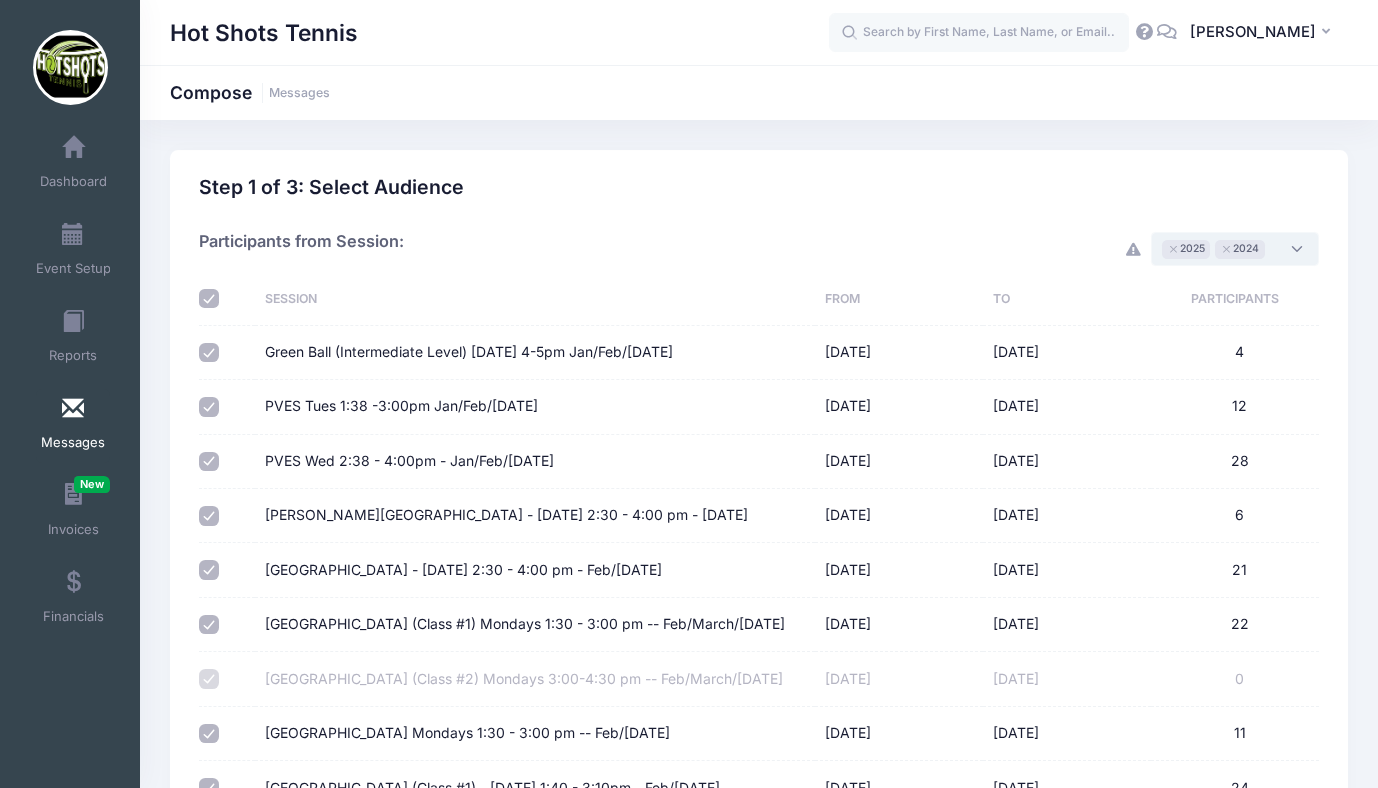 checkbox on "true" 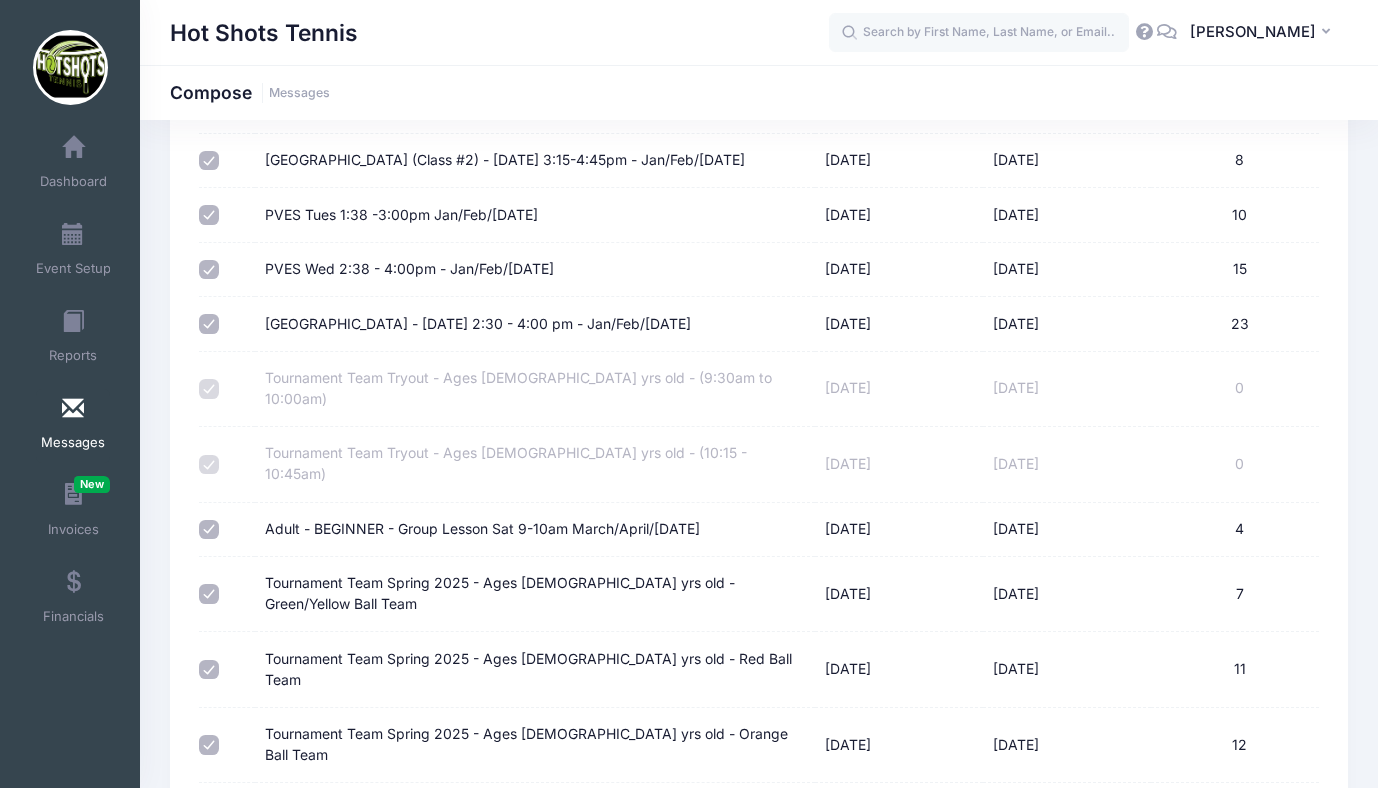 scroll, scrollTop: 7878, scrollLeft: 0, axis: vertical 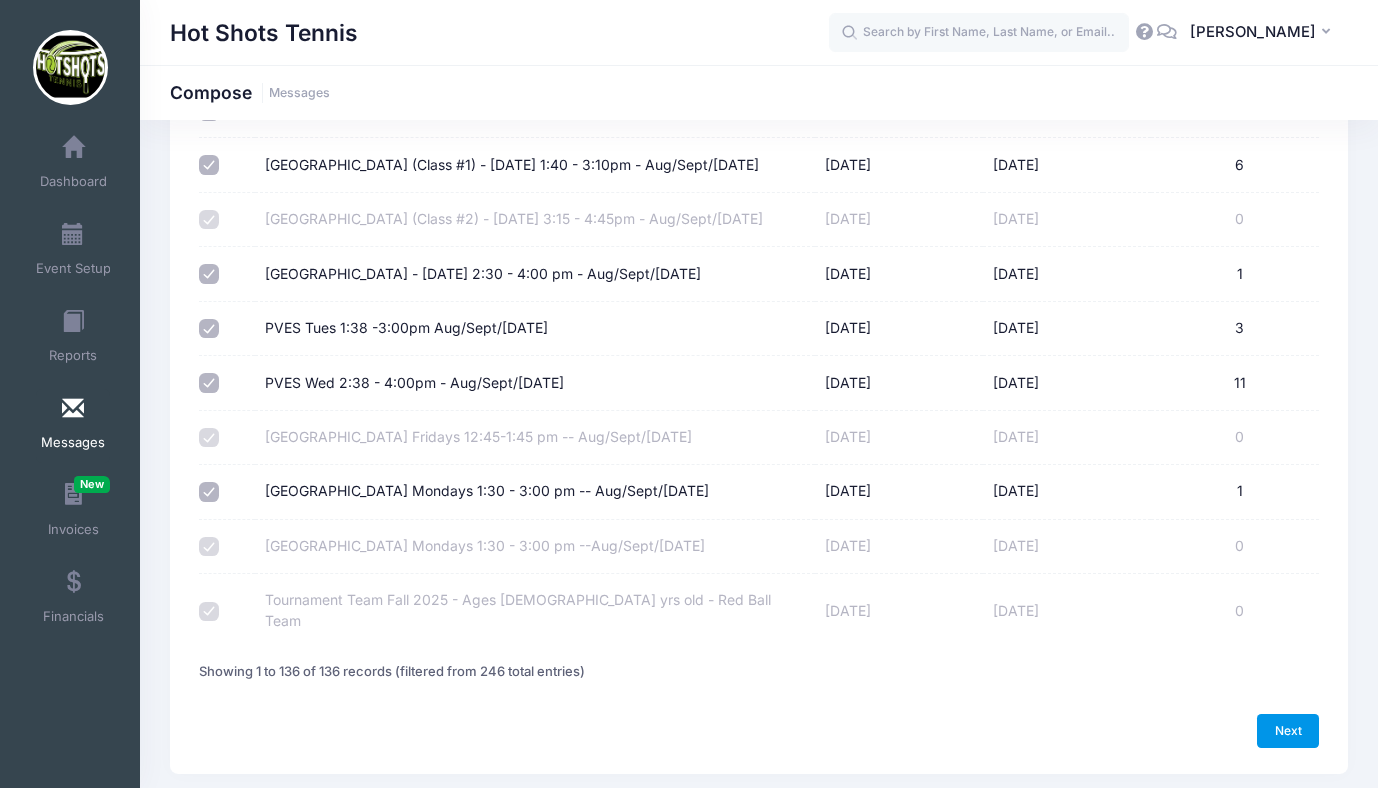 click on "Next" at bounding box center (1288, 731) 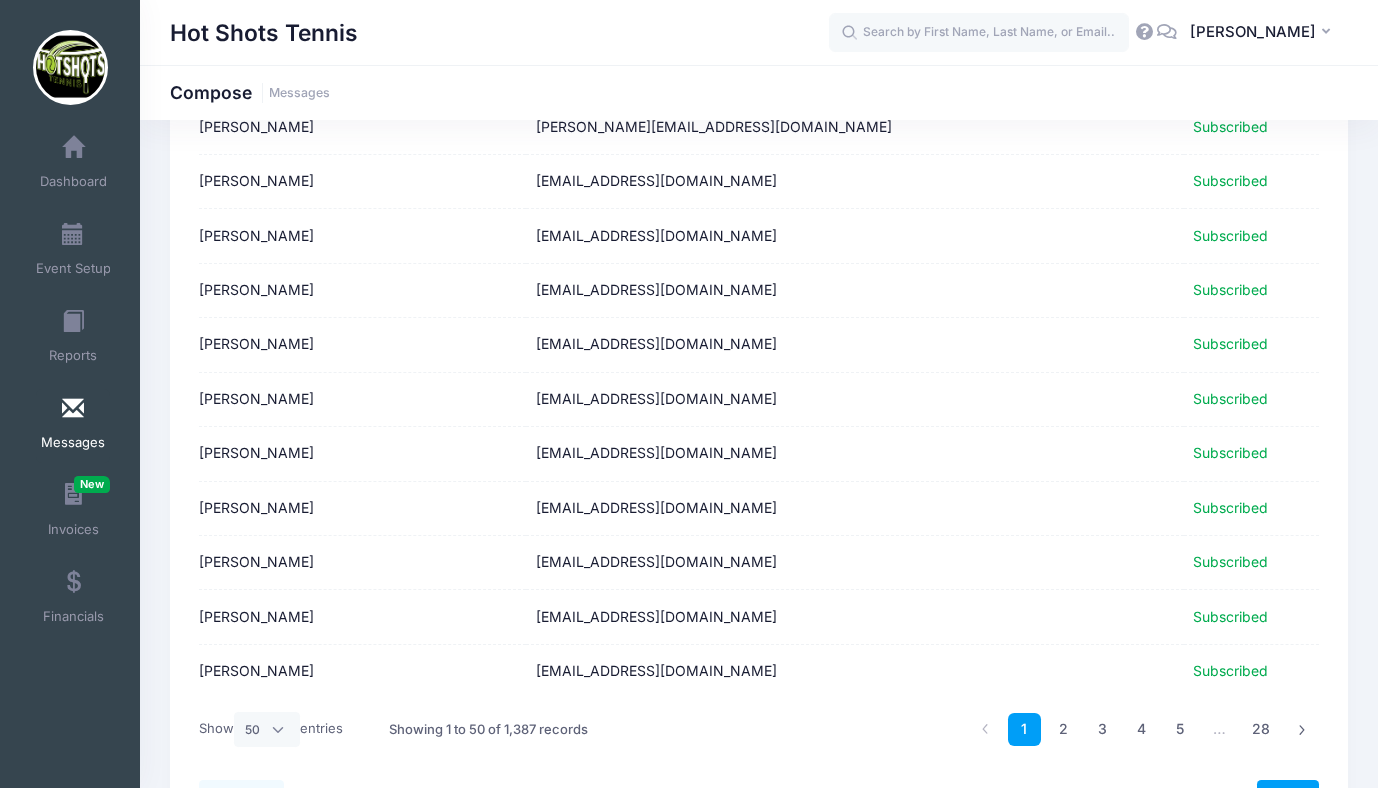 scroll, scrollTop: 2450, scrollLeft: 0, axis: vertical 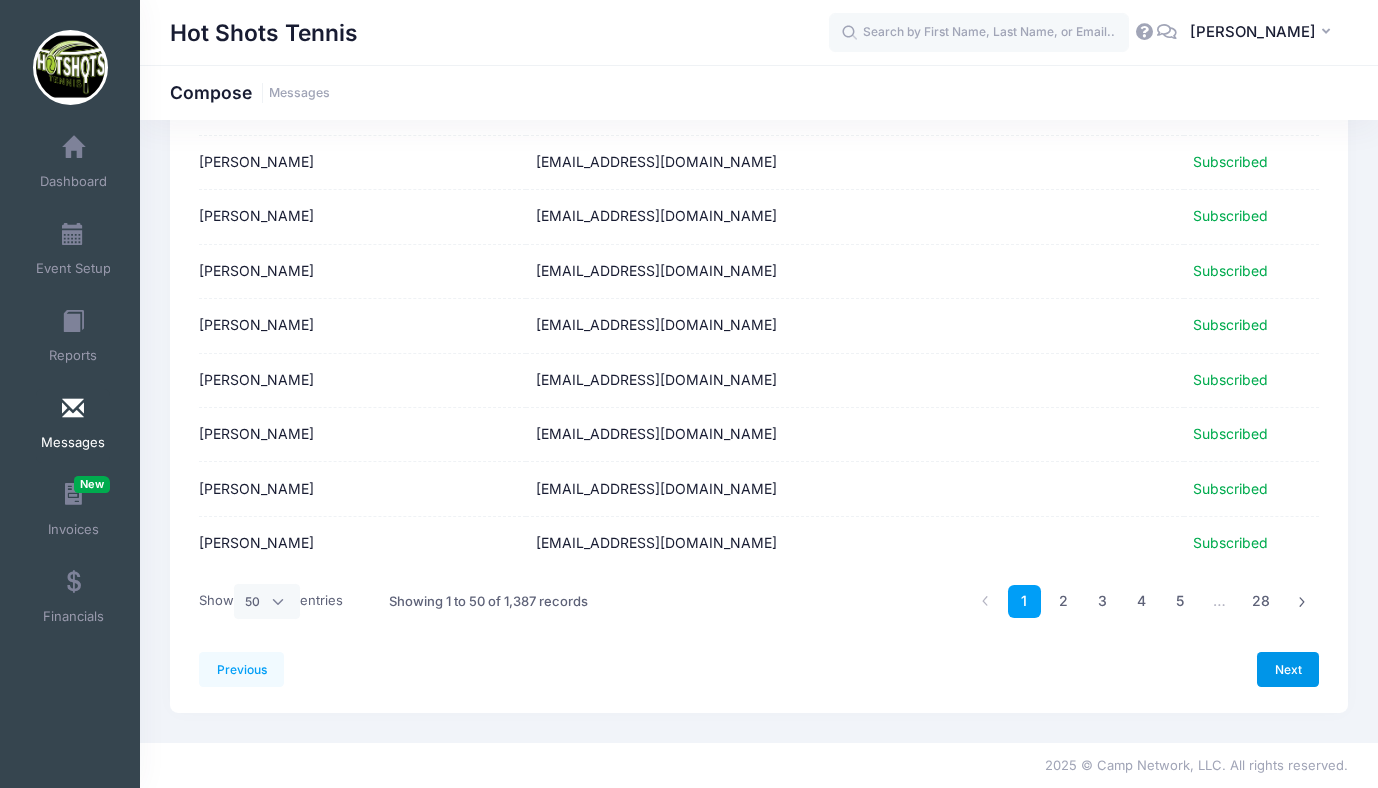 click on "Next" at bounding box center (1288, 669) 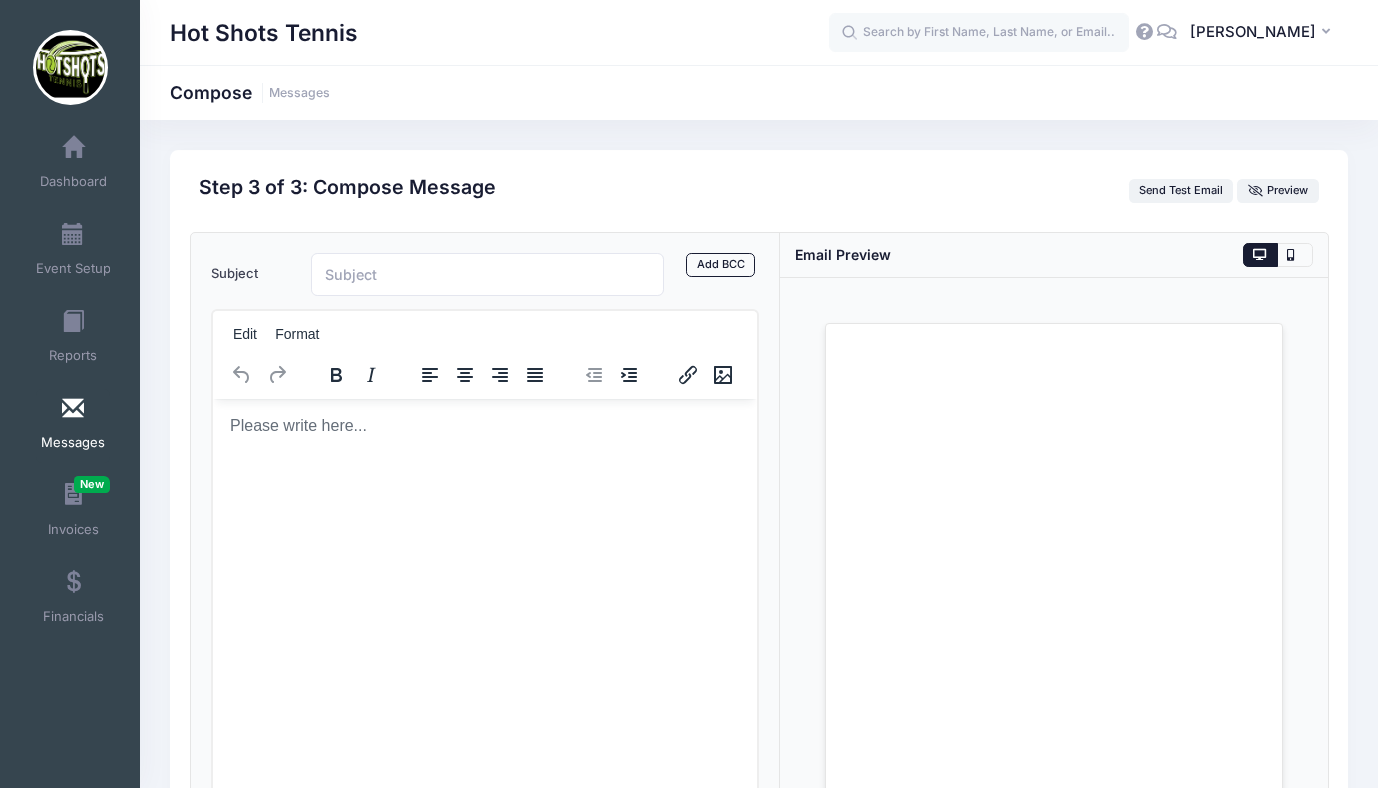 scroll, scrollTop: 0, scrollLeft: 0, axis: both 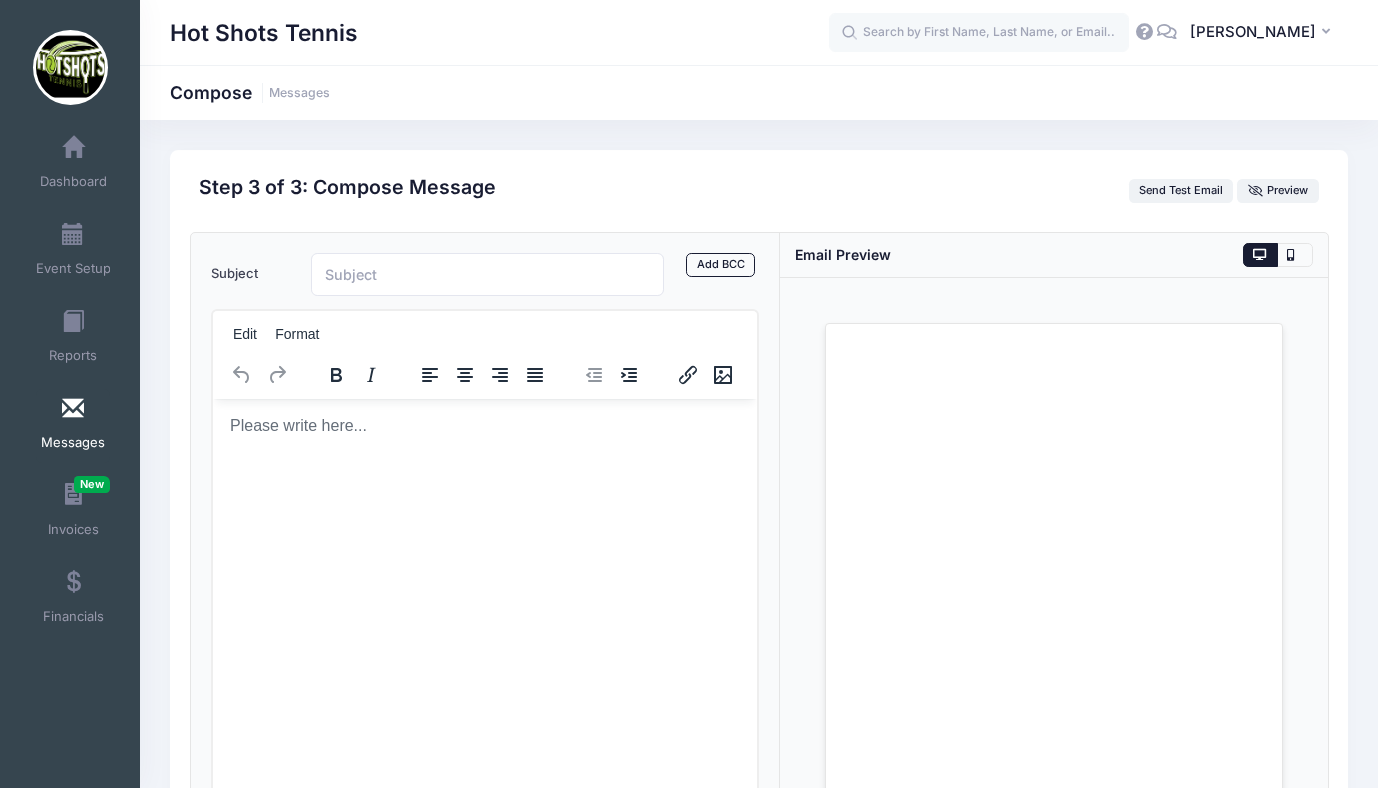 click at bounding box center [484, 425] 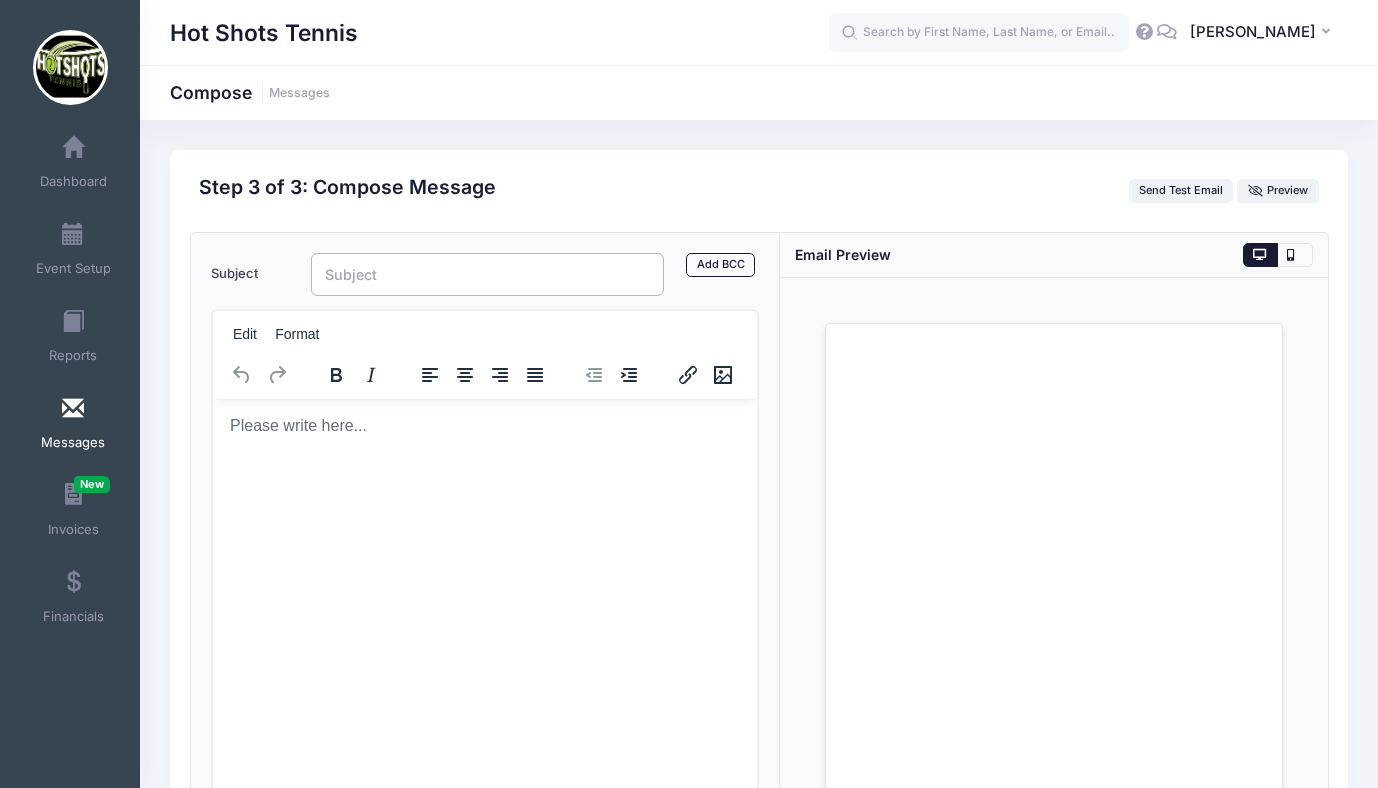 click on "Subject" at bounding box center (487, 274) 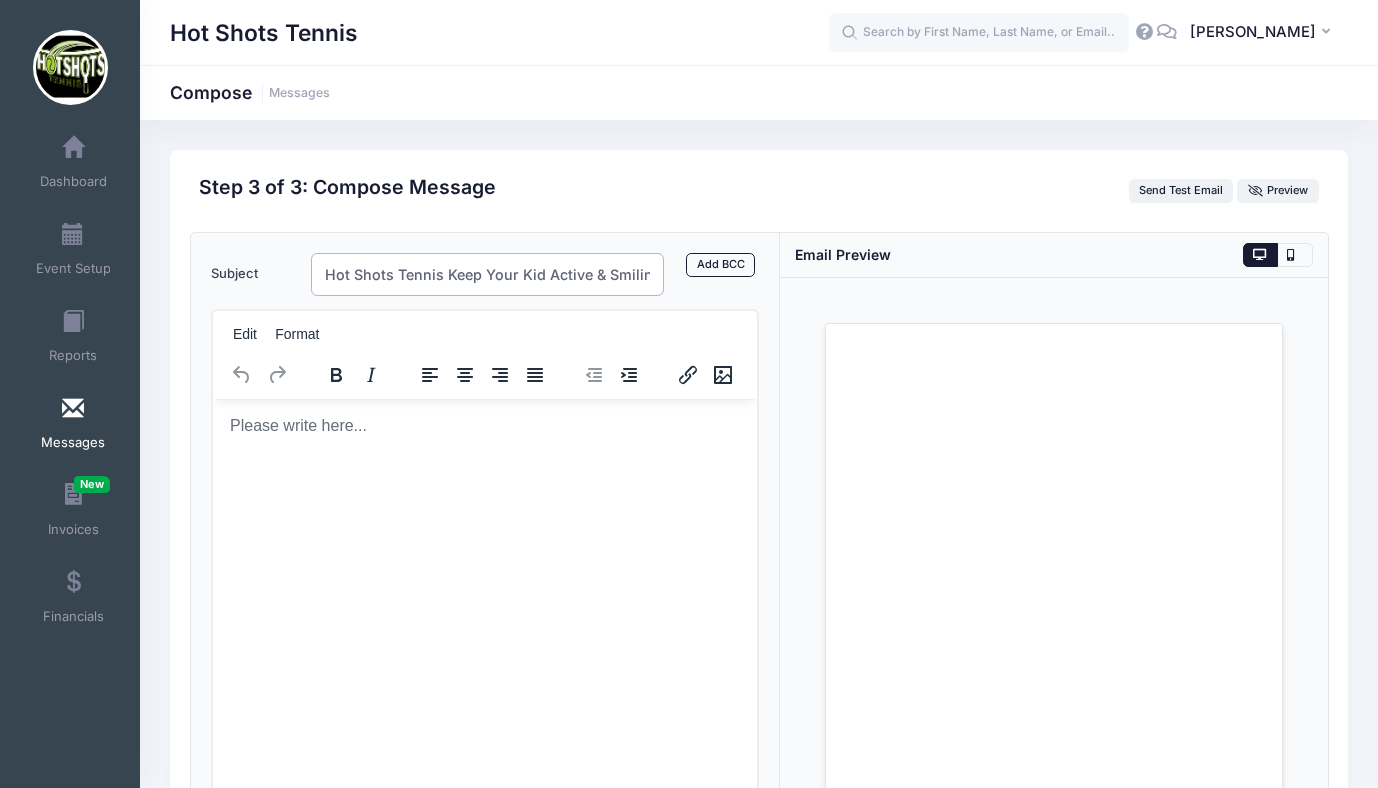 scroll, scrollTop: 0, scrollLeft: 749, axis: horizontal 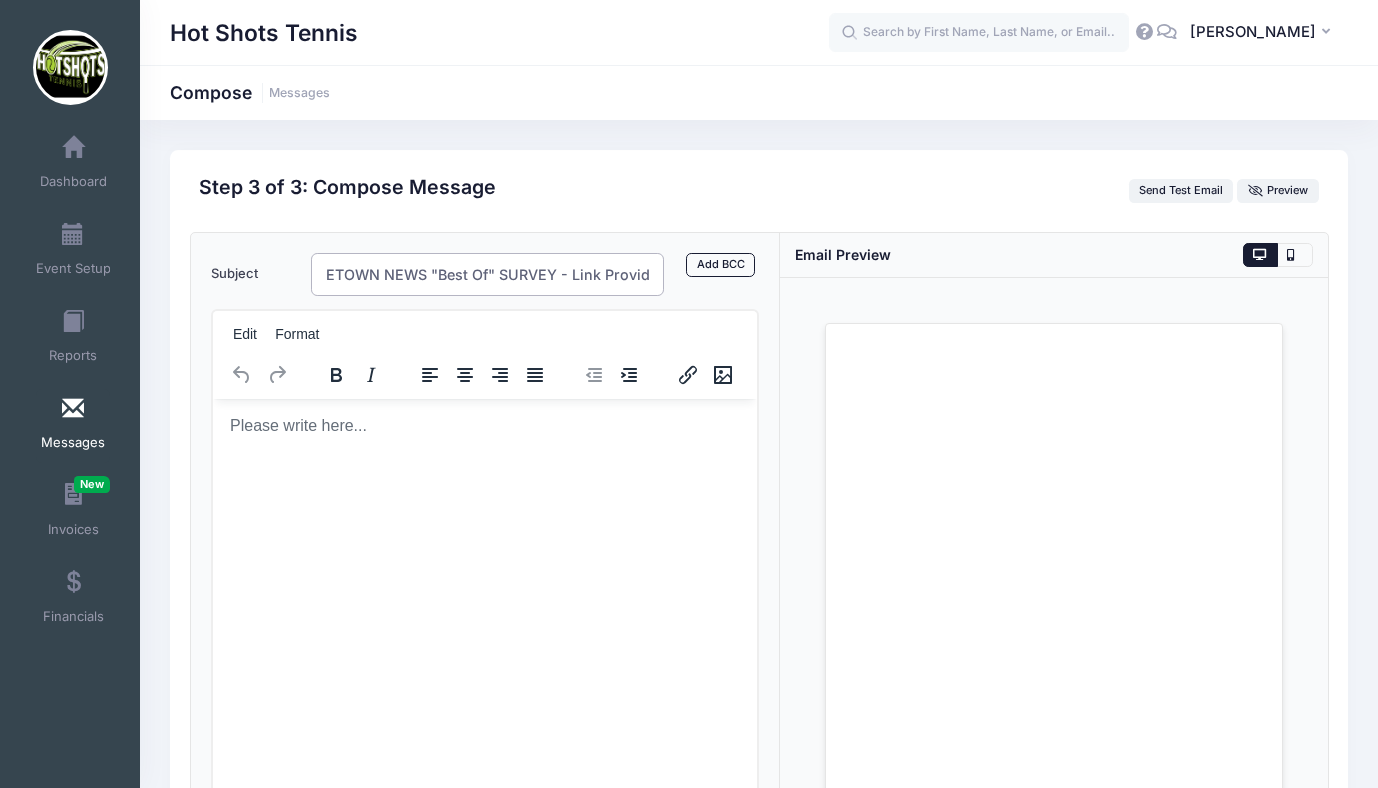 type on "Hot Shots Tennis Keep Your Kid Active & Smiling All Summer Long at Summer Camp - VOTE FOR US IN HOMETOWN NEWS "Best Of" SURVEY - Link Provided" 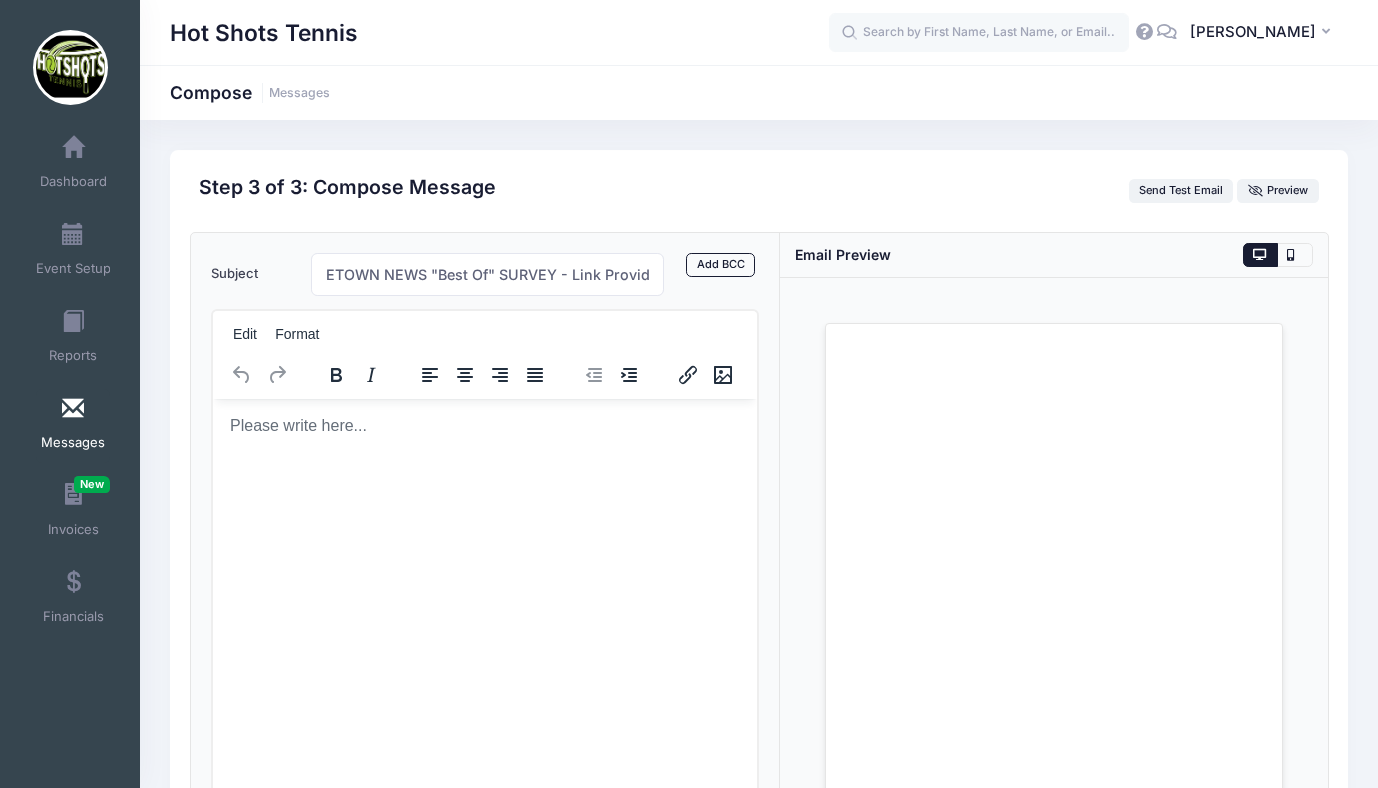 click at bounding box center (484, 425) 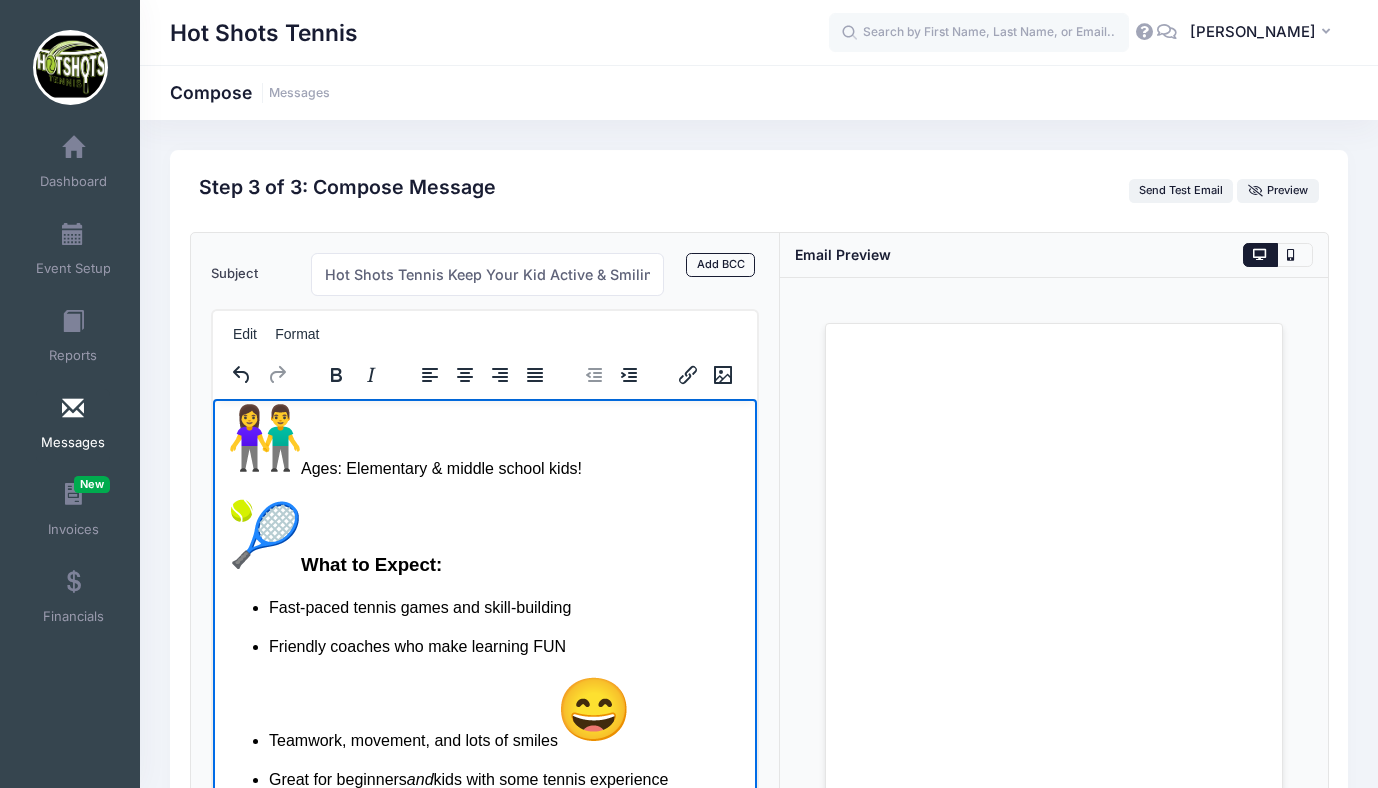 scroll, scrollTop: 453, scrollLeft: 0, axis: vertical 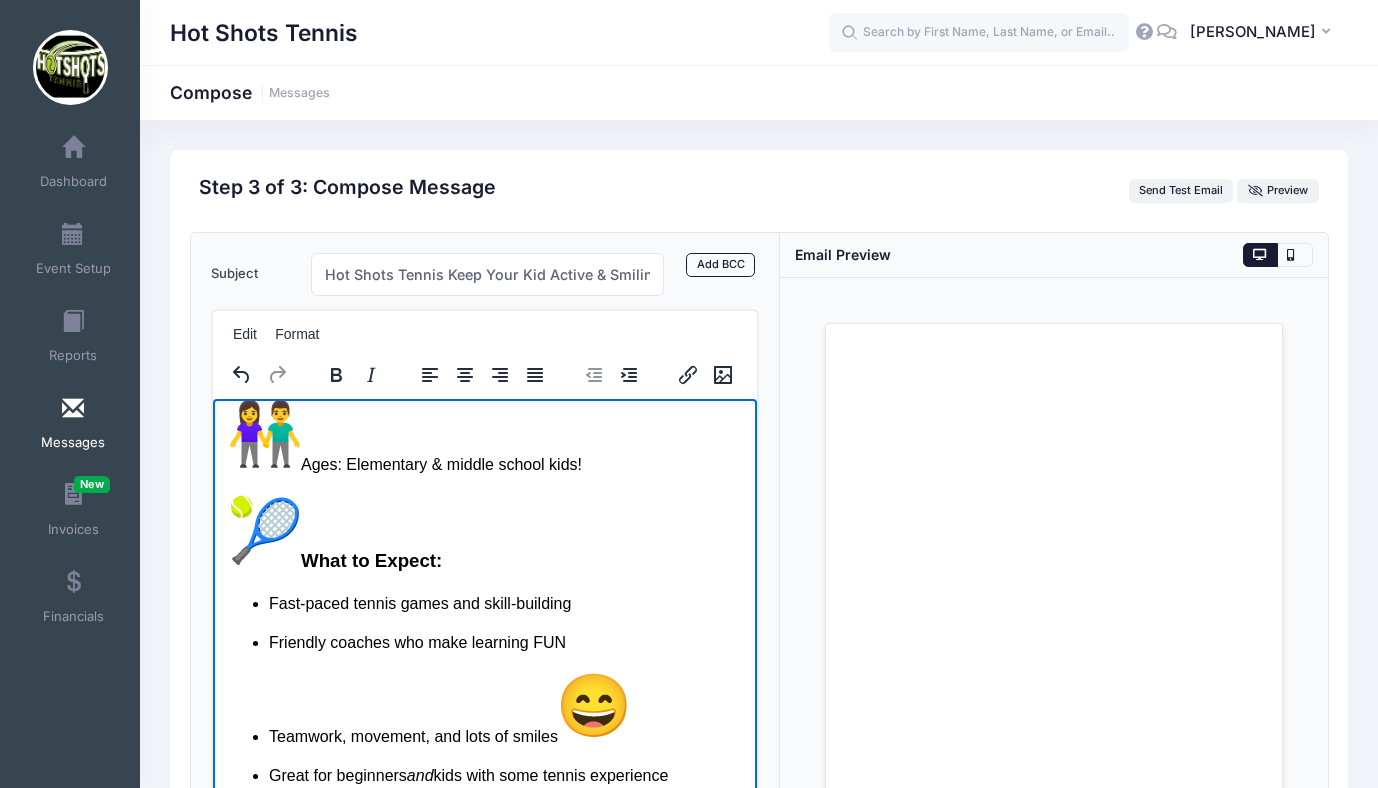click on "Locations:  Westchester High School Tennis Courts Dates:  Weekly sessions from July 7 - August 8 Time:   9am–3pm (Full Day) Cost:  $399.00 Ages: Elementary & middle school kids!" at bounding box center (484, 392) 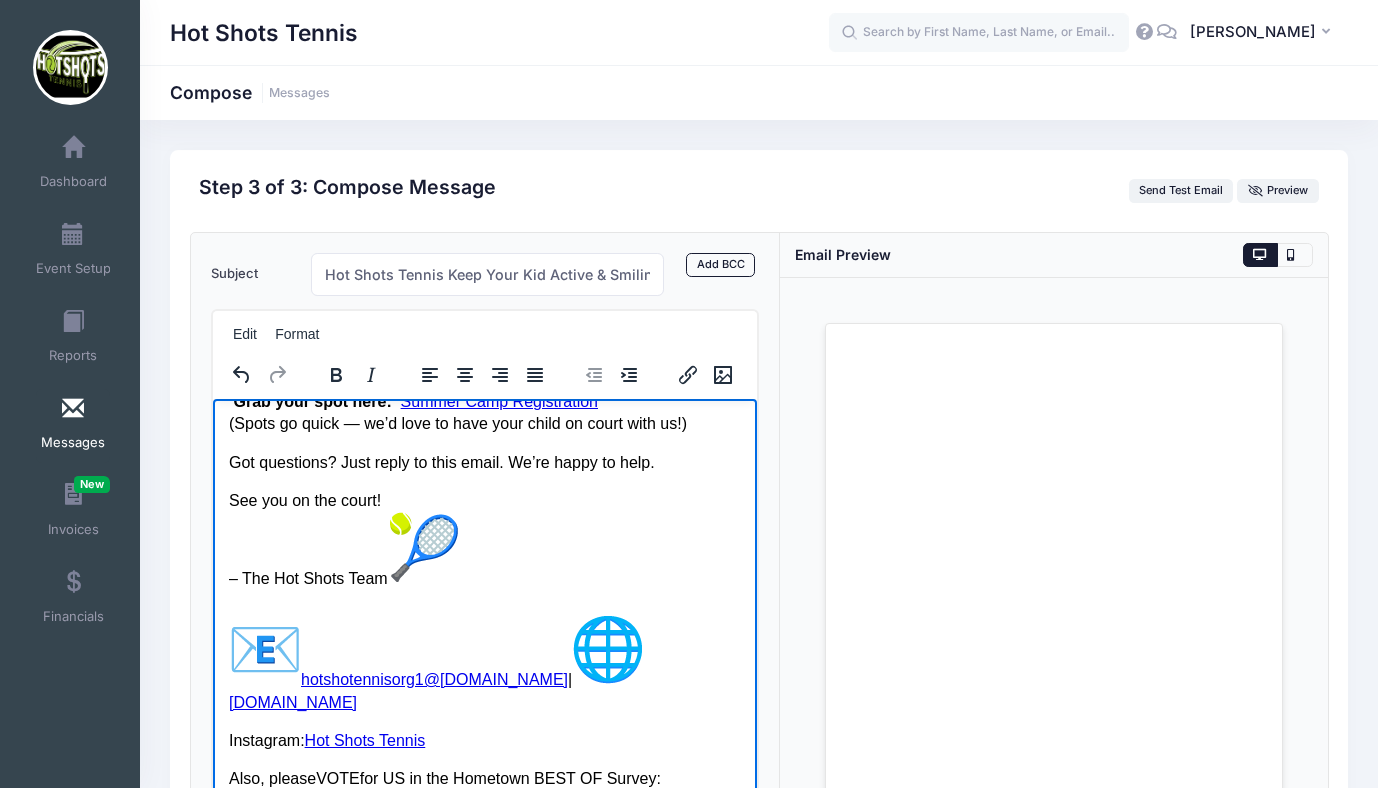 scroll, scrollTop: 1570, scrollLeft: 0, axis: vertical 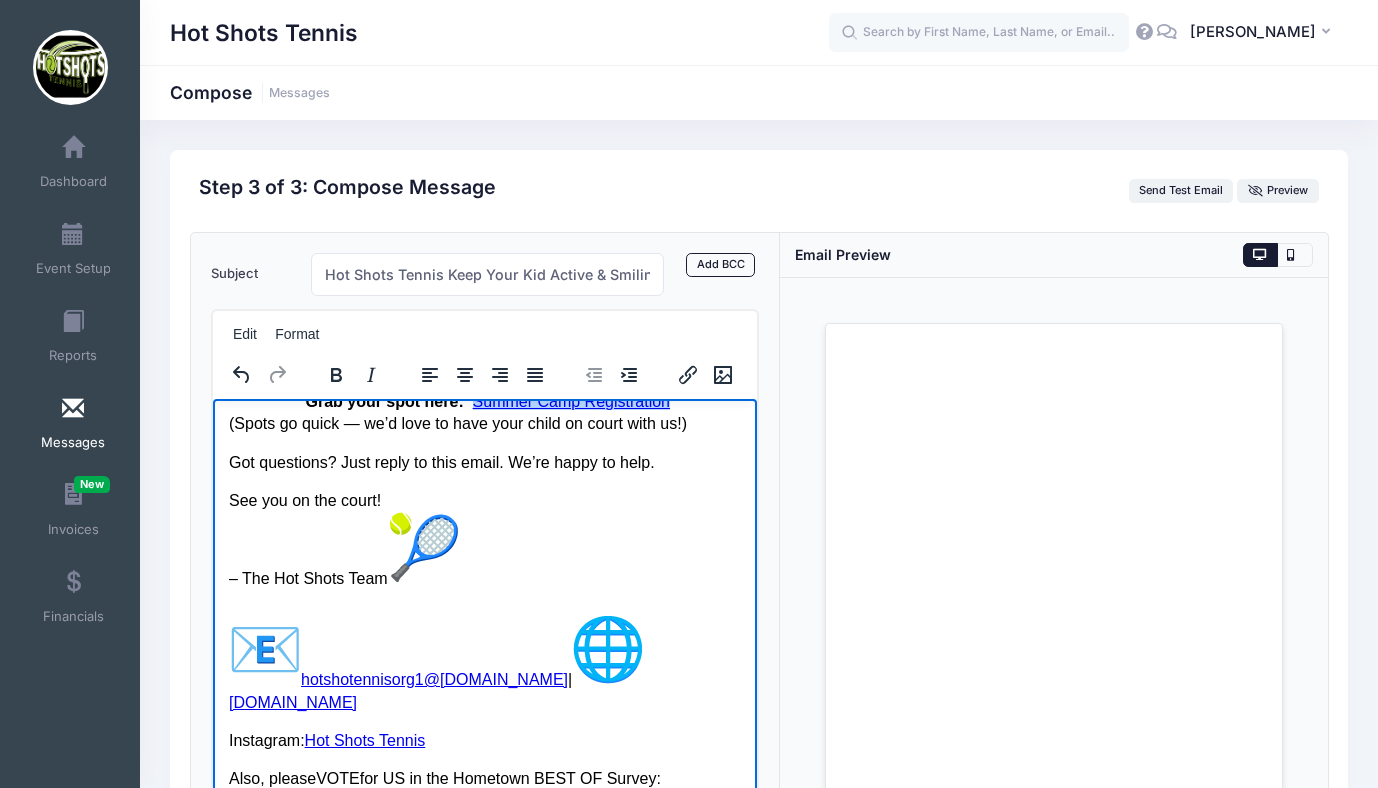 click on "Grab your spot here:    Summer Camp Registration﻿ (Spots go quick — we’d love to have your child on court with us!)" at bounding box center (484, 384) 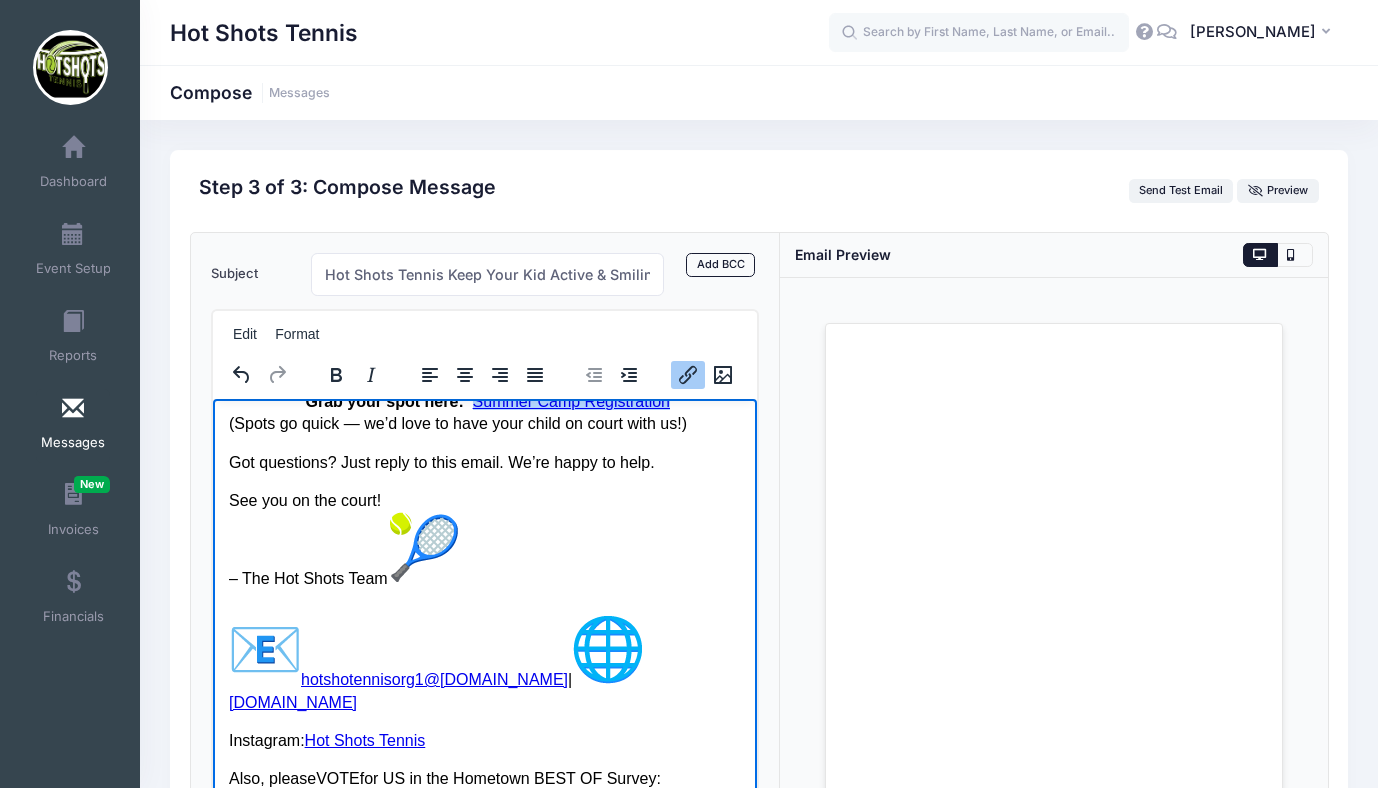 click on "Grab your spot here:    Summer Camp Registration﻿ (Spots go quick — we’d love to have your child on court with us!)" at bounding box center [484, 384] 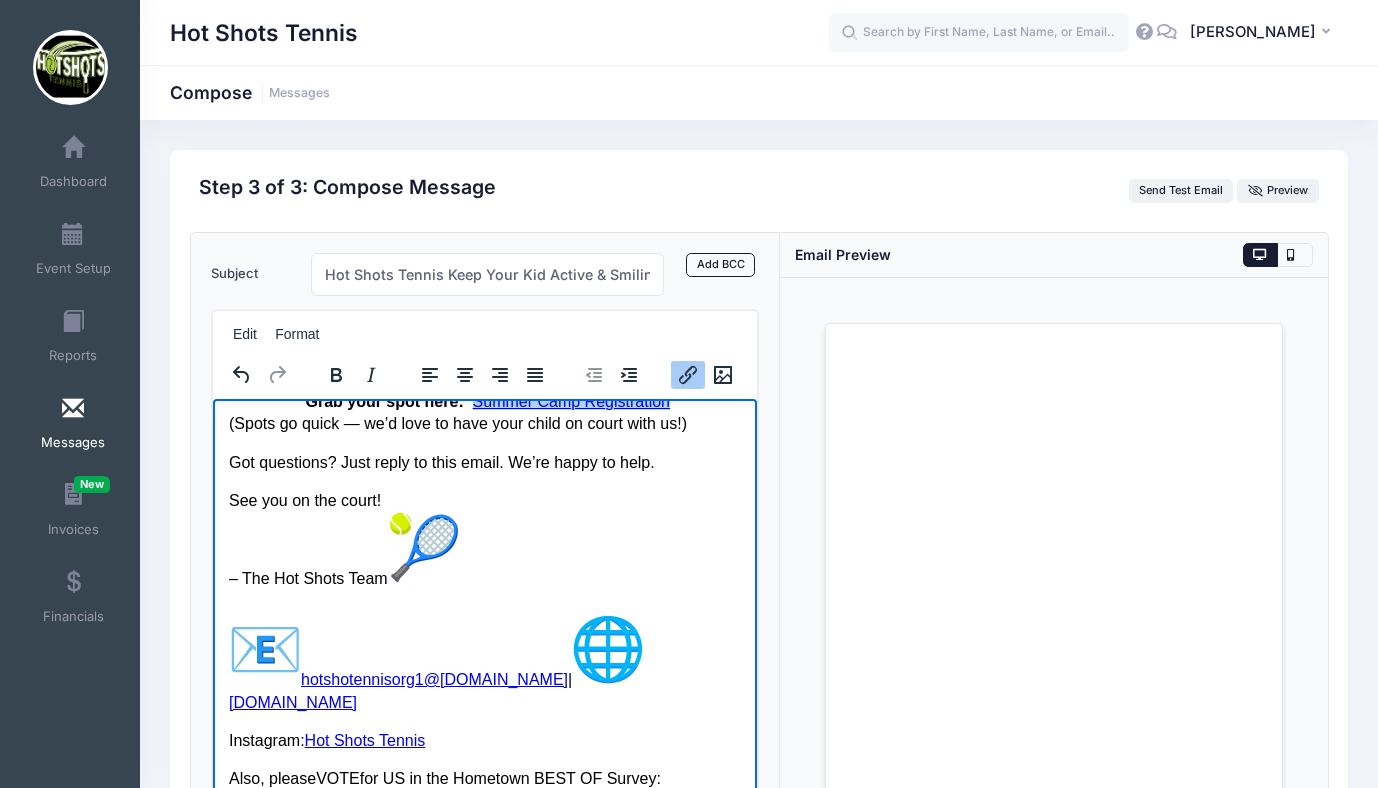 drag, startPoint x: 682, startPoint y: 441, endPoint x: 475, endPoint y: 446, distance: 207.06038 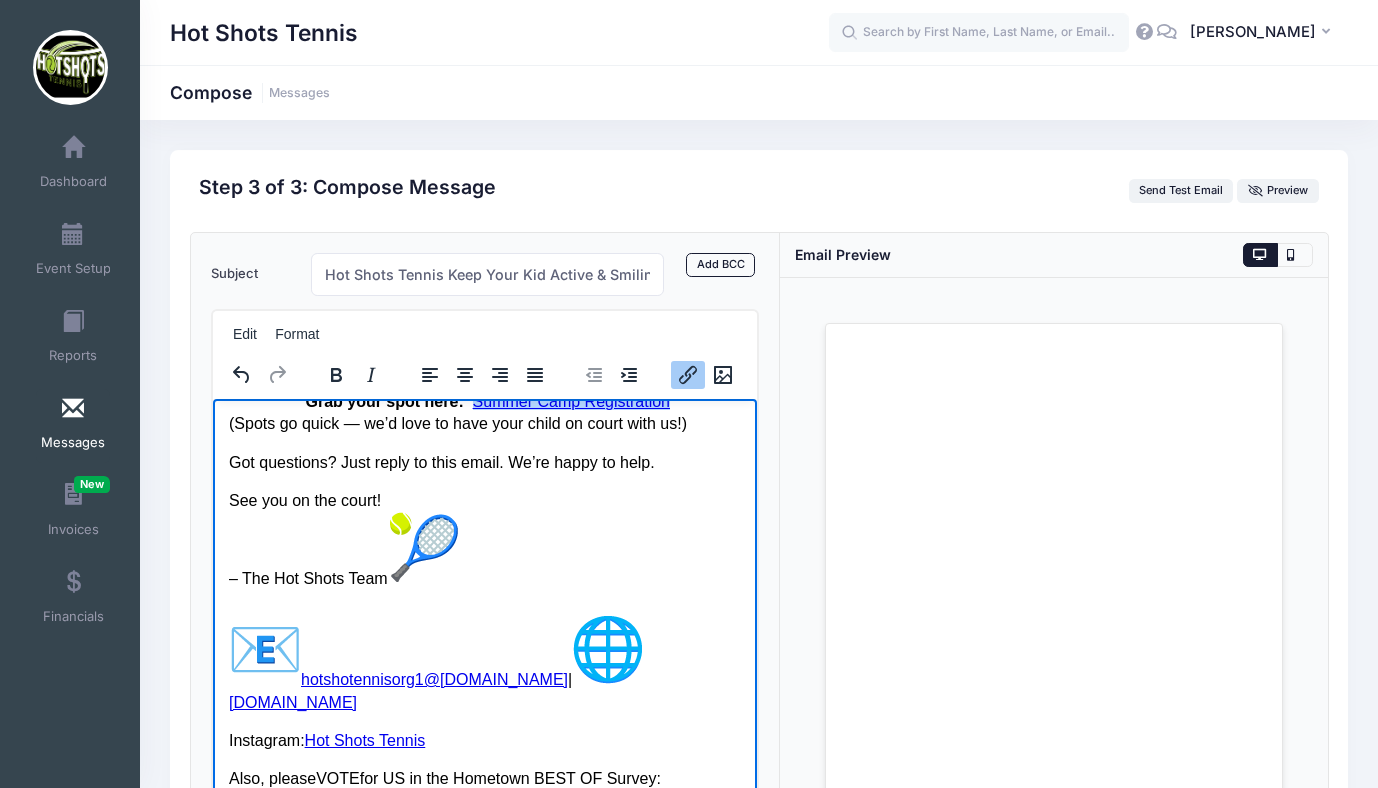 click on "Grab your spot here:    Summer Camp Registration﻿ (Spots go quick — we’d love to have your child on court with us!)" at bounding box center (484, 384) 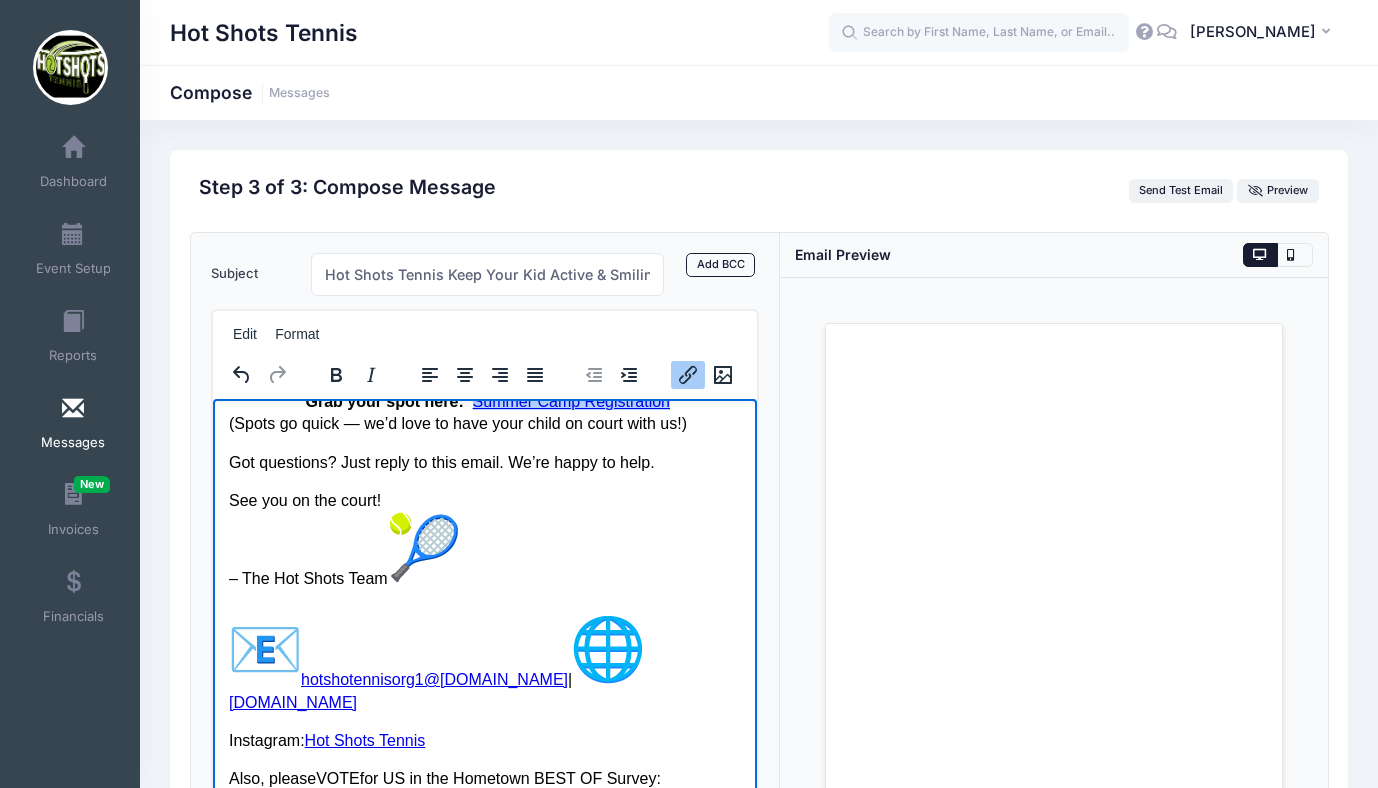 click 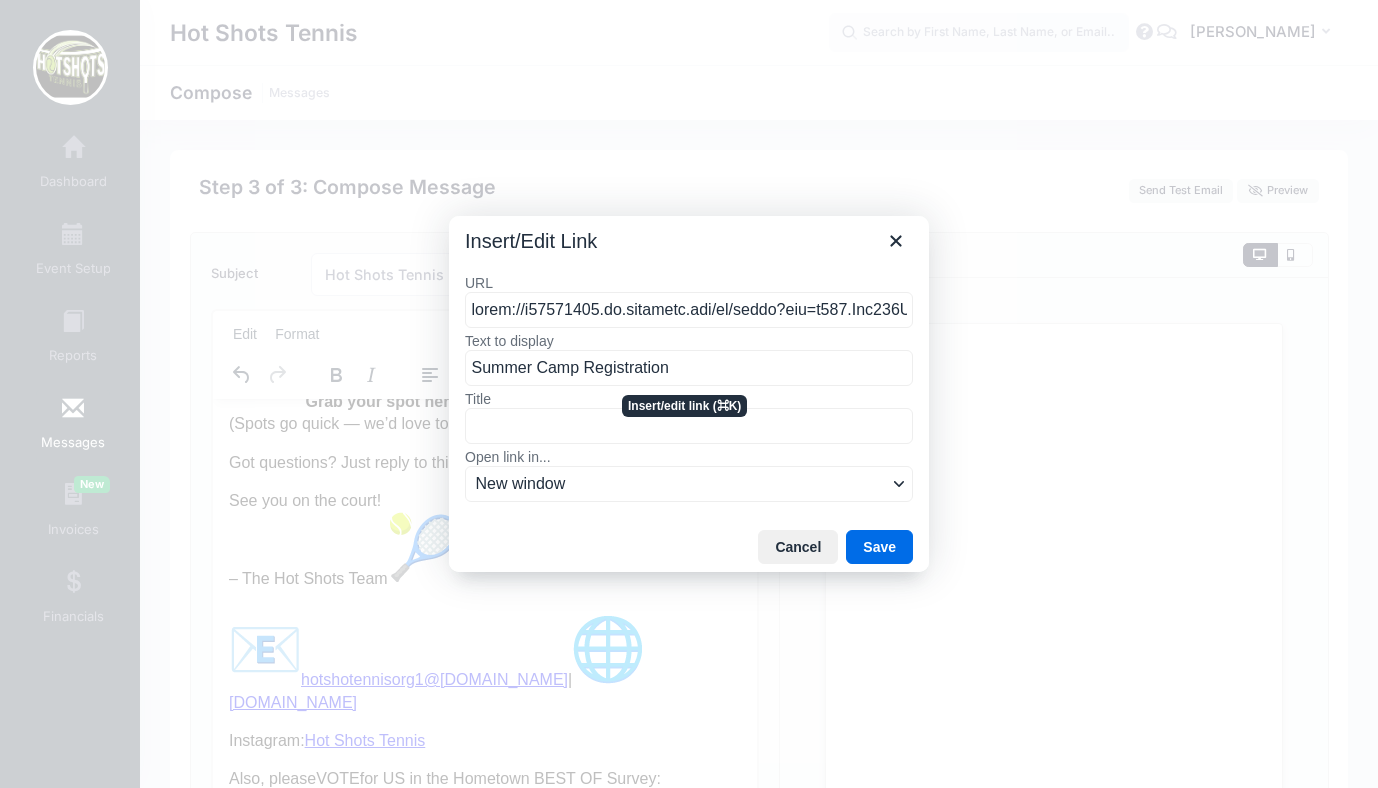 scroll, scrollTop: 0, scrollLeft: 35925, axis: horizontal 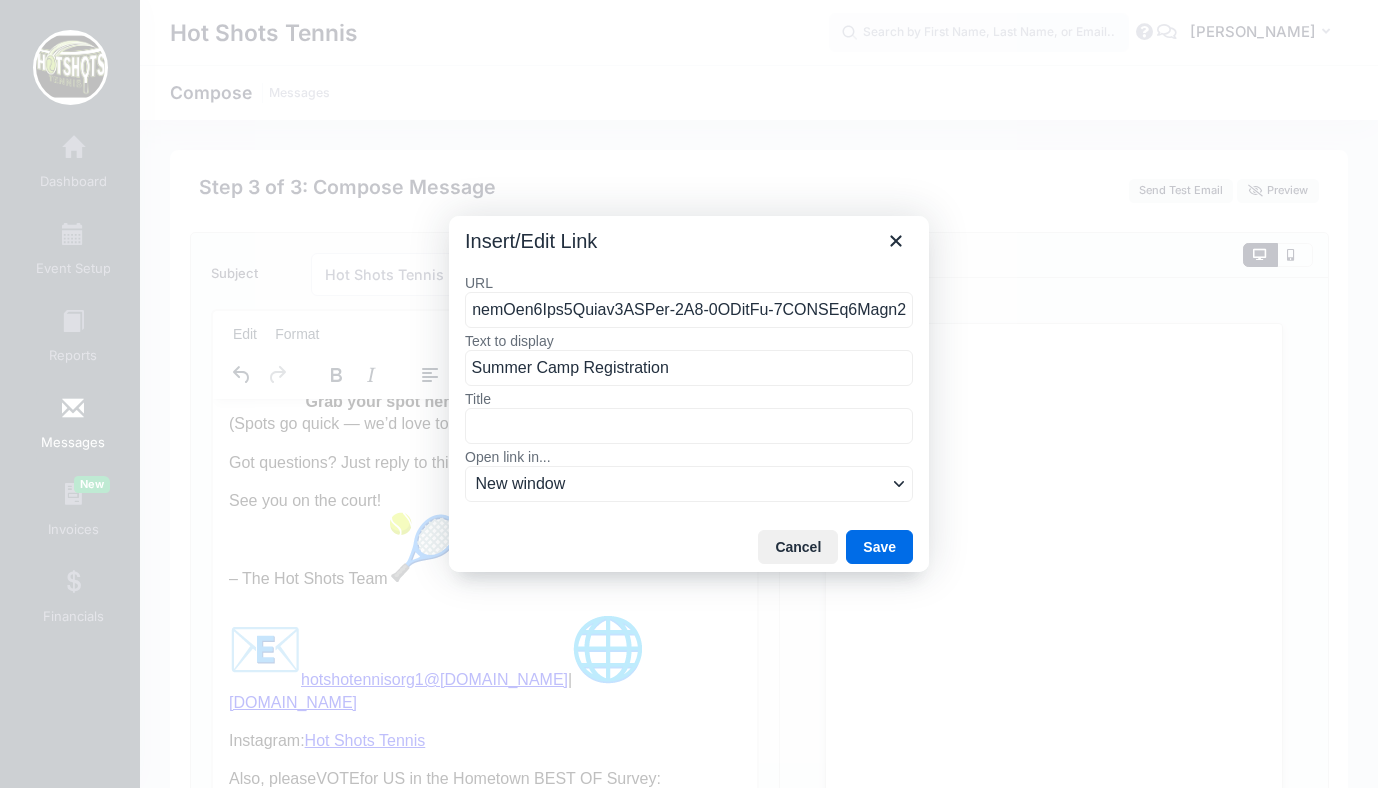 drag, startPoint x: 907, startPoint y: 312, endPoint x: 433, endPoint y: 309, distance: 474.0095 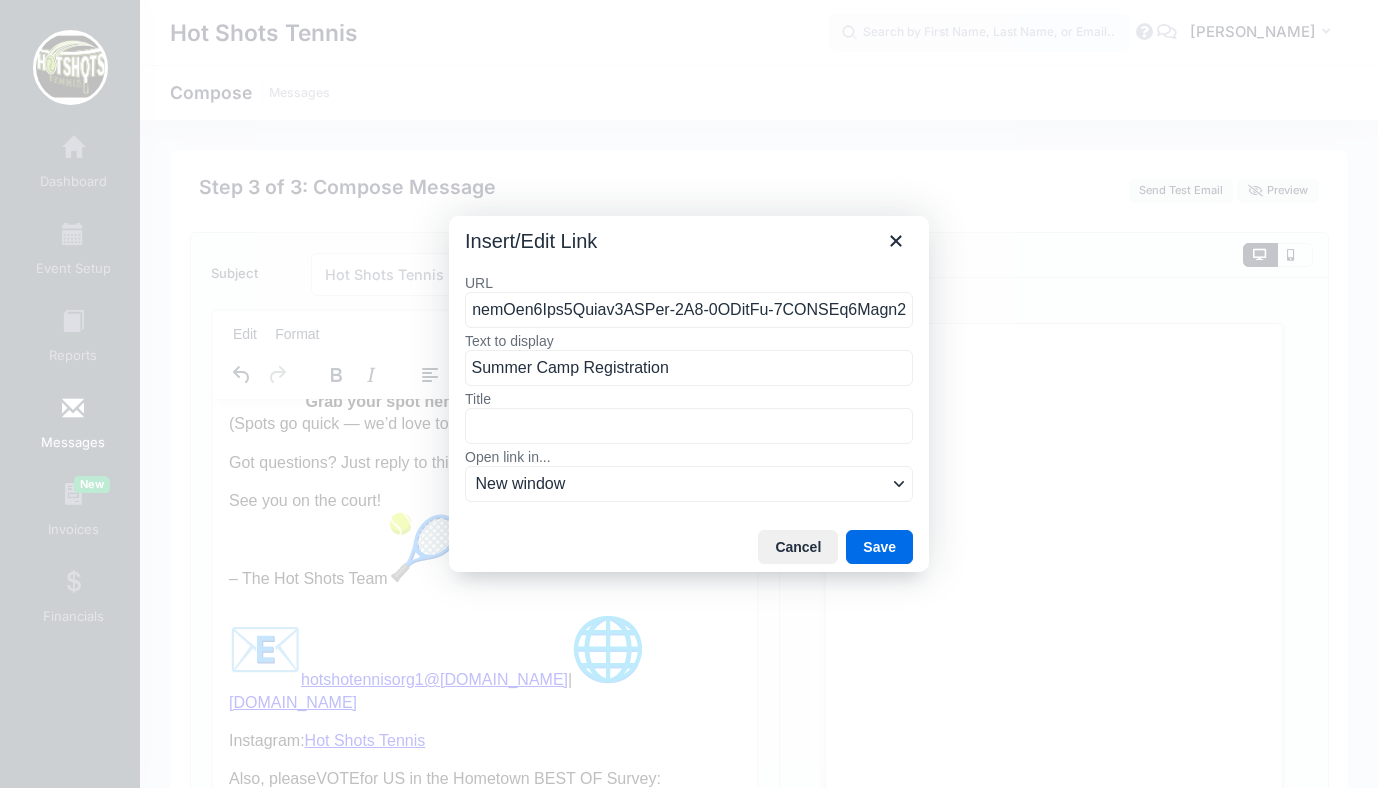 click on "Insert/Edit Link URL Text to display Summer Camp Registration Title Open link in... New window Cancel Save" at bounding box center (689, 394) 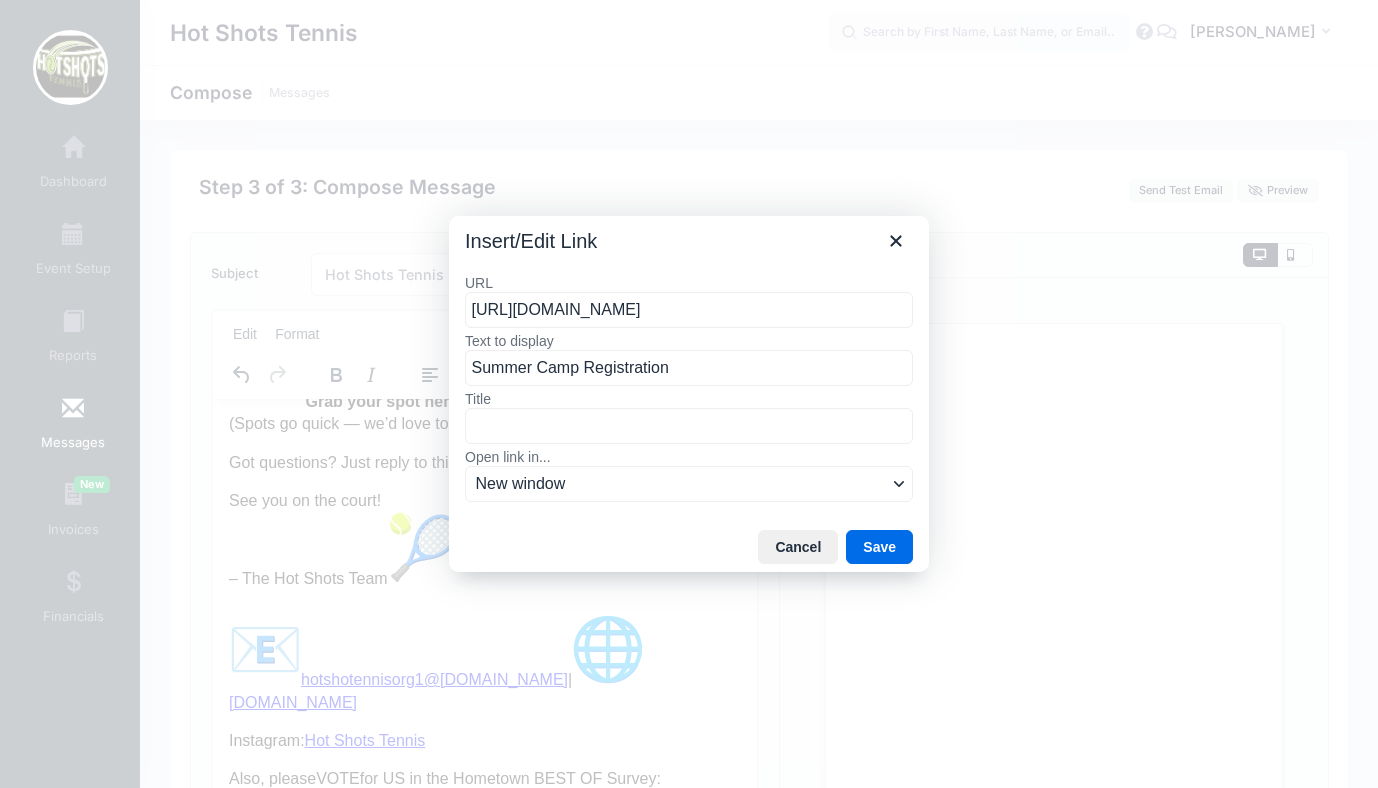 scroll, scrollTop: 0, scrollLeft: 2967, axis: horizontal 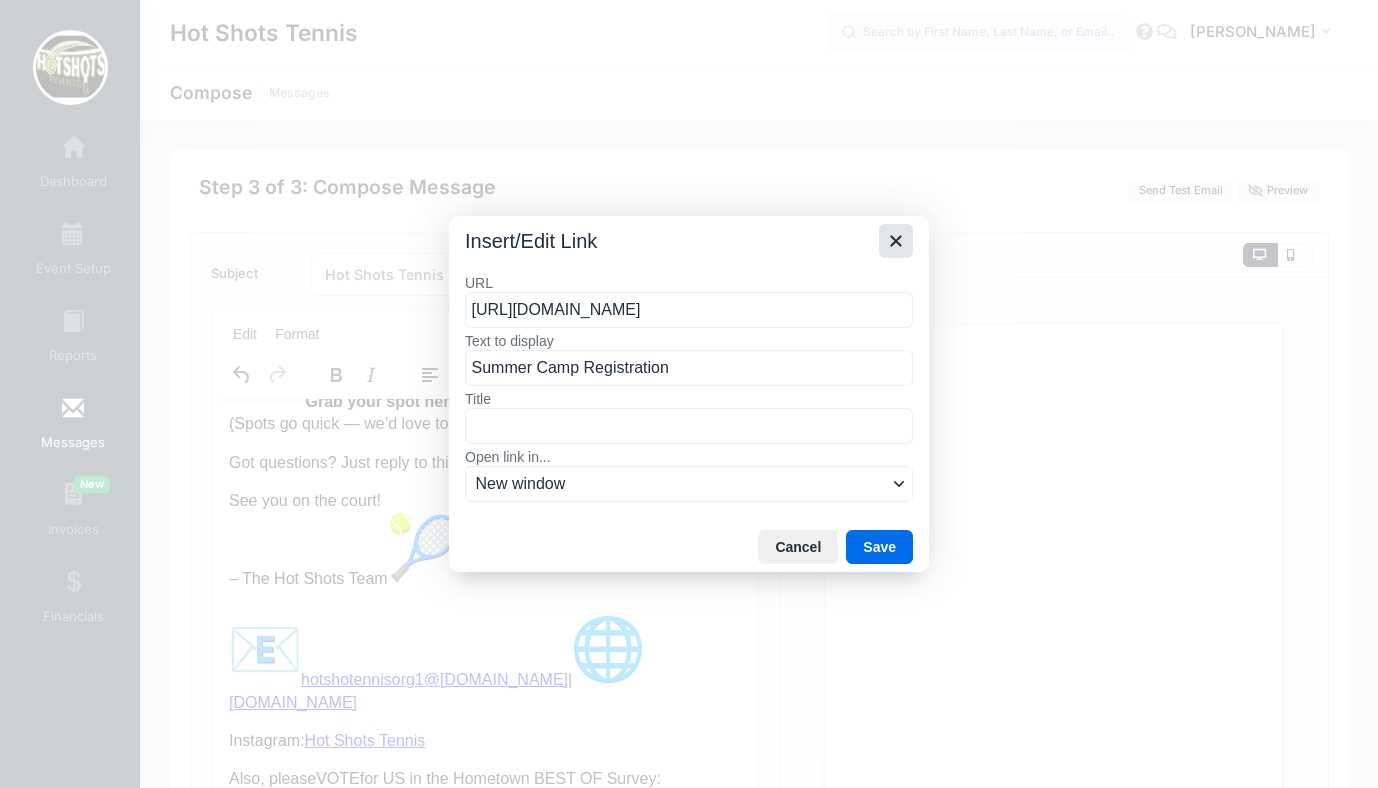 type on "https://u18115231.ct.sendgrid.net/ls/click?upn=u001.Wpt970LJjzu5WAxodjKDtTppcurw5kFHV56-2BdAJea2wHCIWXDEct3AAdSrYw8hSIfHwDCK-2FTYmJ7g-2FXcCLL8tp85CeCAYvaQs5rFX9Sqw5c-3D7WST_8820sMtYXf9EgKHHnyi-2F1go3hu59qMOUDemybnftQjYTA3OU-2ByHxVeFdBOqVh9-2BRbWdIsC25t0kprHDBJ79gKPxTDxYTD7R0DpLTt5-2B2n57QhwzI9KP23KizXexCGPbJGBWvX7hD2NkLK9YZyCYn1TFTU6KVRZDKa66frRe708w0dHMlD6CQRn40EW-2Fbhw" 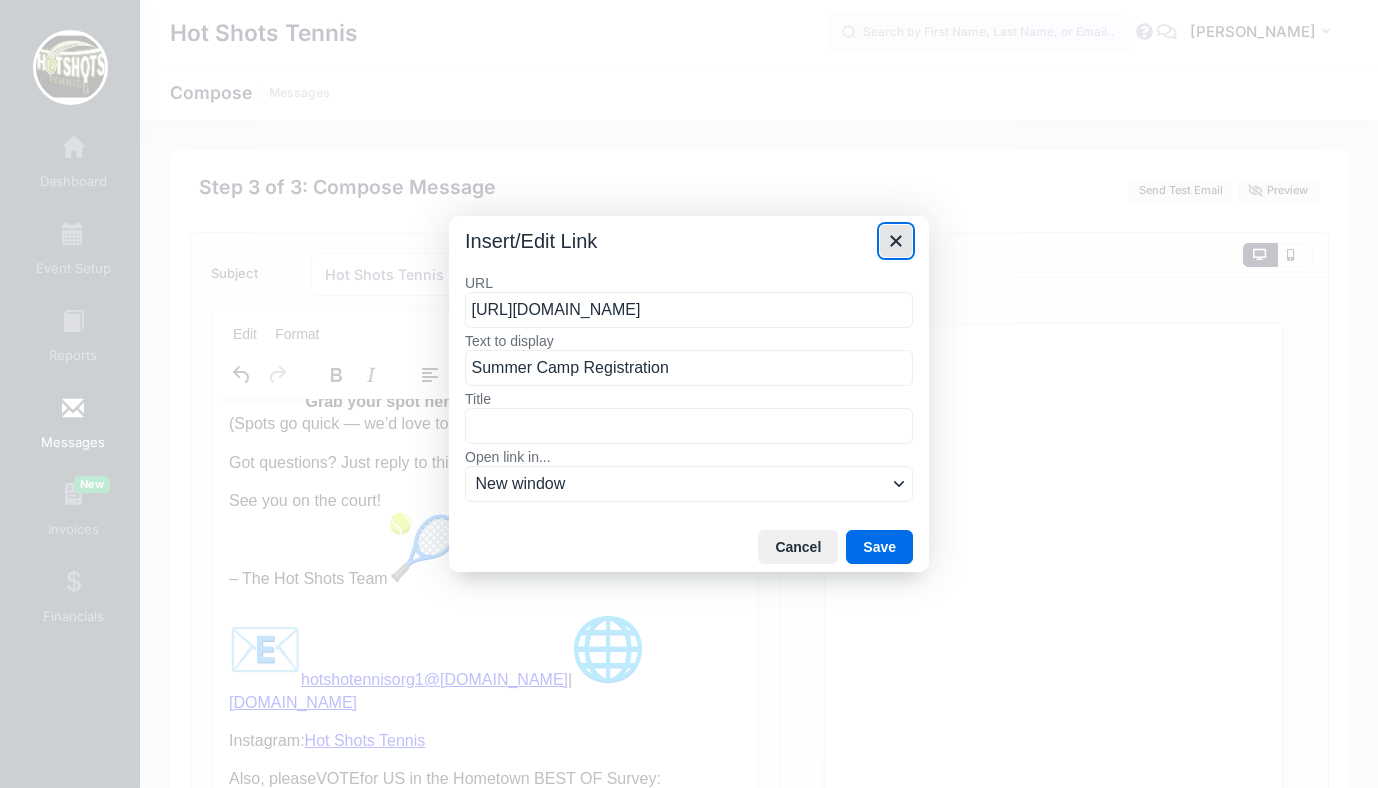 scroll, scrollTop: 0, scrollLeft: 0, axis: both 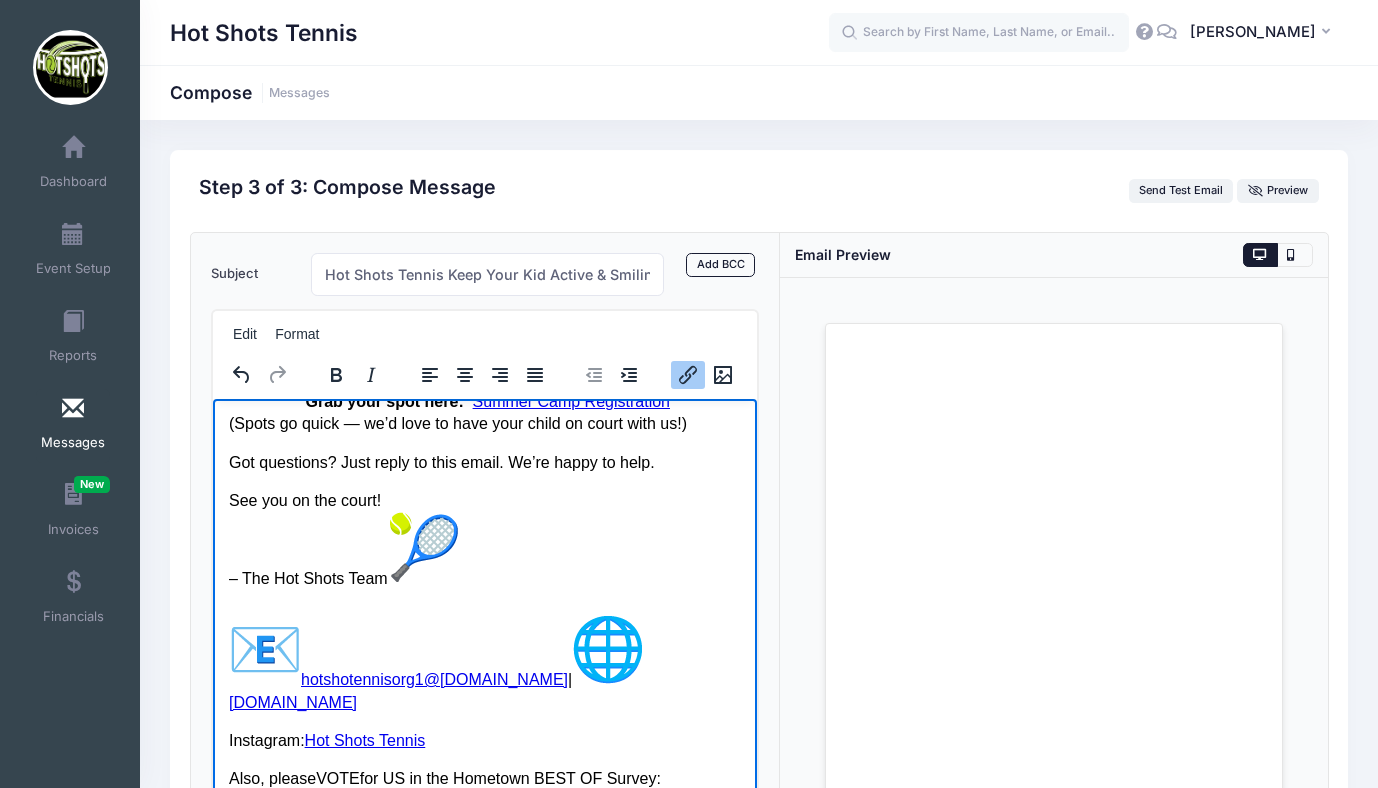 click on "Grab your spot here:    Summer Camp Registration (Spots go quick — we’d love to have your child on court with us!)" at bounding box center (484, 384) 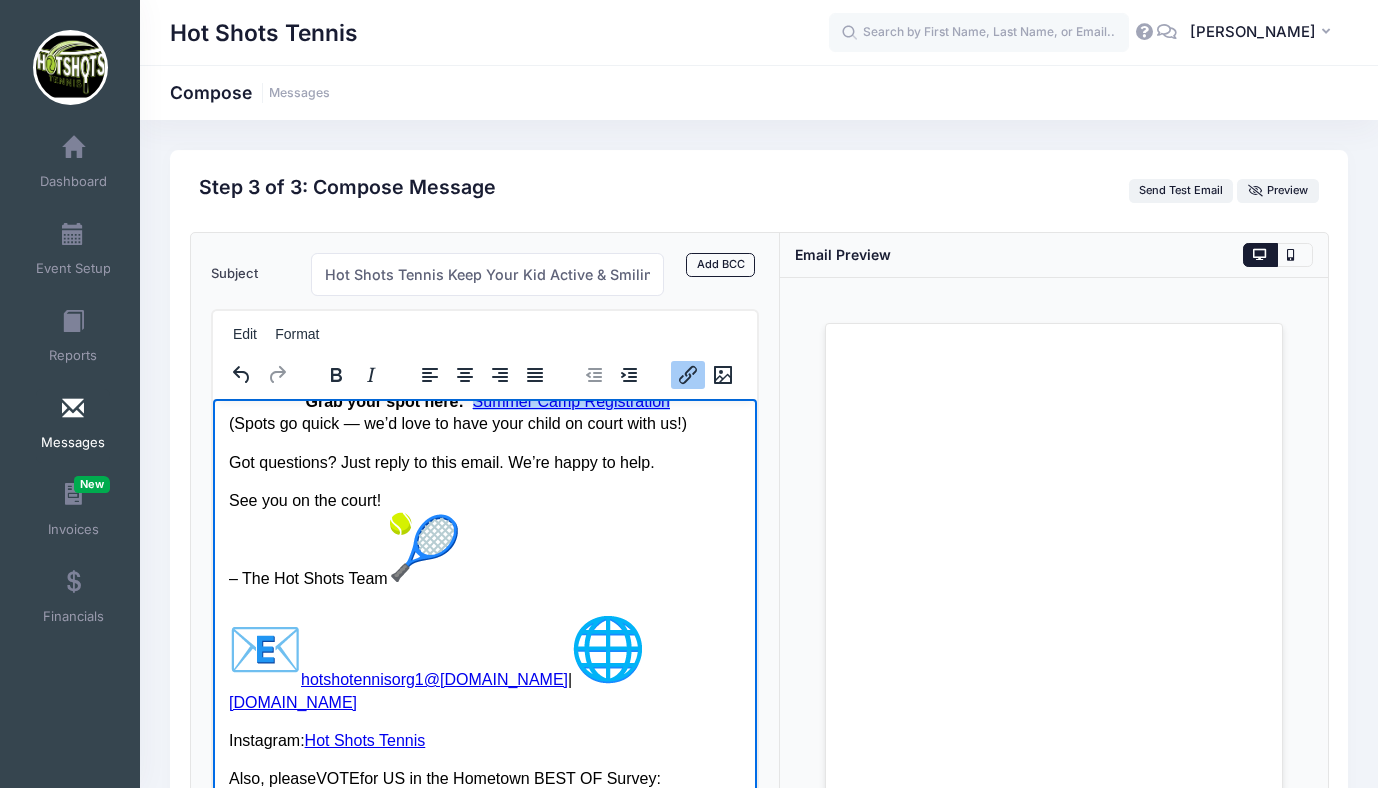 click on "Grab your spot here:    Summer Camp Registration﻿ (Spots go quick — we’d love to have your child on court with us!)" at bounding box center [484, 384] 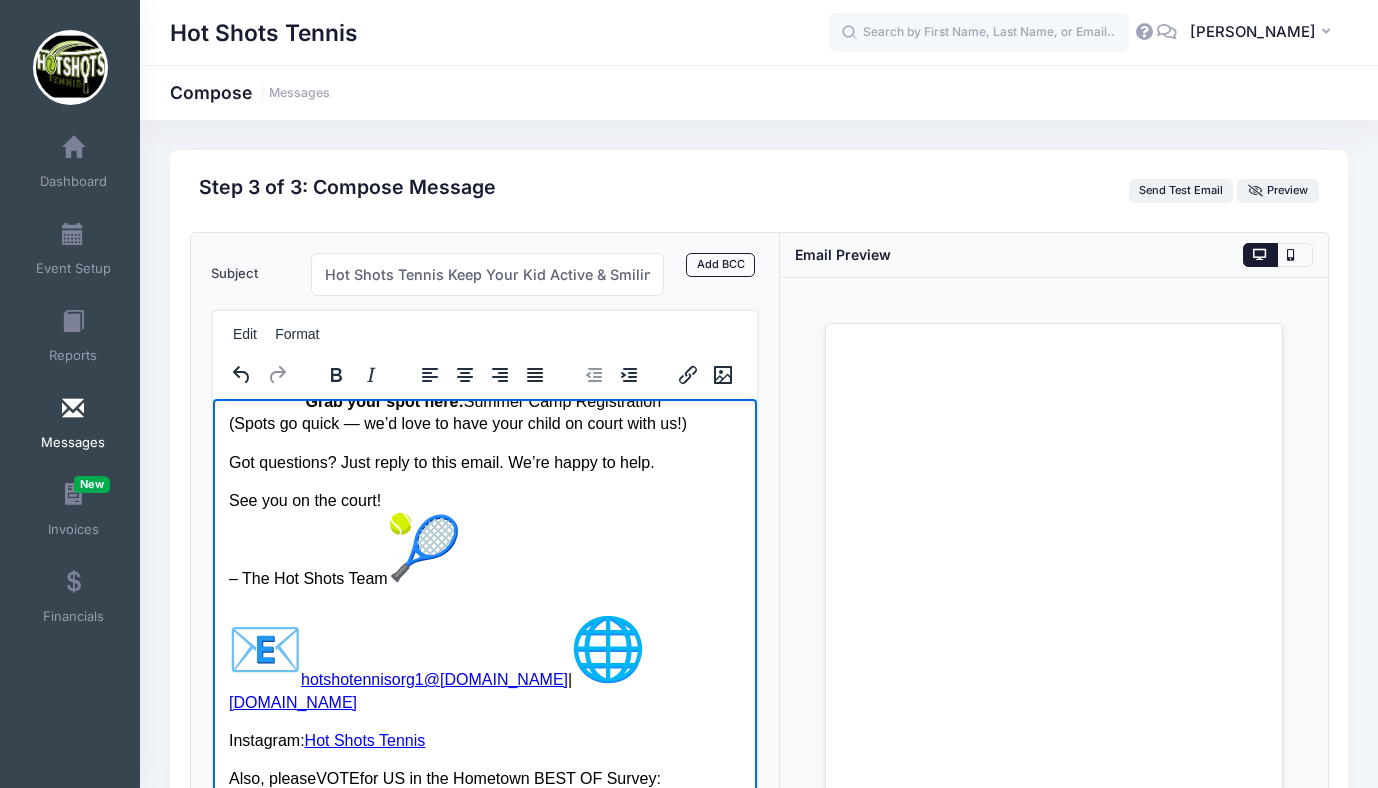 drag, startPoint x: 473, startPoint y: 438, endPoint x: 671, endPoint y: 444, distance: 198.09088 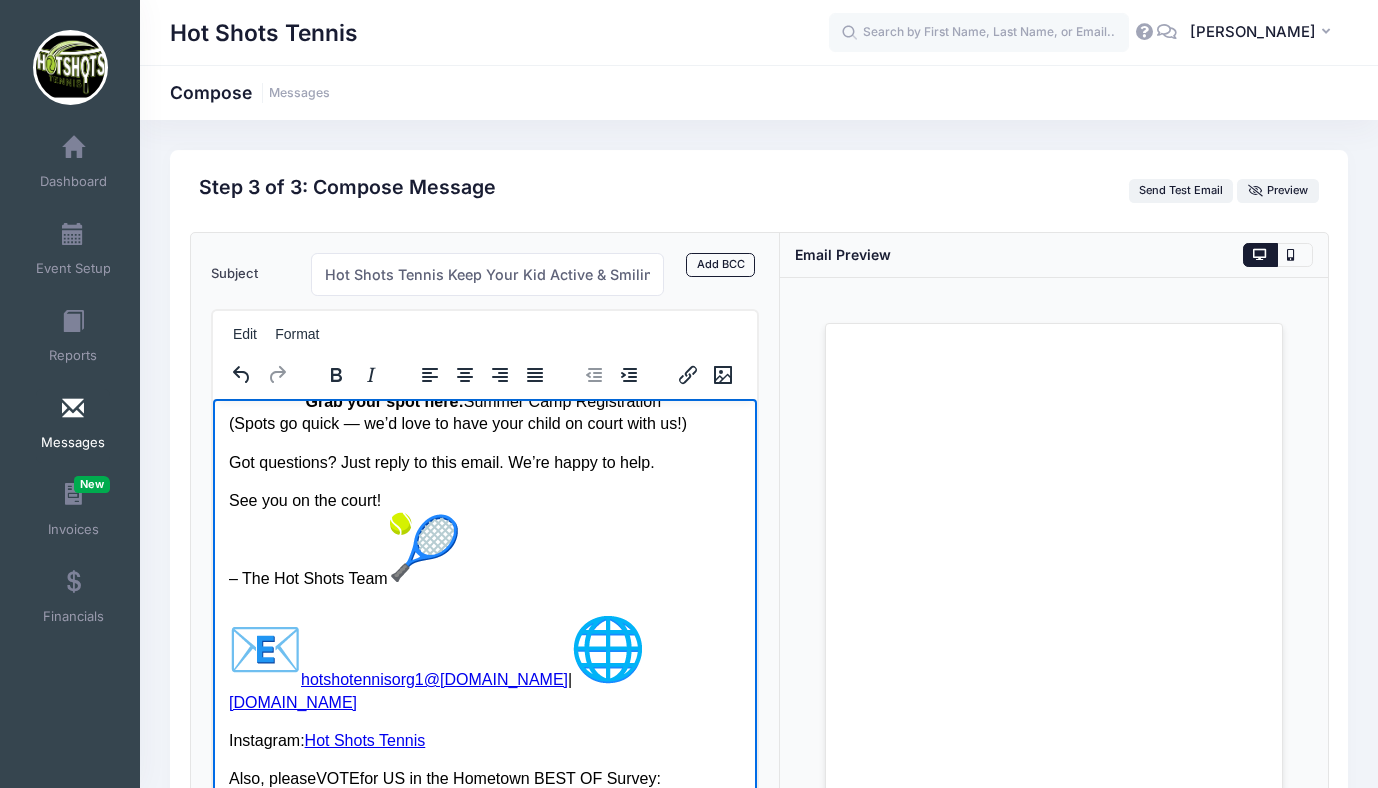 click on "Grab your spot here:   Summer Camp Registration (Spots go quick — we’d love to have your child on court with us!)" at bounding box center (484, 384) 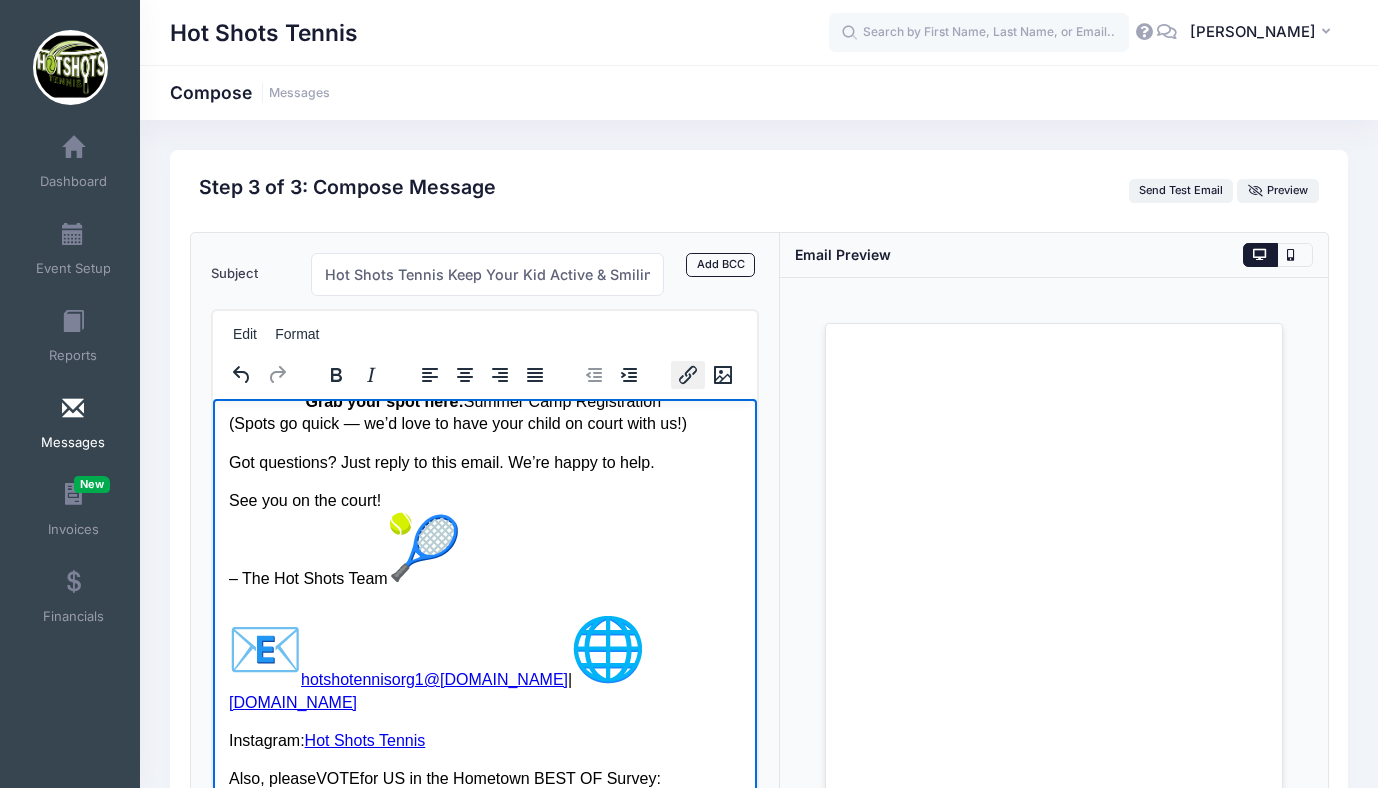 click 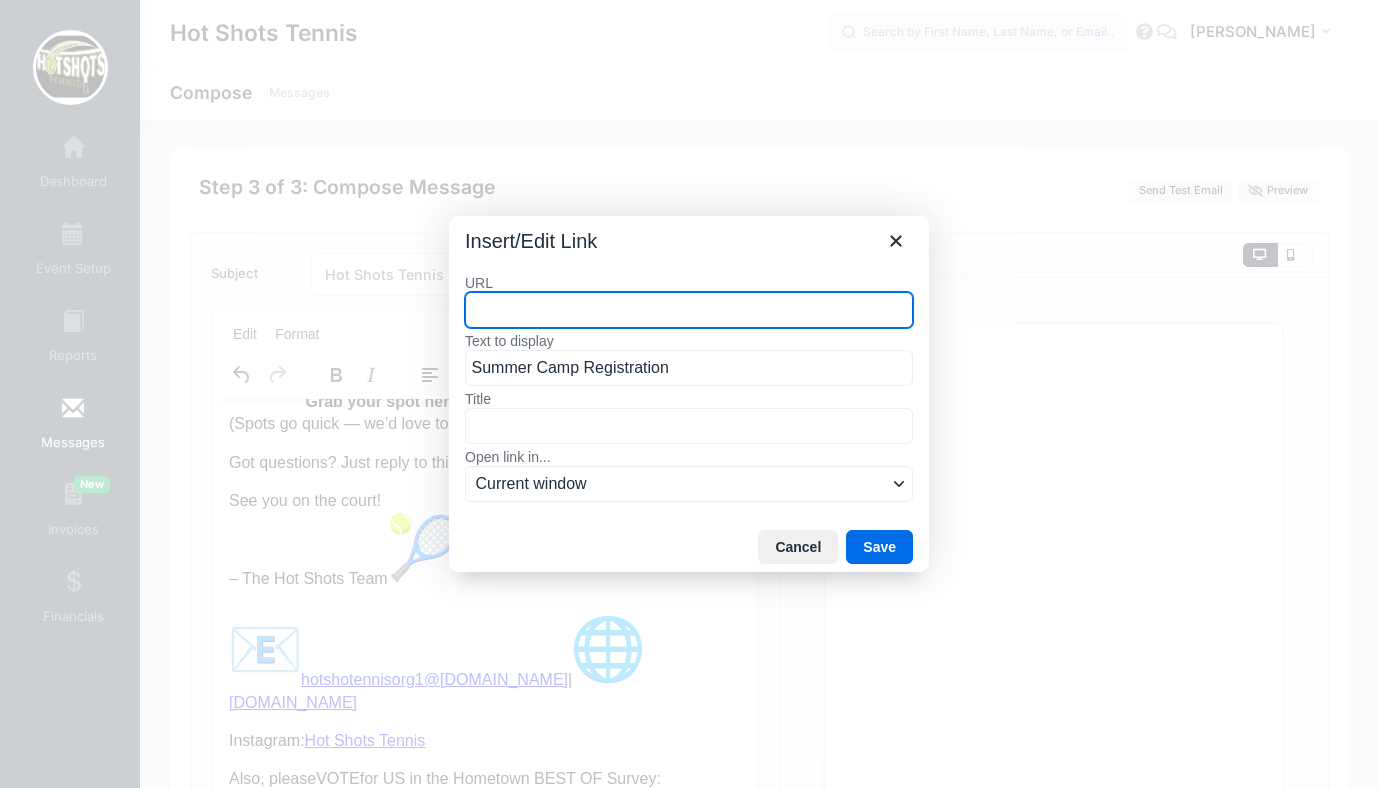 paste on "https://portal.campnetwork.com/Register/Register.php?camp_id=397395" 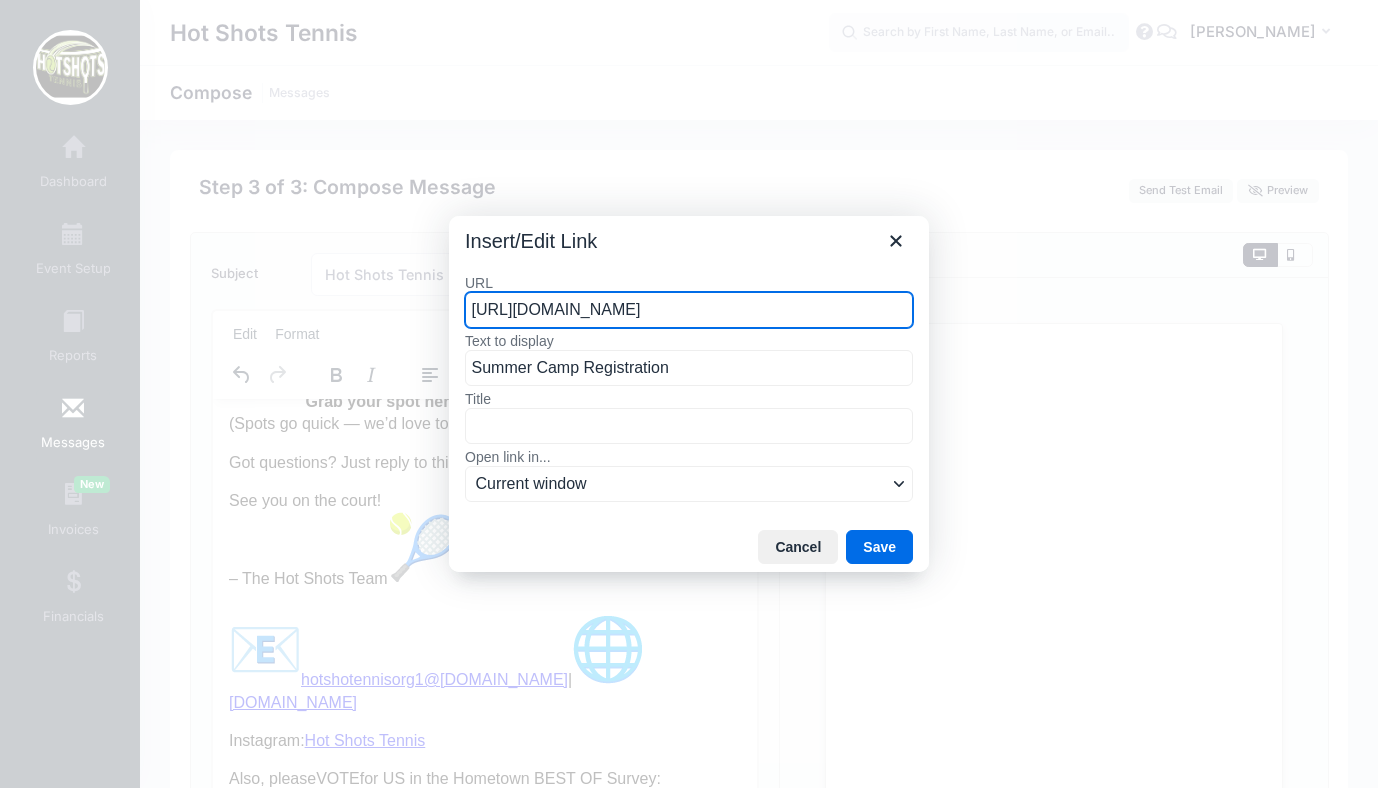 scroll, scrollTop: 0, scrollLeft: 92, axis: horizontal 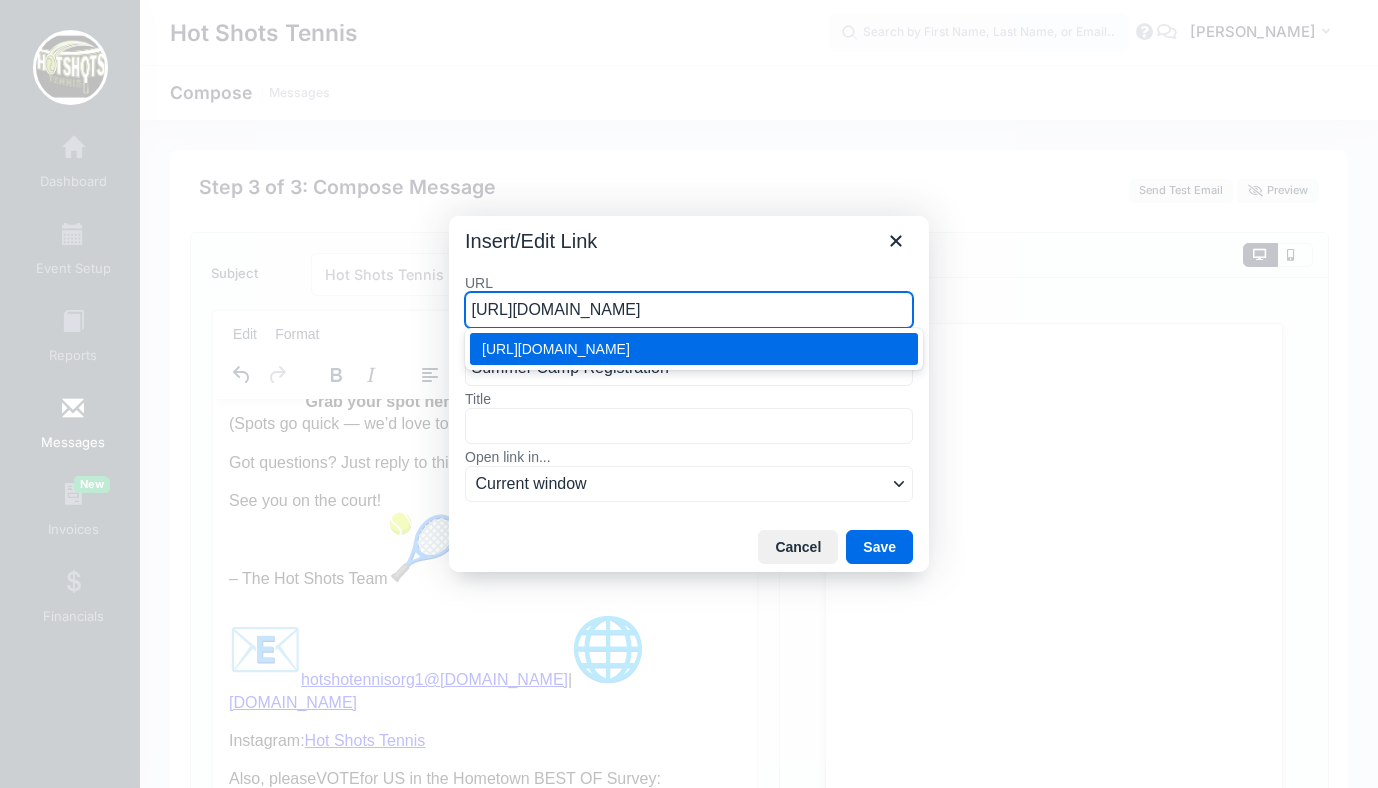 click on "https://portal.campnetwork.com/Register/Register.php?camp_id=397395" at bounding box center [696, 349] 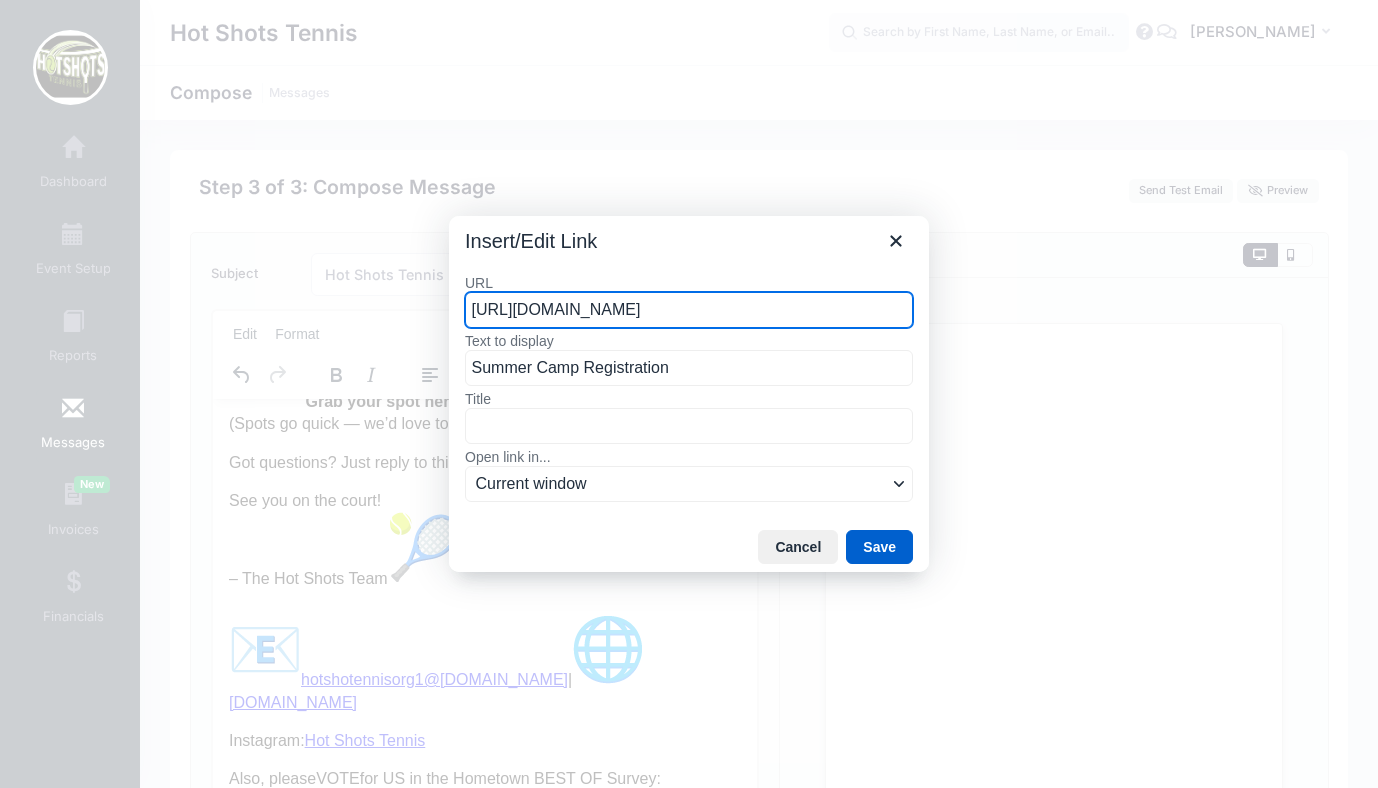 type on "https://portal.campnetwork.com/Register/Register.php?camp_id=397395" 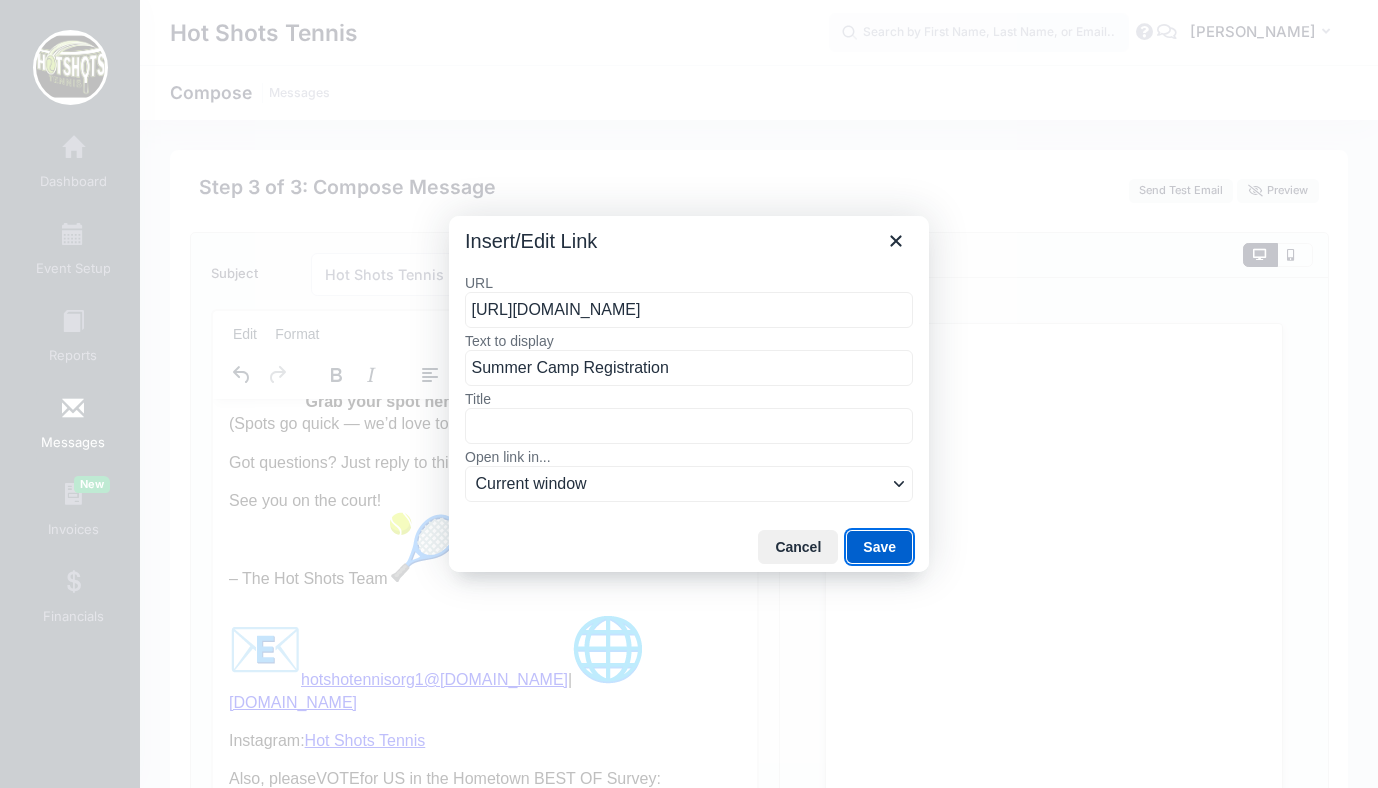 click on "Save" at bounding box center [879, 547] 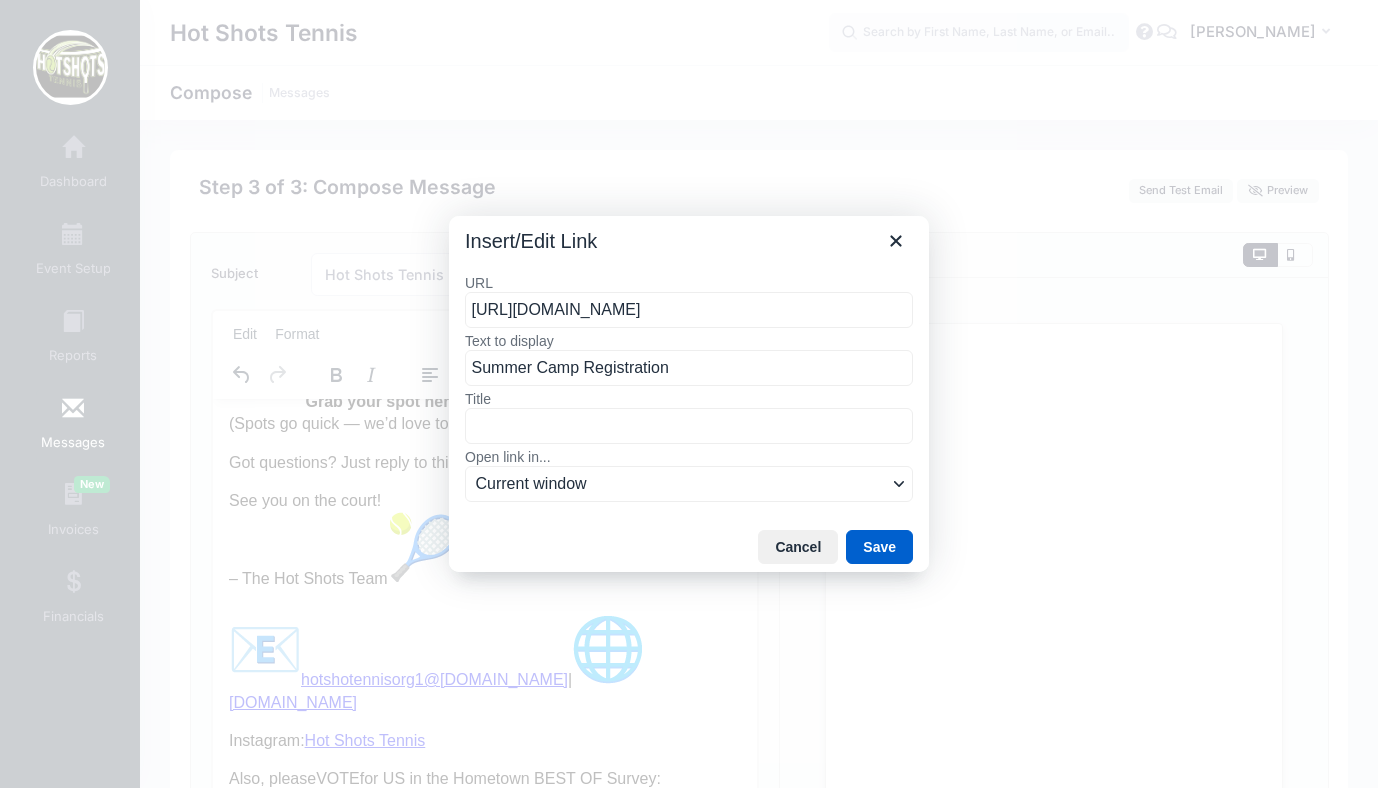scroll, scrollTop: 0, scrollLeft: 0, axis: both 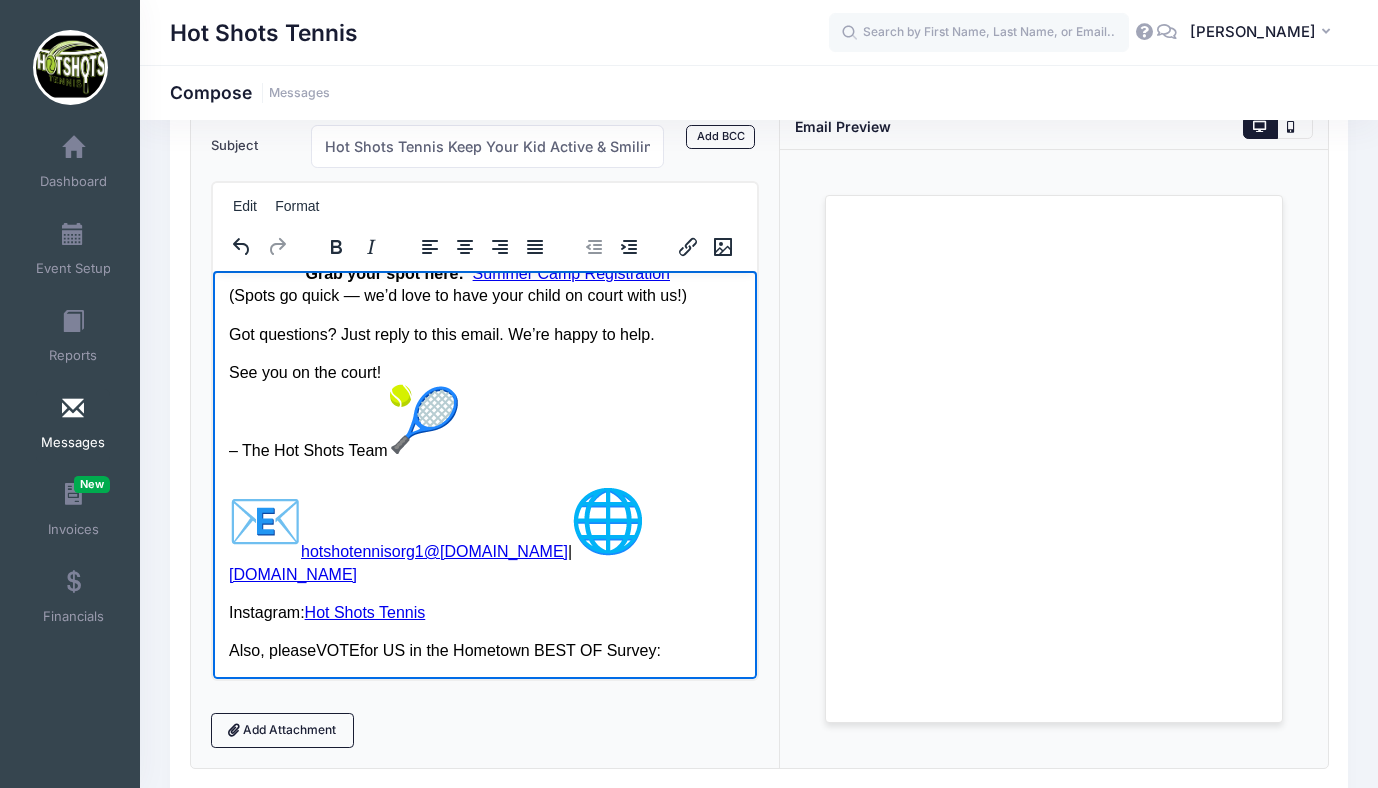 click at bounding box center [607, 520] 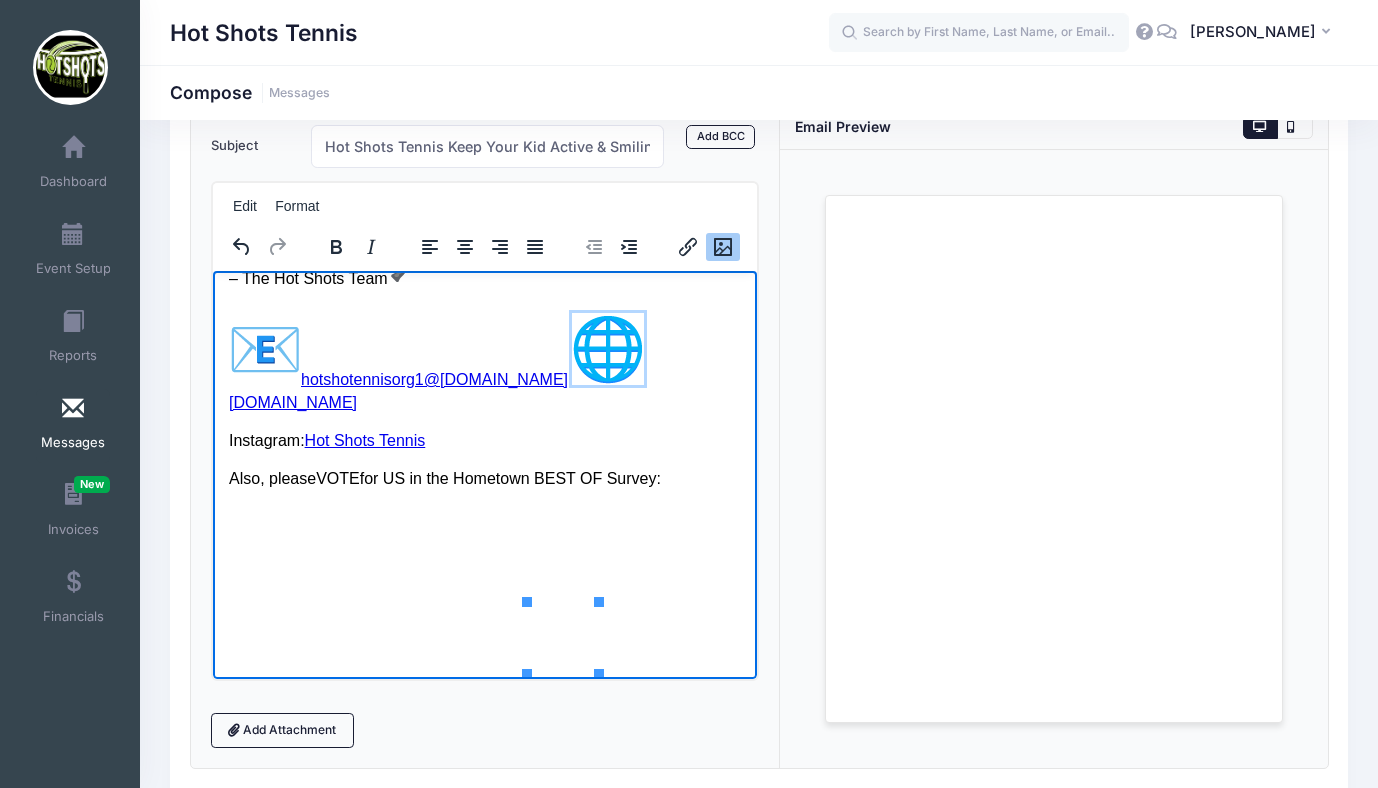 click on "See you on the court! – The Hot Shots Team hotshotennisorg1@ gmail.com  |  www.hotshotstennis.org" at bounding box center [484, 301] 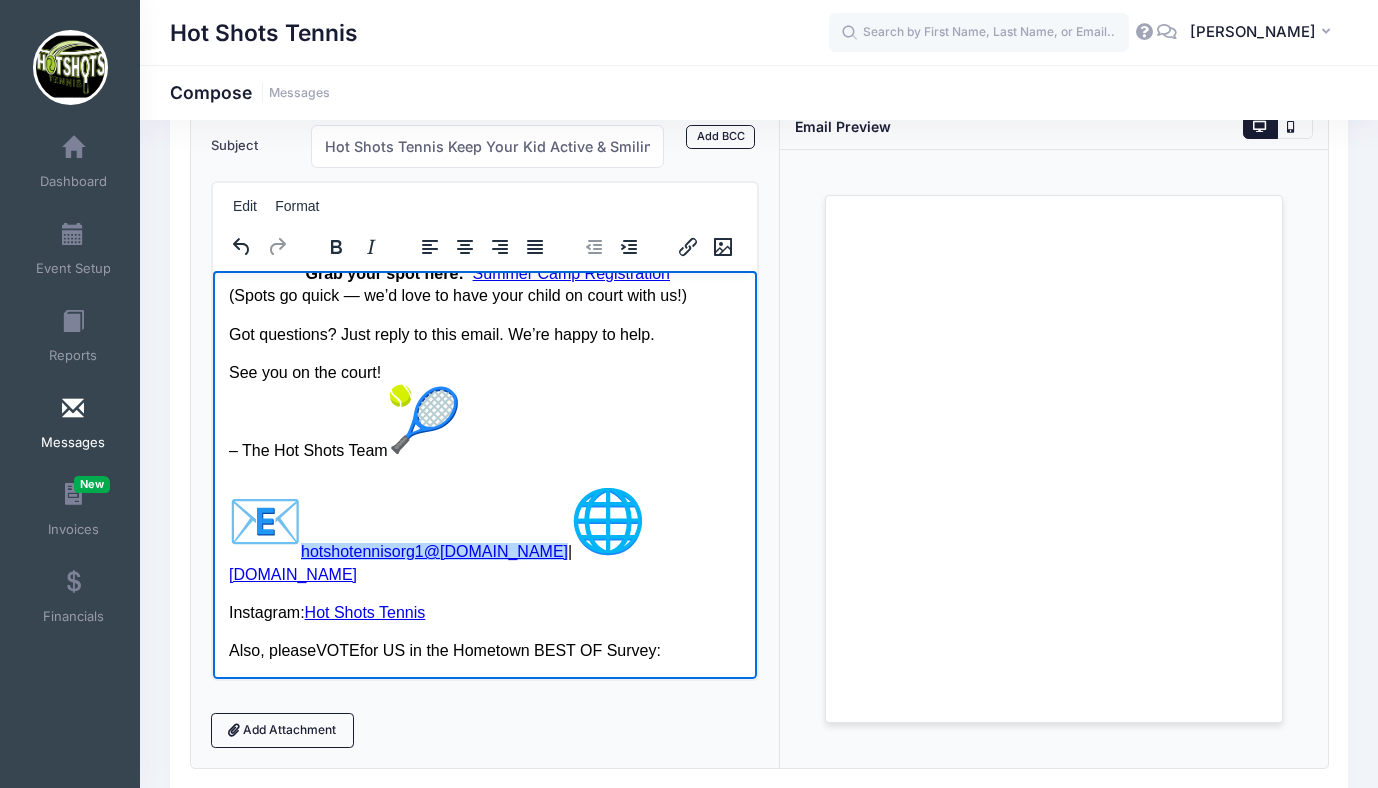 click on "See you on the court! – The Hot Shots Team hotshotennisorg1@ gmail.com﻿  |  www.hotshotstennis.org" at bounding box center [484, 473] 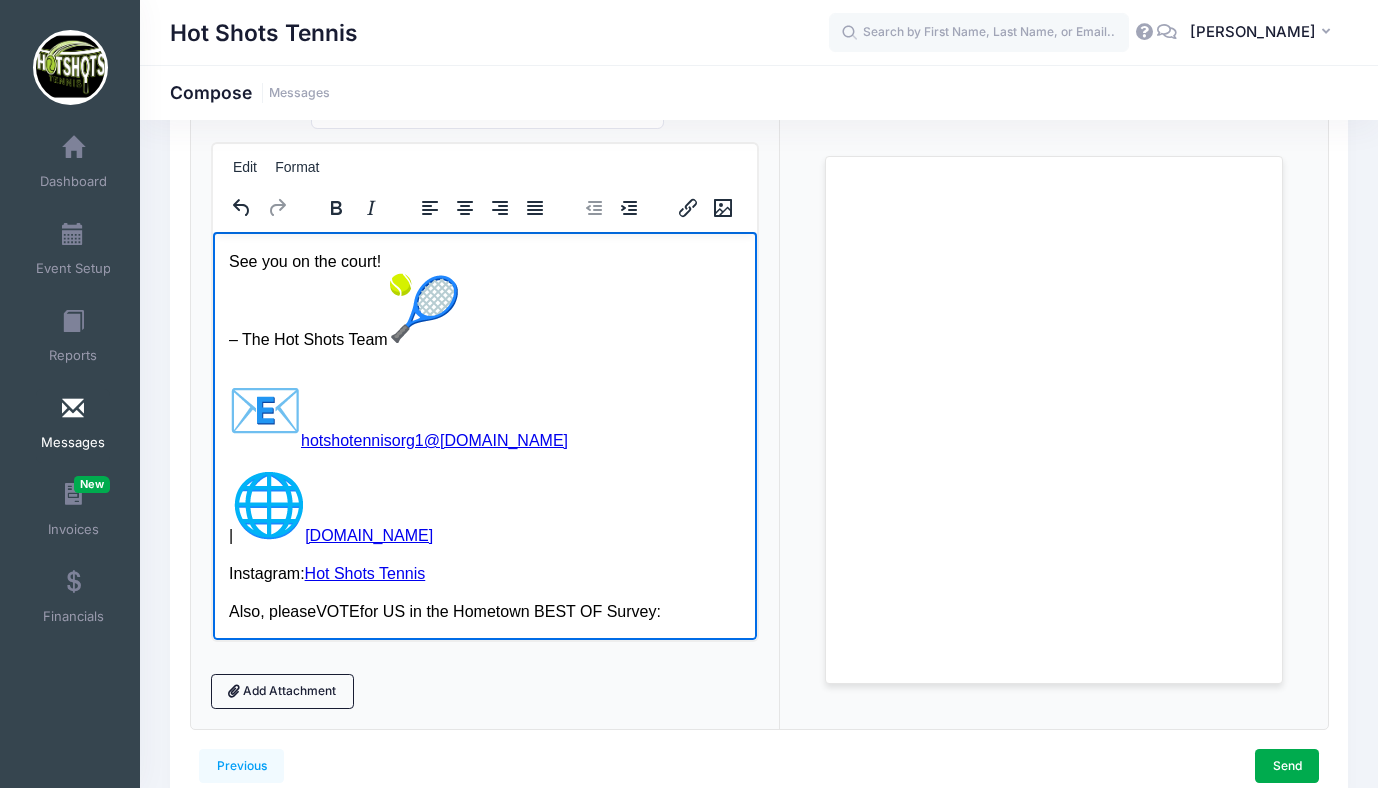 scroll, scrollTop: 173, scrollLeft: 0, axis: vertical 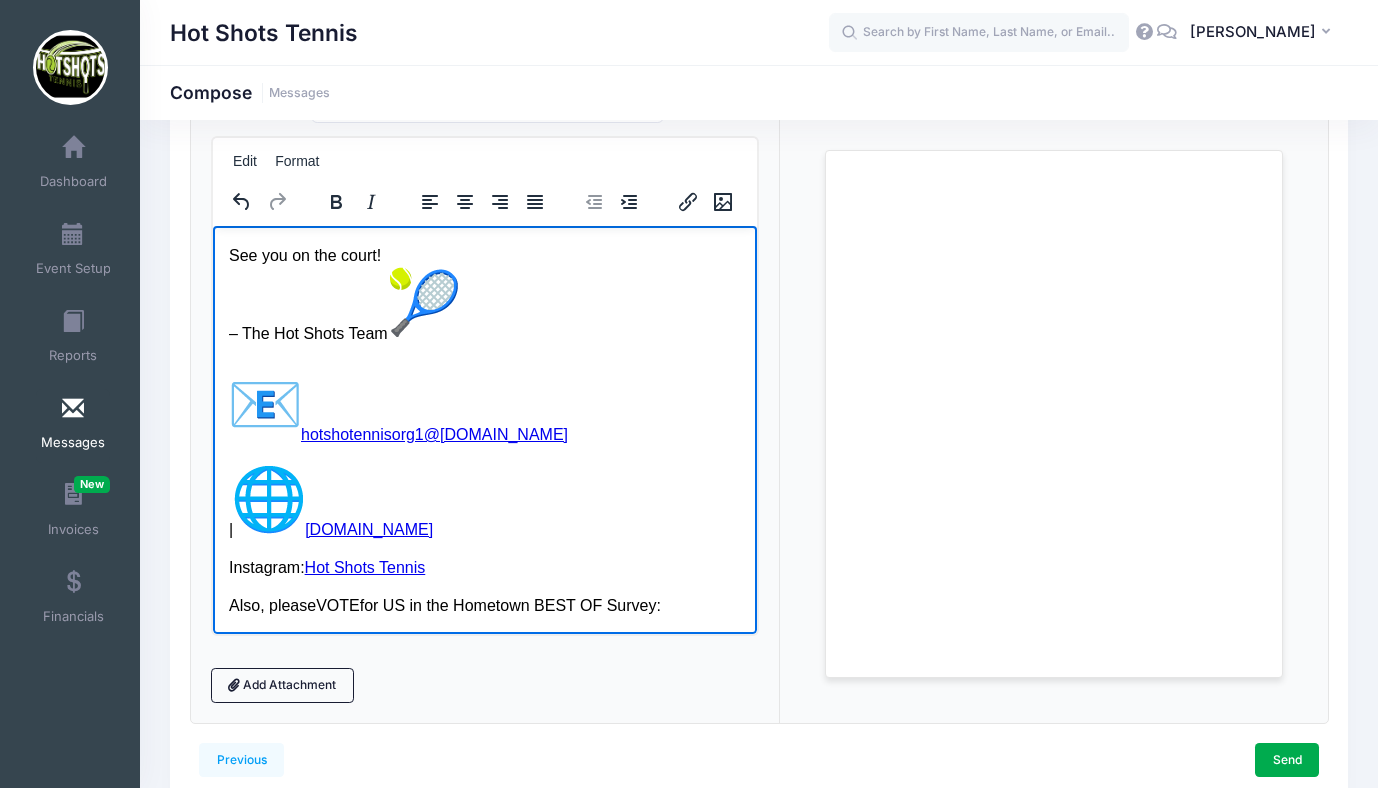 click on "Also, please  VOTE  for US in the Hometown BEST OF Survey:" at bounding box center [484, 605] 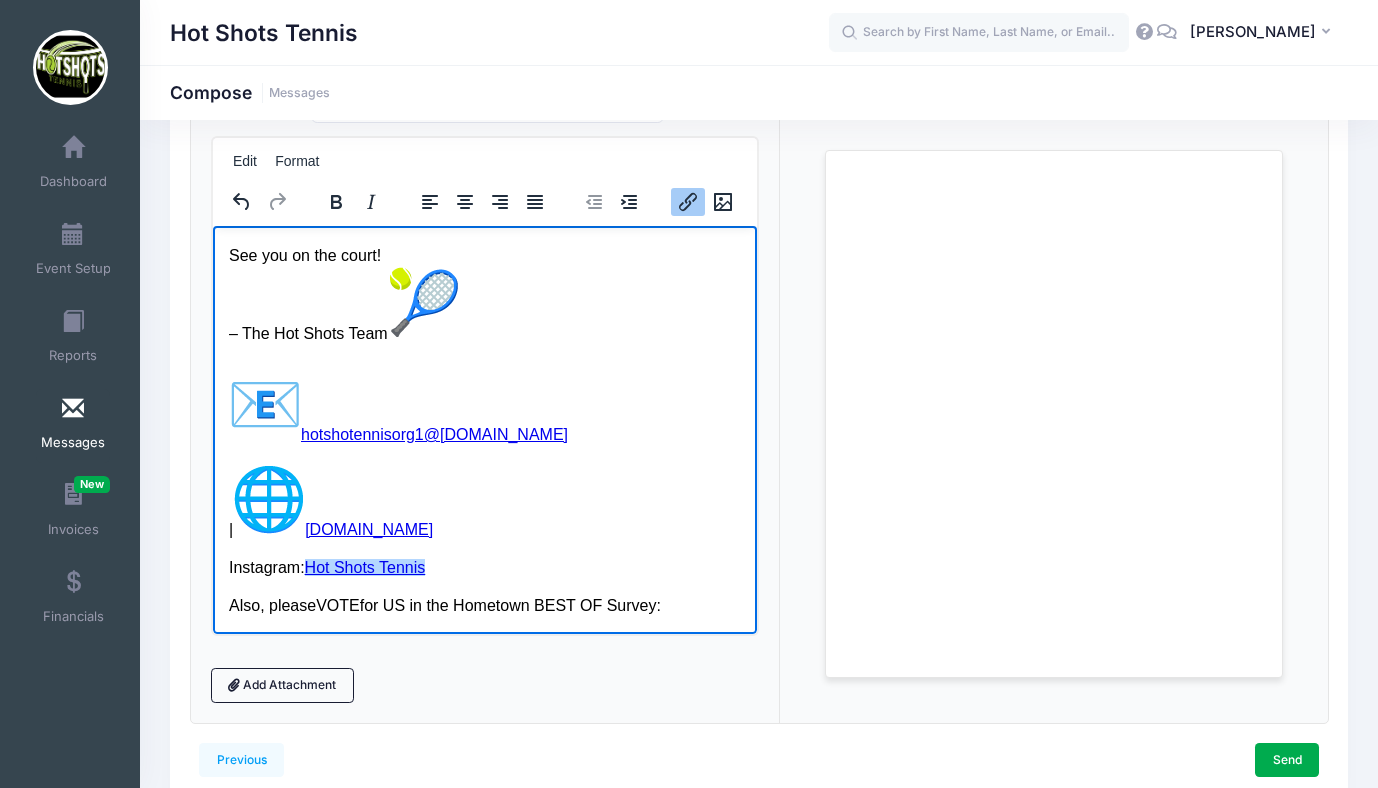 click on "Instagram:   Hot Shots Tennis" at bounding box center [484, 567] 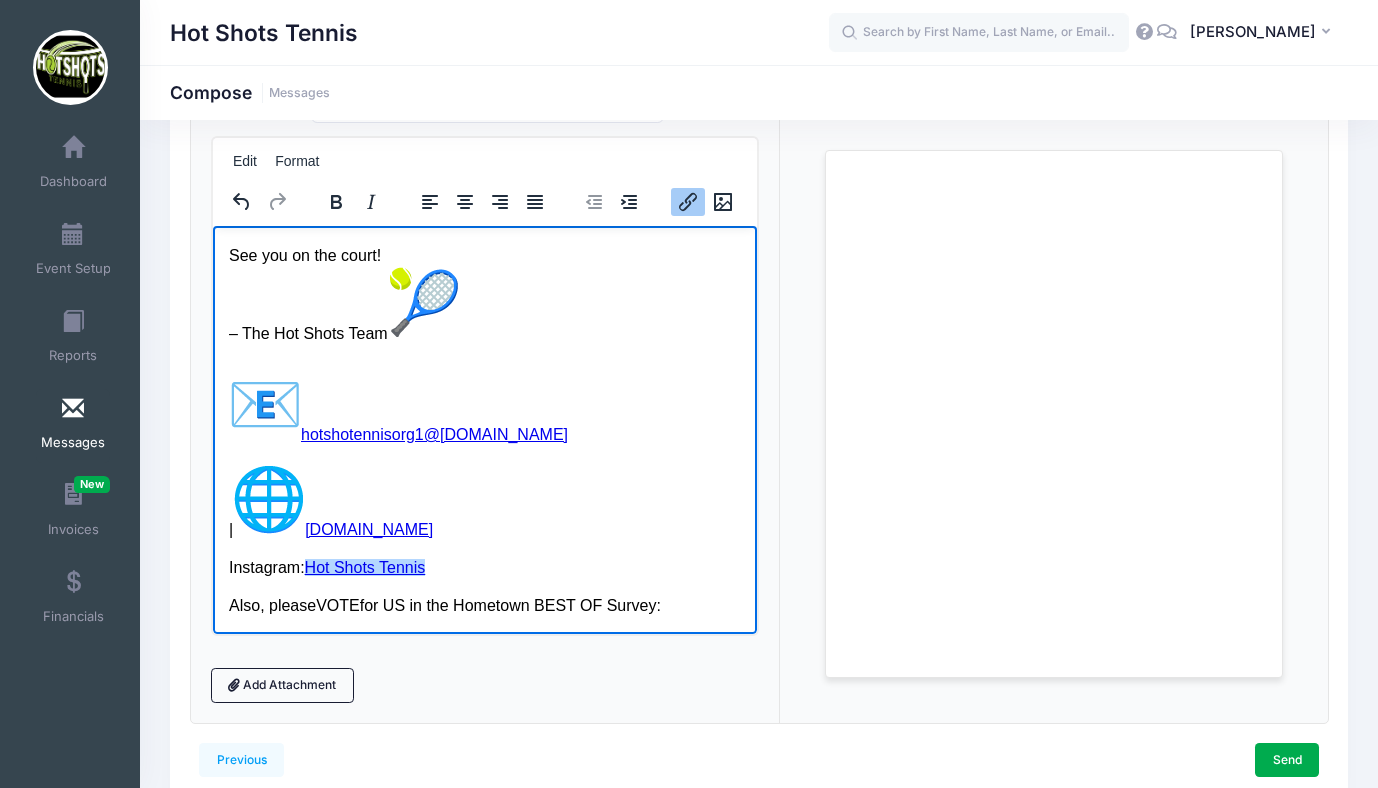 drag, startPoint x: 452, startPoint y: 567, endPoint x: 316, endPoint y: 567, distance: 136 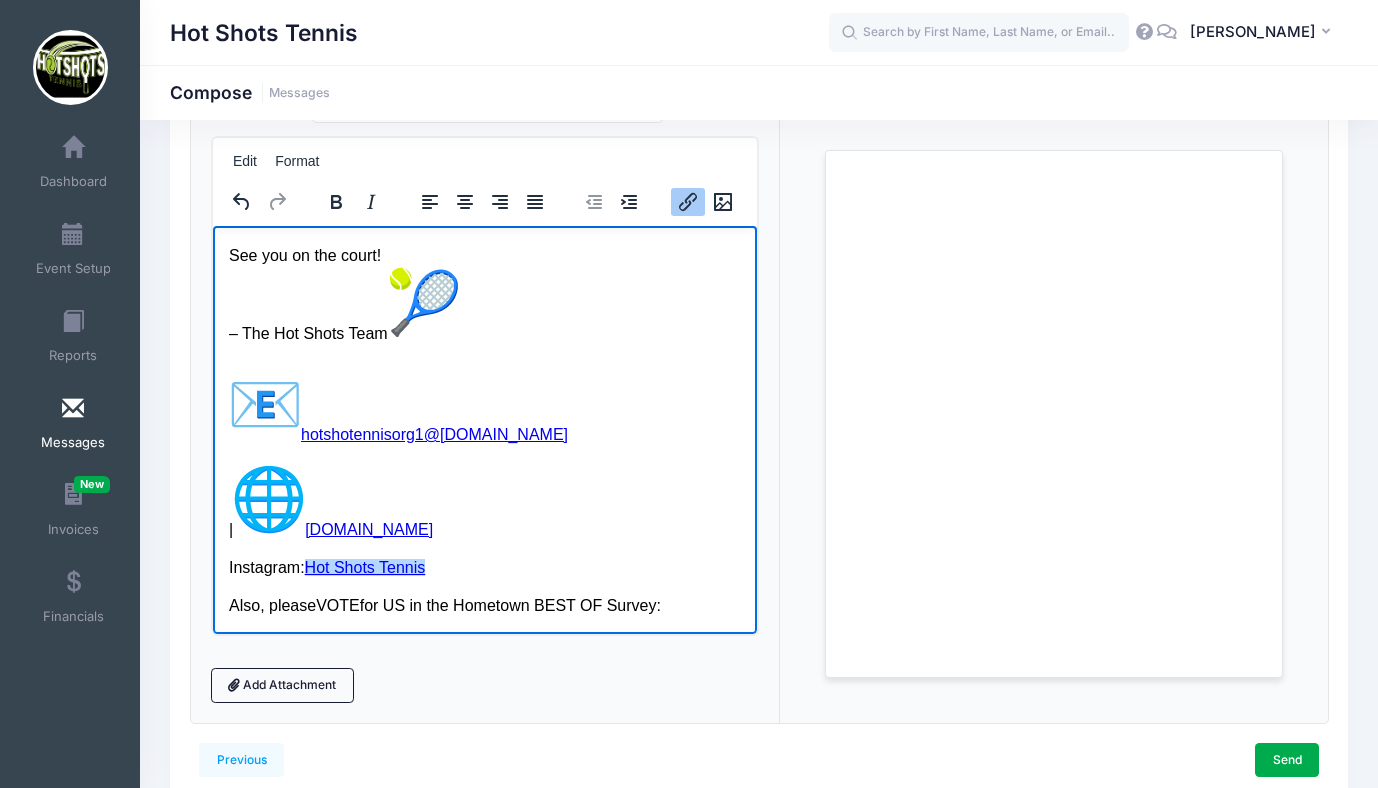 click on "Instagram:   Hot Shots Tennis﻿" at bounding box center [484, 567] 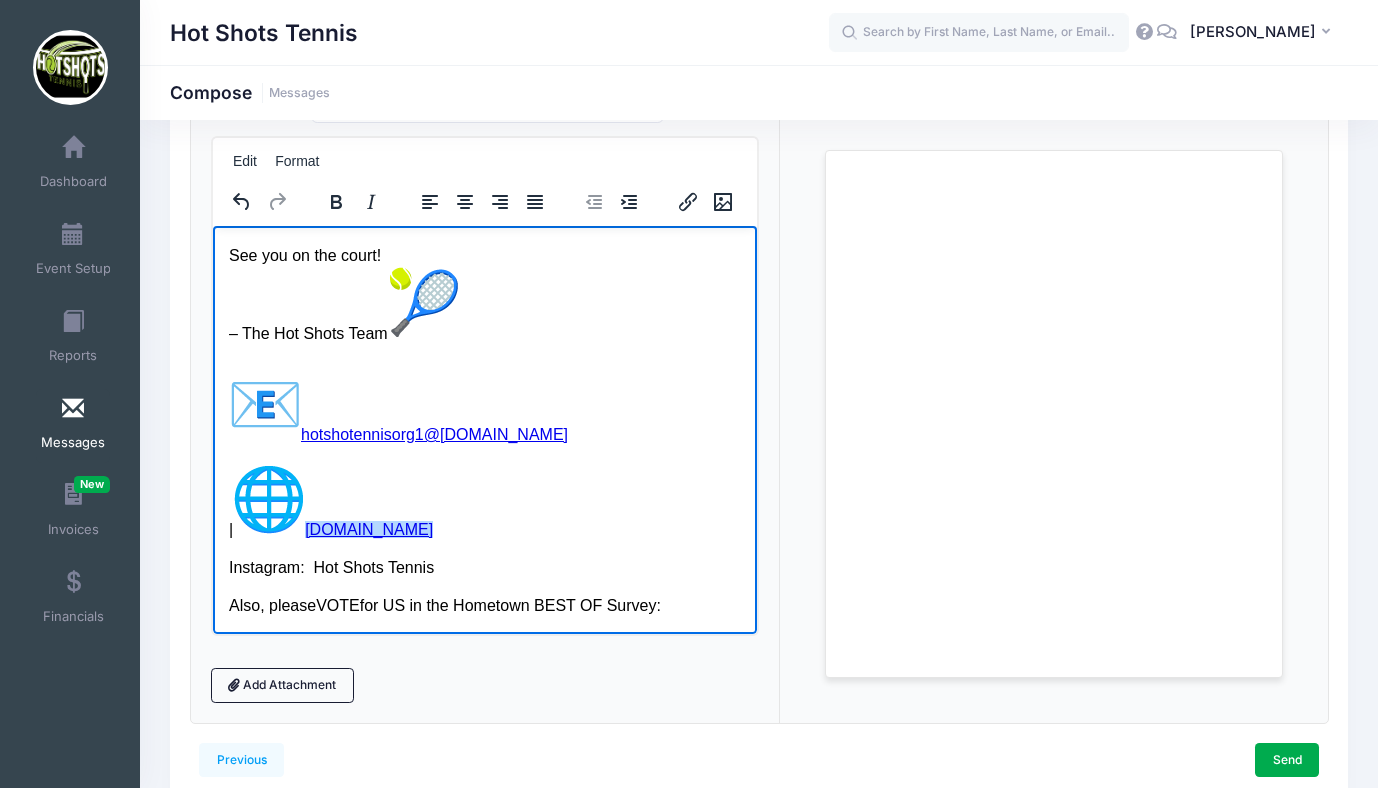 click on "|  www.hotshotstennis.org﻿" at bounding box center [484, 501] 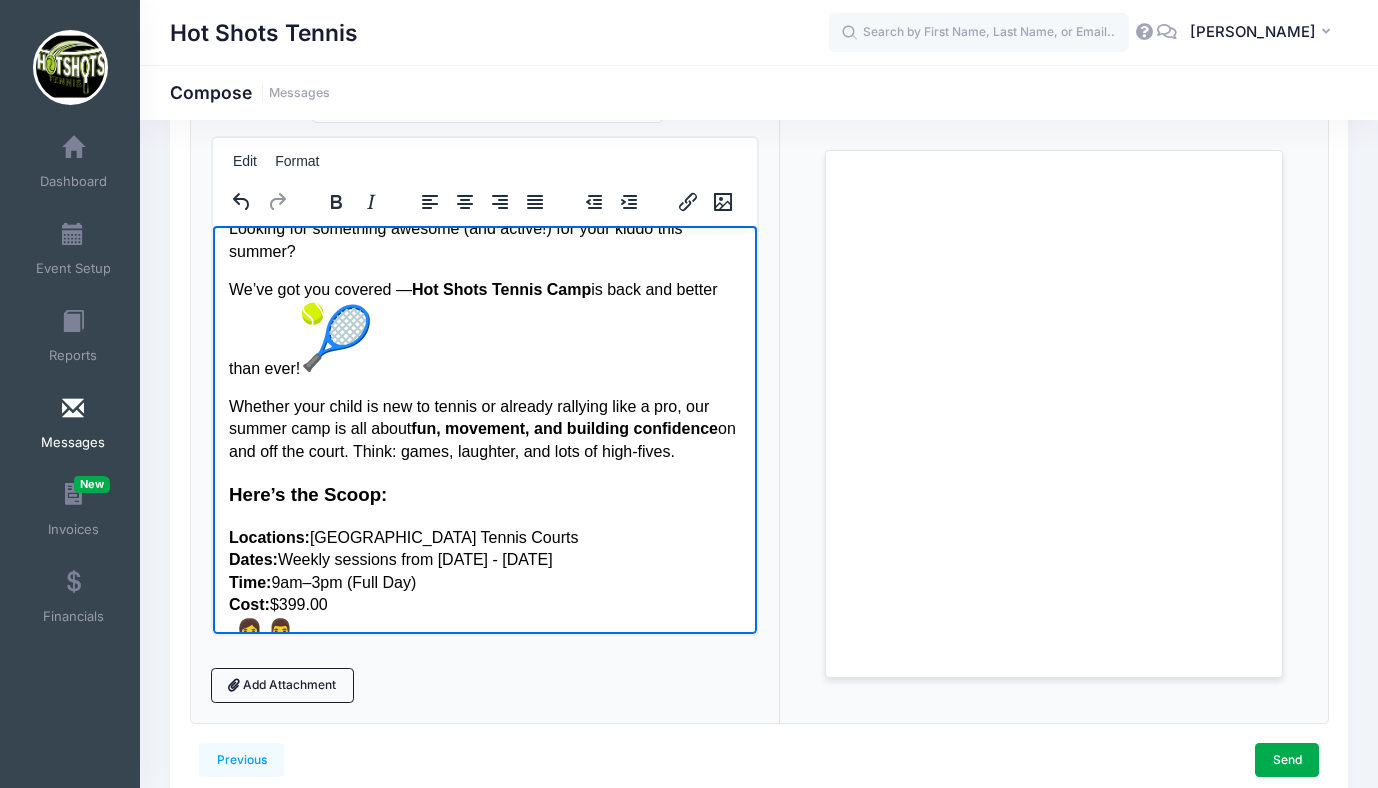 scroll, scrollTop: 0, scrollLeft: 0, axis: both 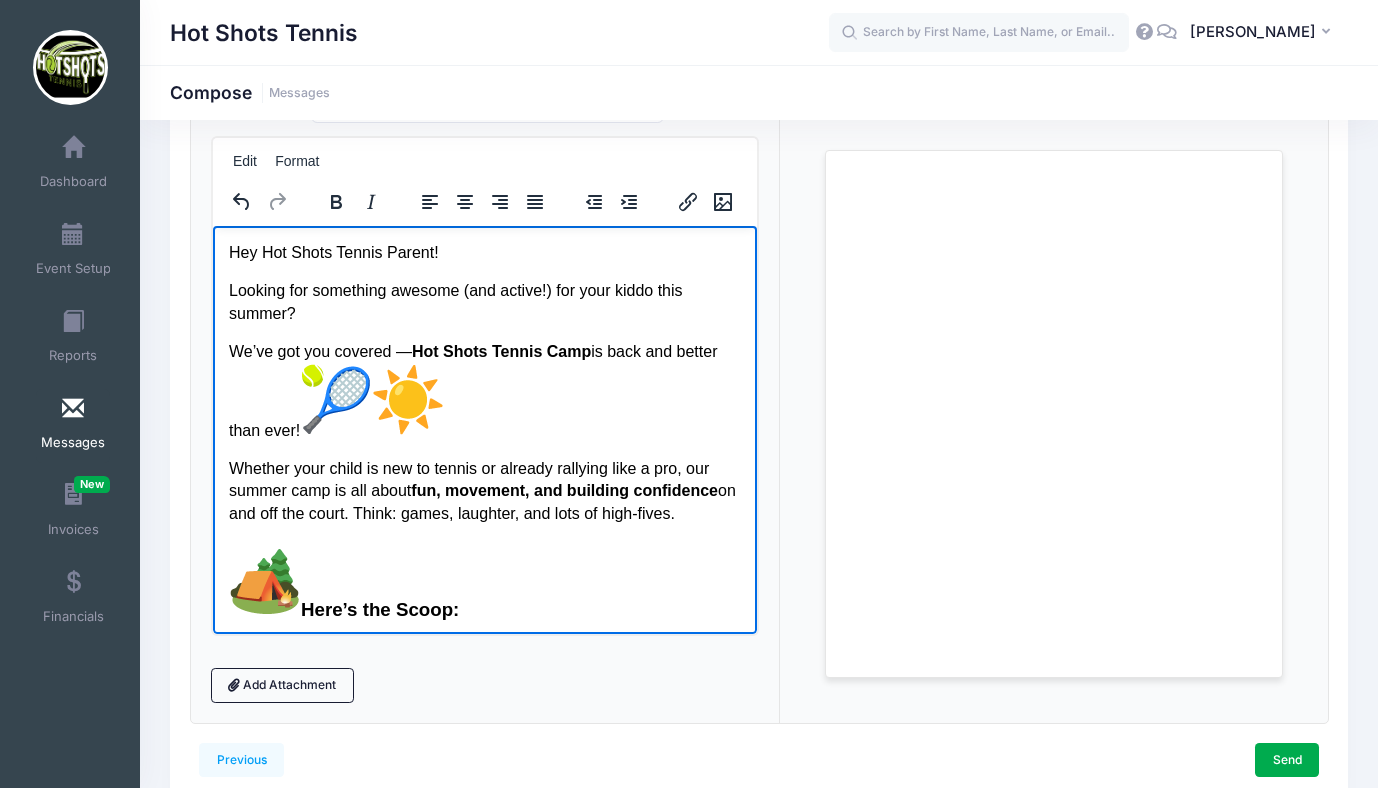 drag, startPoint x: 682, startPoint y: 609, endPoint x: 229, endPoint y: 244, distance: 581.7508 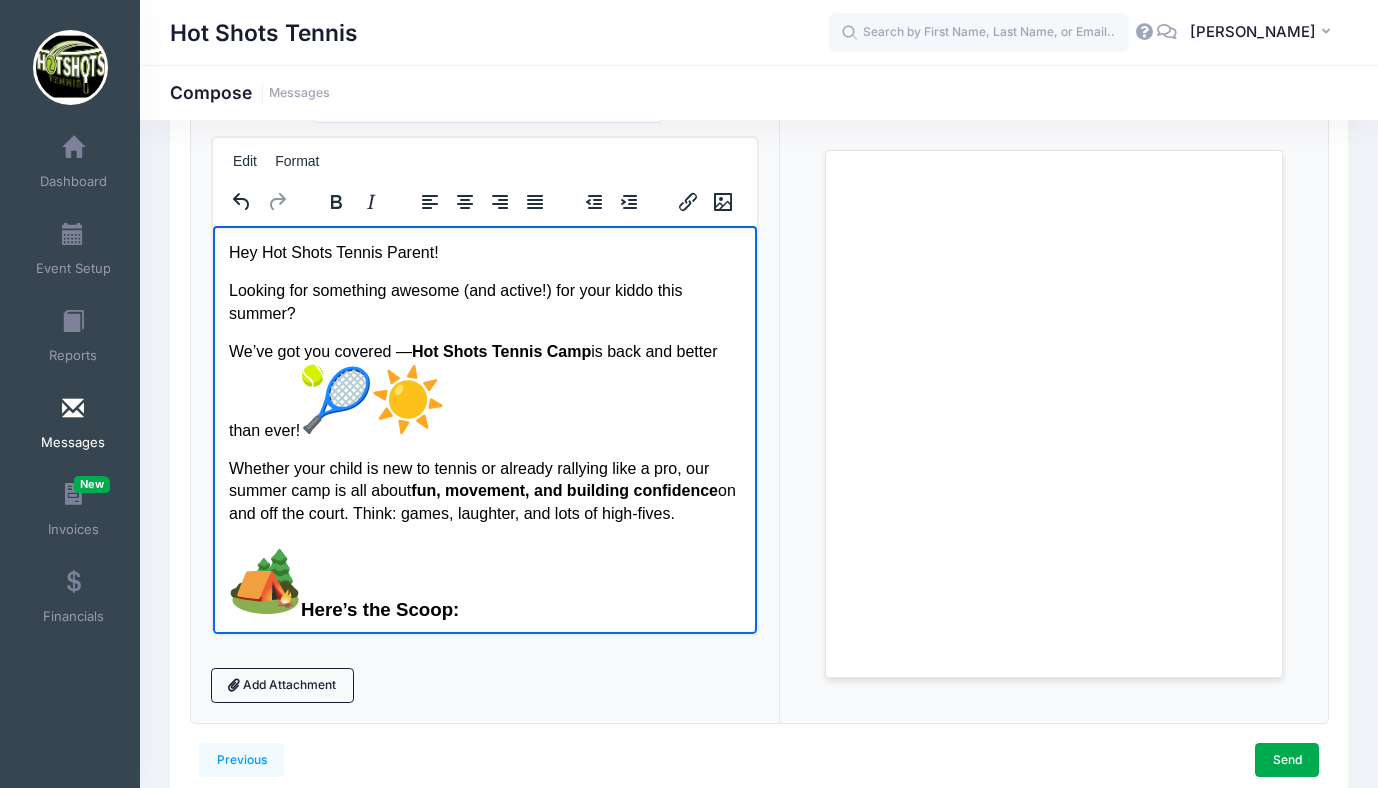 click on "Hey Hot Shots Tennis Parent! Looking for something awesome (and active!) for your kiddo this summer? We’ve got you covered —  Hot Shots Tennis Camp  is back and better than ever! Whether your child is new to tennis or already rallying like a pro, our summer camp is all about  fun, movement, and building confidence  on and off the court. Think: games, laughter, and lots of high-fives. Here’s the Scoop: Locations:  Westchester High School Tennis Courts Dates:  Weekly sessions from July 14 - August 8 Time:   9am–3pm (Full Day) Cost:  $399.00 Ages: Elementary & middle school kids! What to Expect: Fast-paced tennis games and skill-building Friendly coaches who make learning FUN Teamwork, movement, and lots of smiles Great for beginners  and  kids with some tennis experience Let your kid stay active, meet new friends, and burn some energy this summer — all while picking up a lifelong sport! ________ Sample Schedule:  _________   Grab your spot here:    Summer Camp Registration gmail.com   |" at bounding box center [484, 1264] 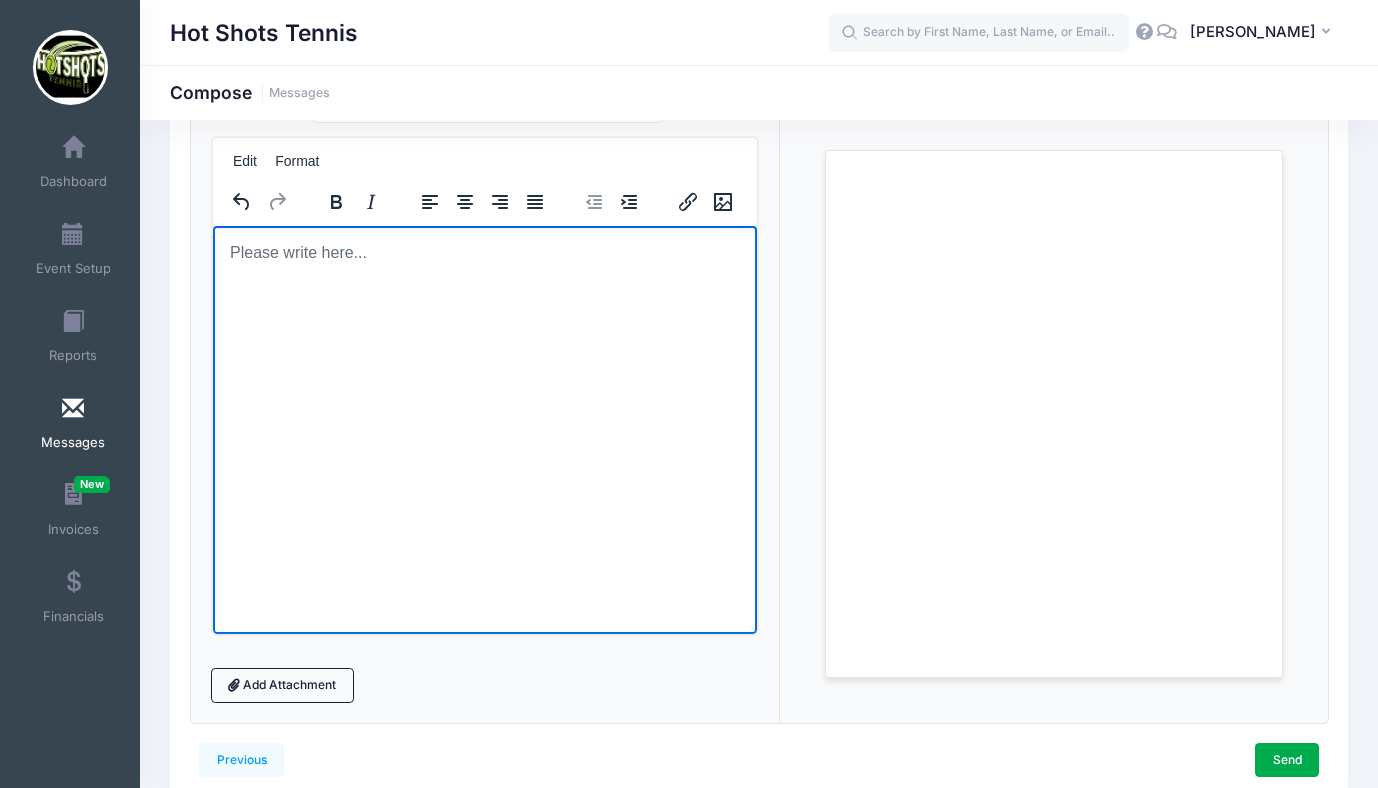 click at bounding box center (484, 252) 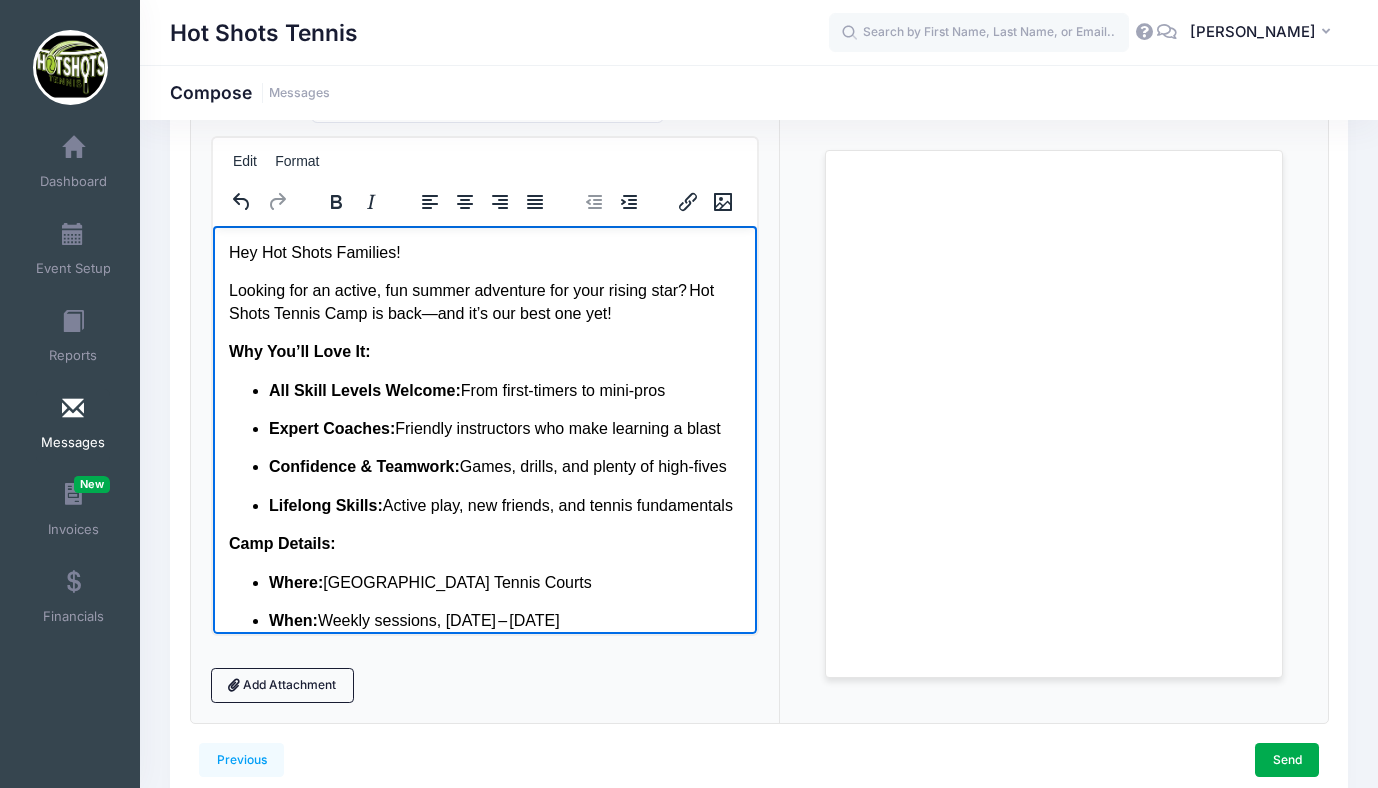 scroll, scrollTop: 673, scrollLeft: 0, axis: vertical 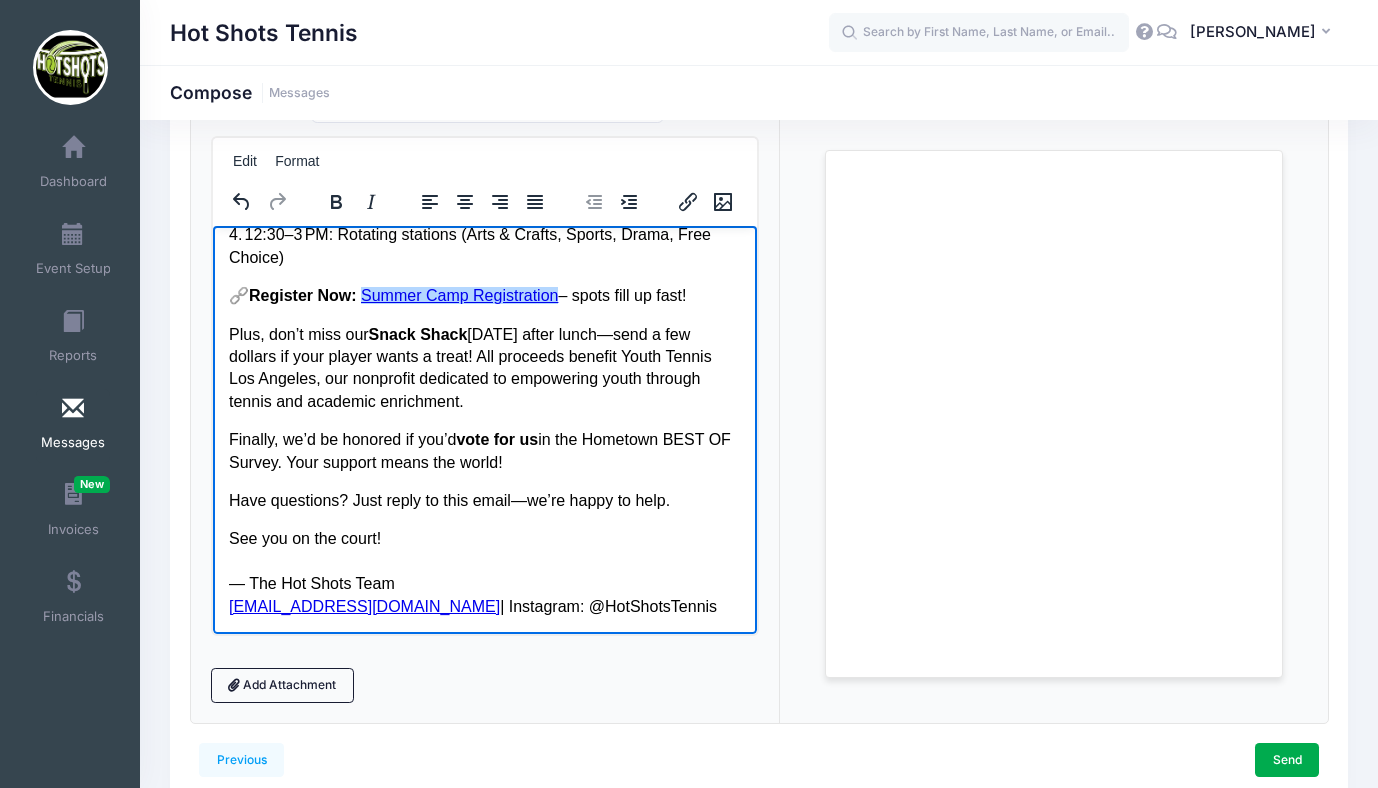 click on "Summer Camp Registration" at bounding box center (458, 294) 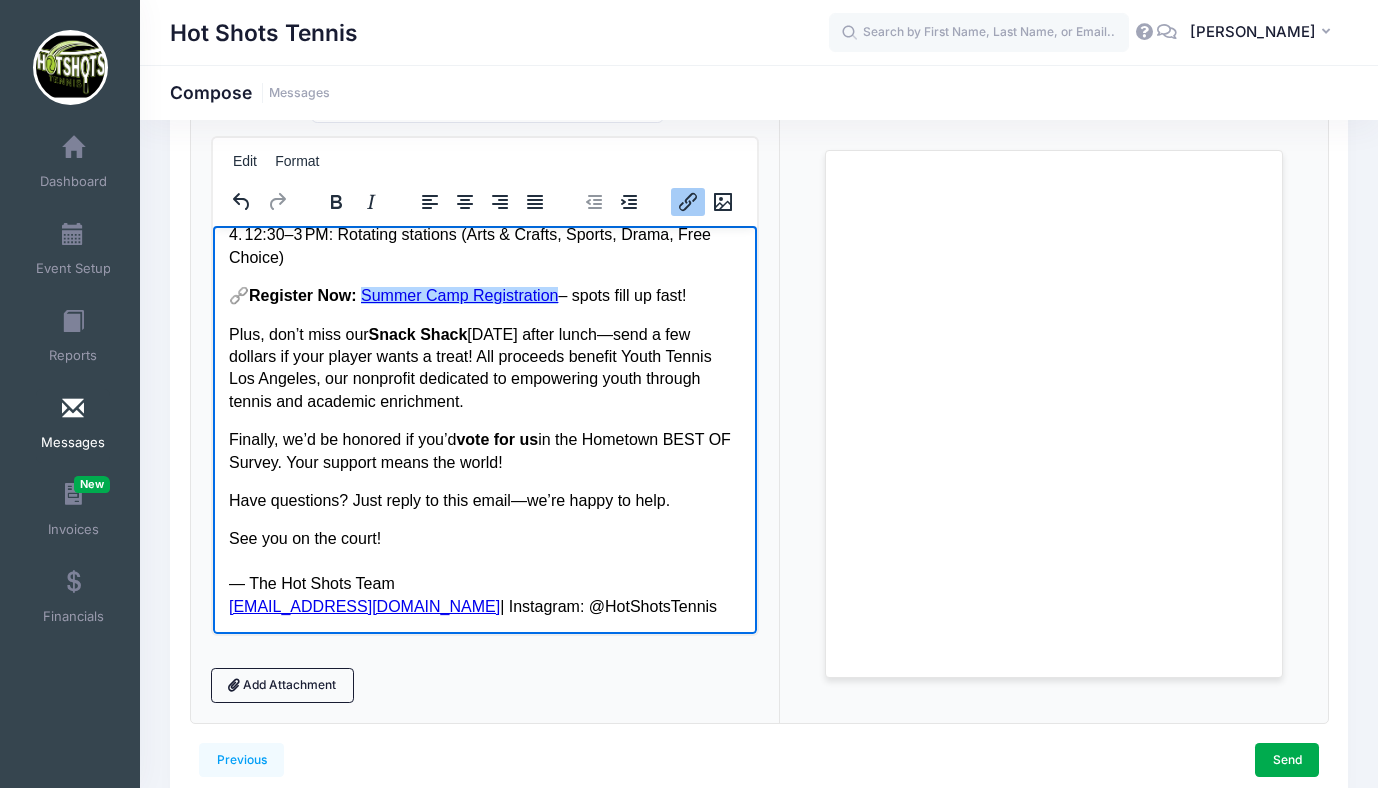 click 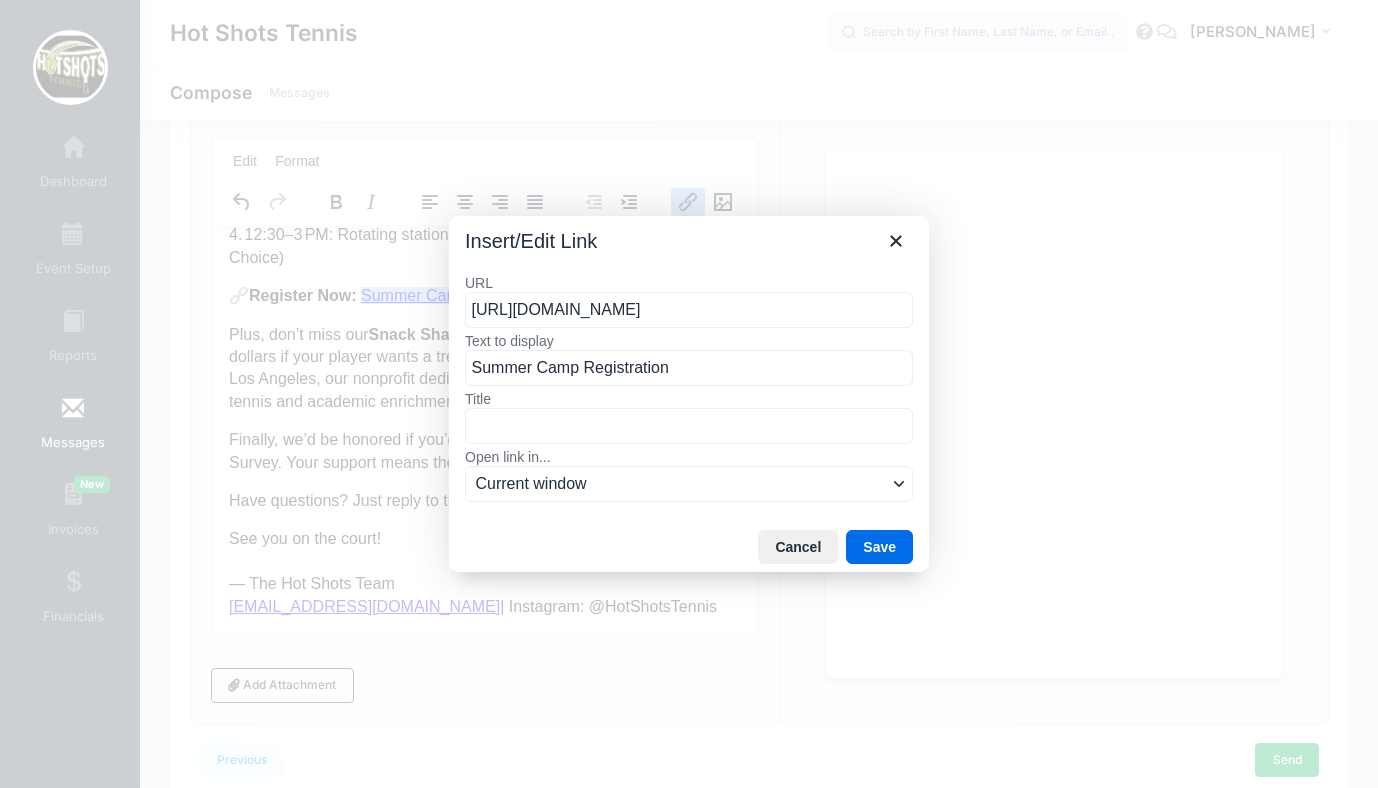 scroll, scrollTop: 0, scrollLeft: 58, axis: horizontal 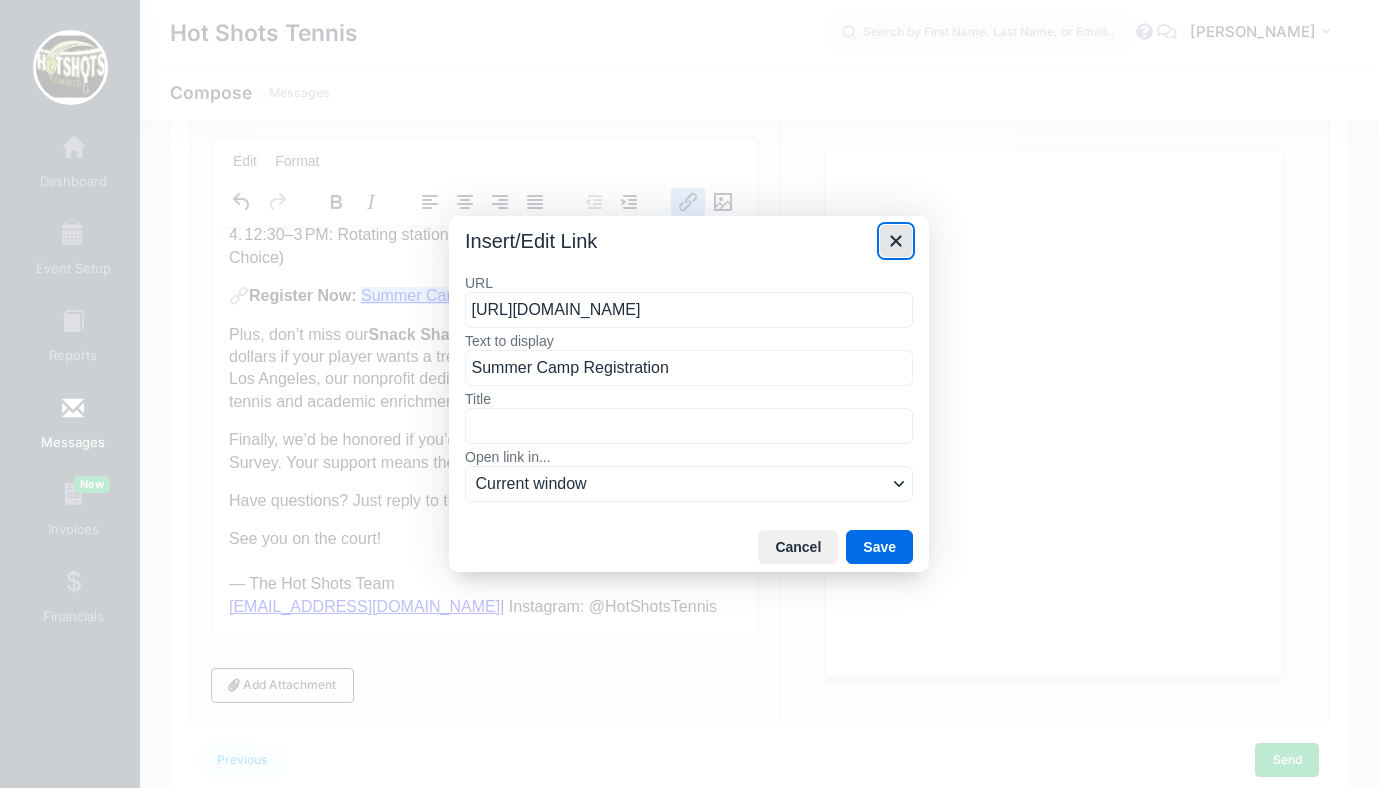 click 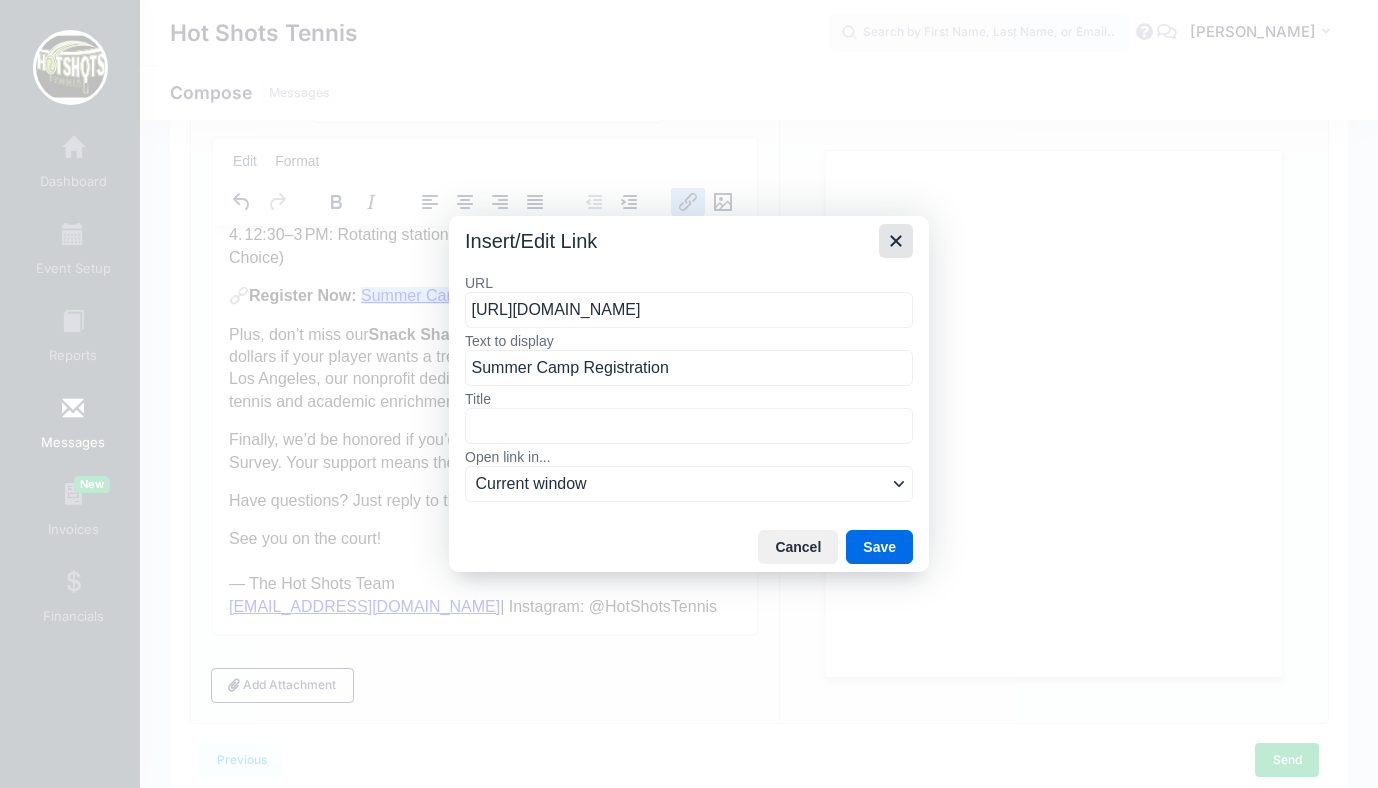 scroll, scrollTop: 0, scrollLeft: 0, axis: both 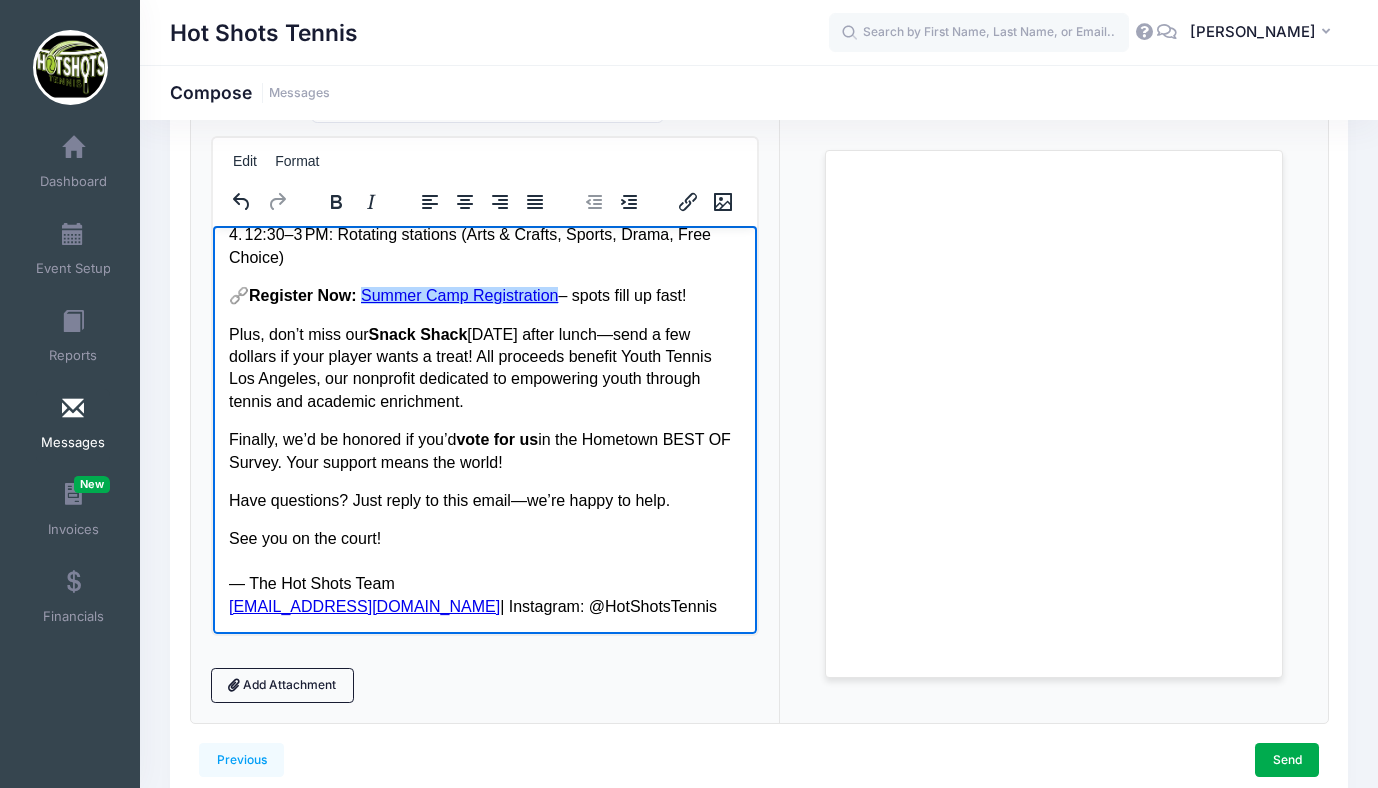 click on "🔗  Register Now:   Summer Camp Registration  – spots fill up fast!" at bounding box center [484, 295] 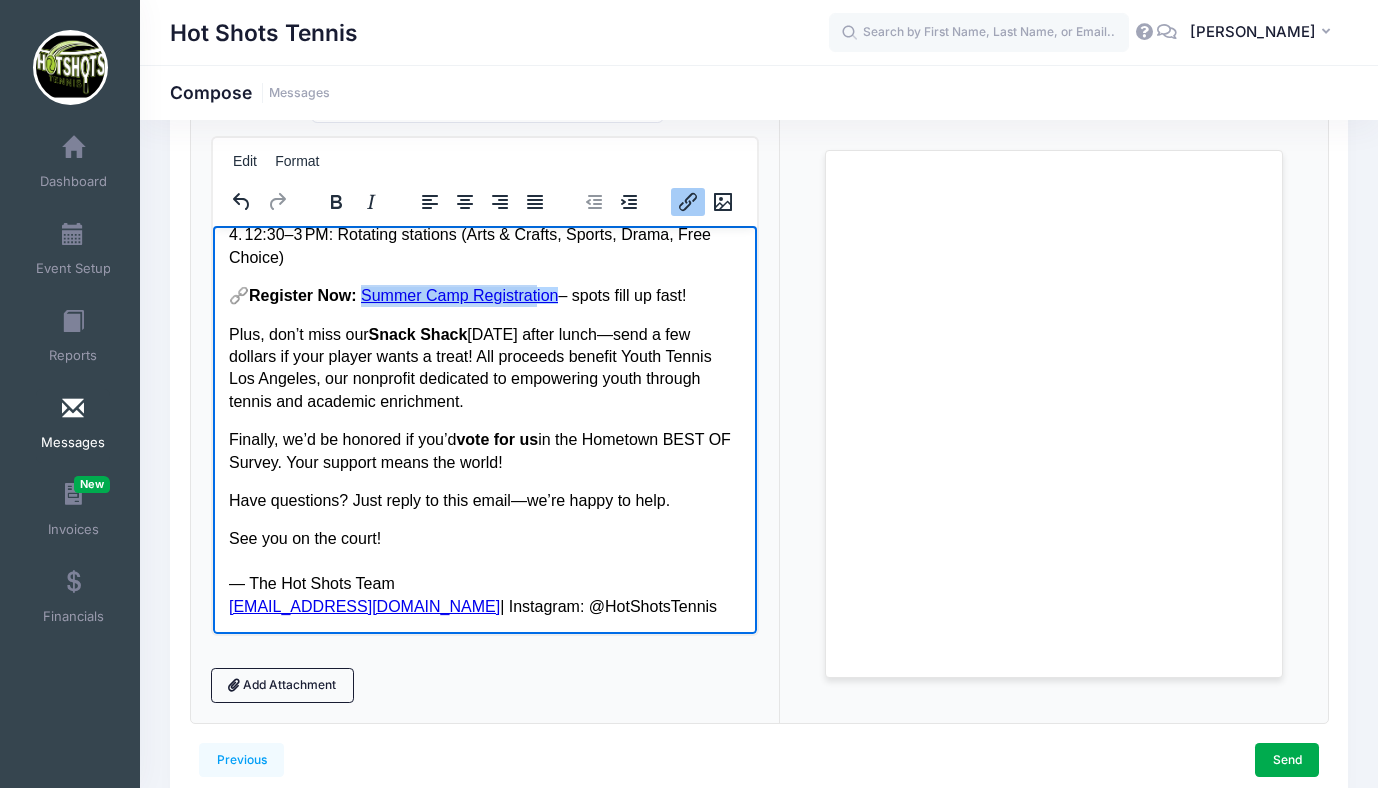 drag, startPoint x: 360, startPoint y: 296, endPoint x: 539, endPoint y: 302, distance: 179.10052 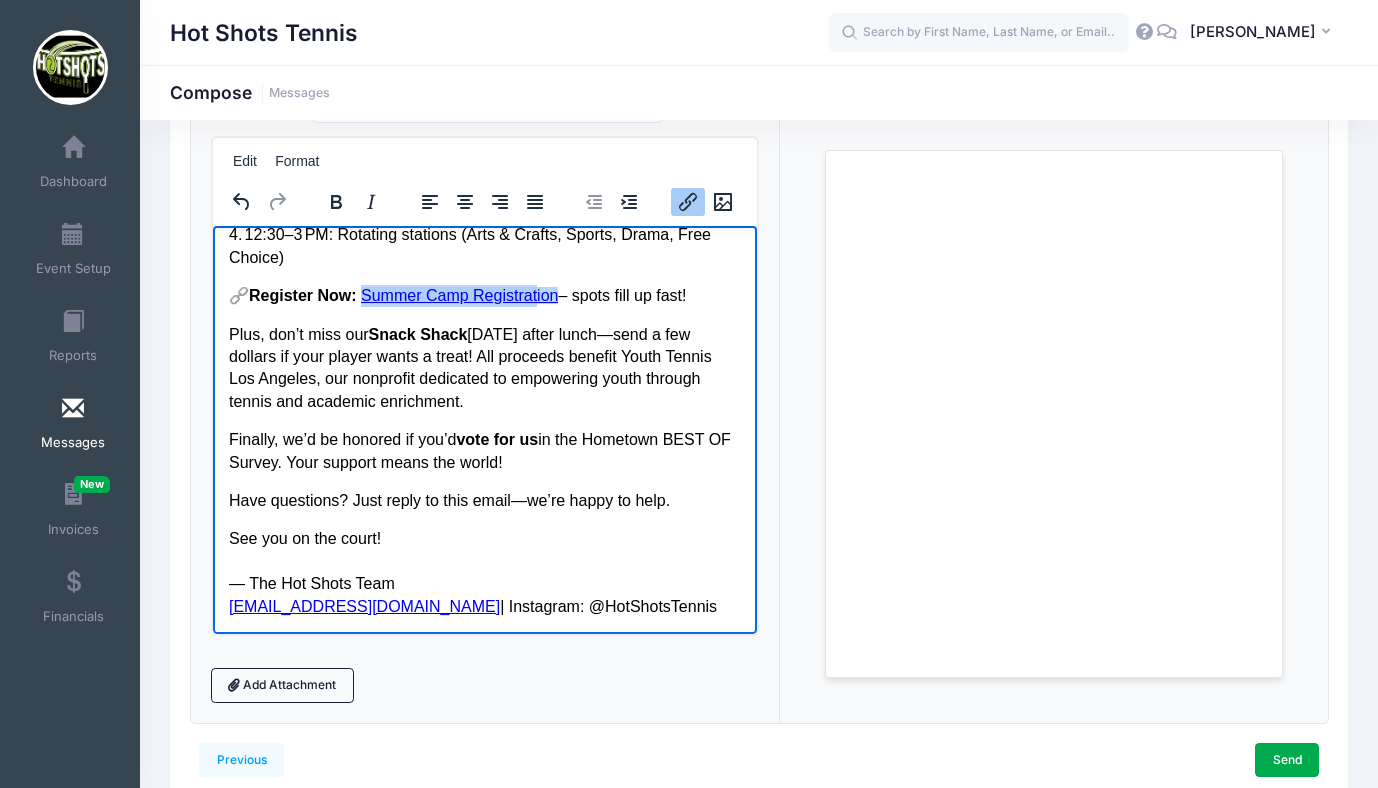 click on "🔗  Register Now:   Summer Camp Registration  – spots fill up fast!" at bounding box center [484, 295] 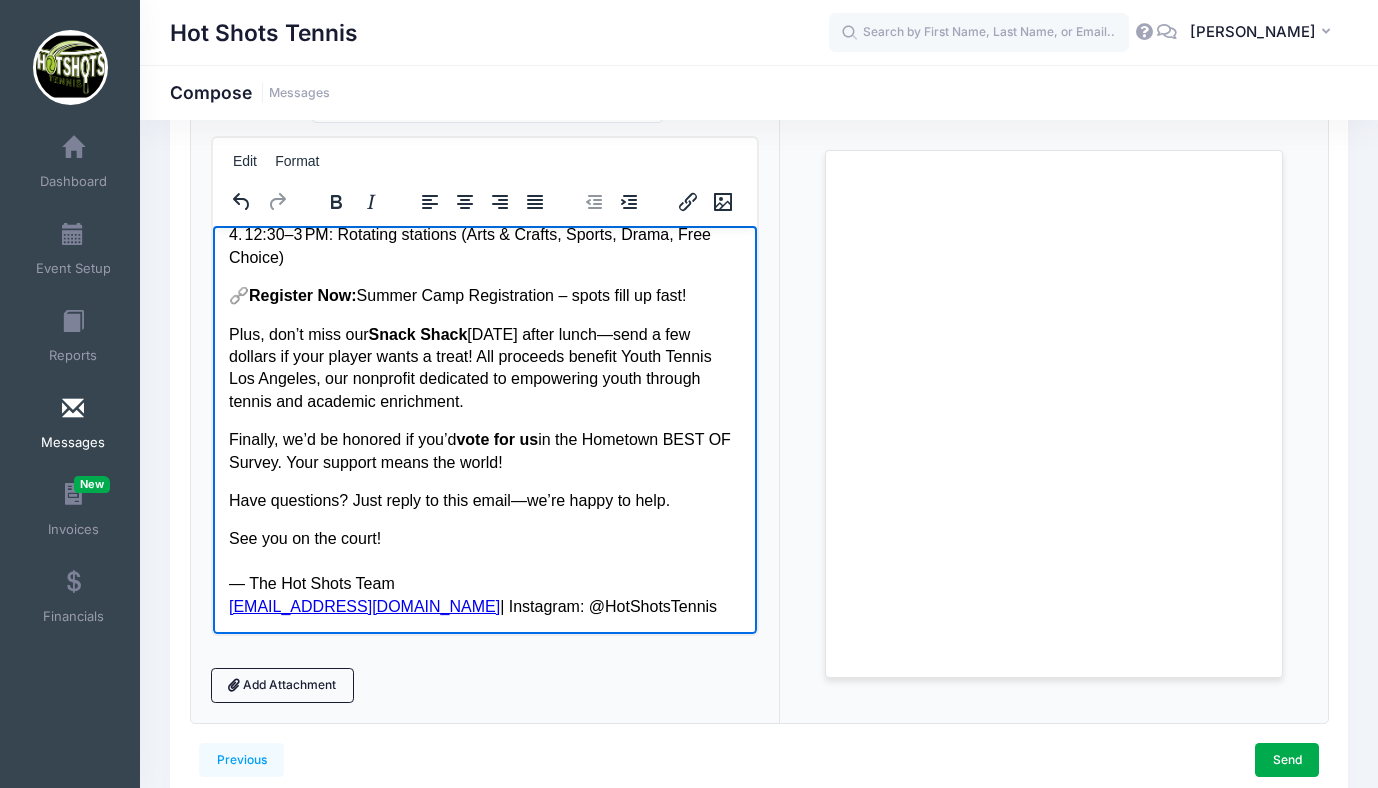 click on "🔗  Register Now:  Summer Camp Registration – spots fill up fast!" at bounding box center [484, 295] 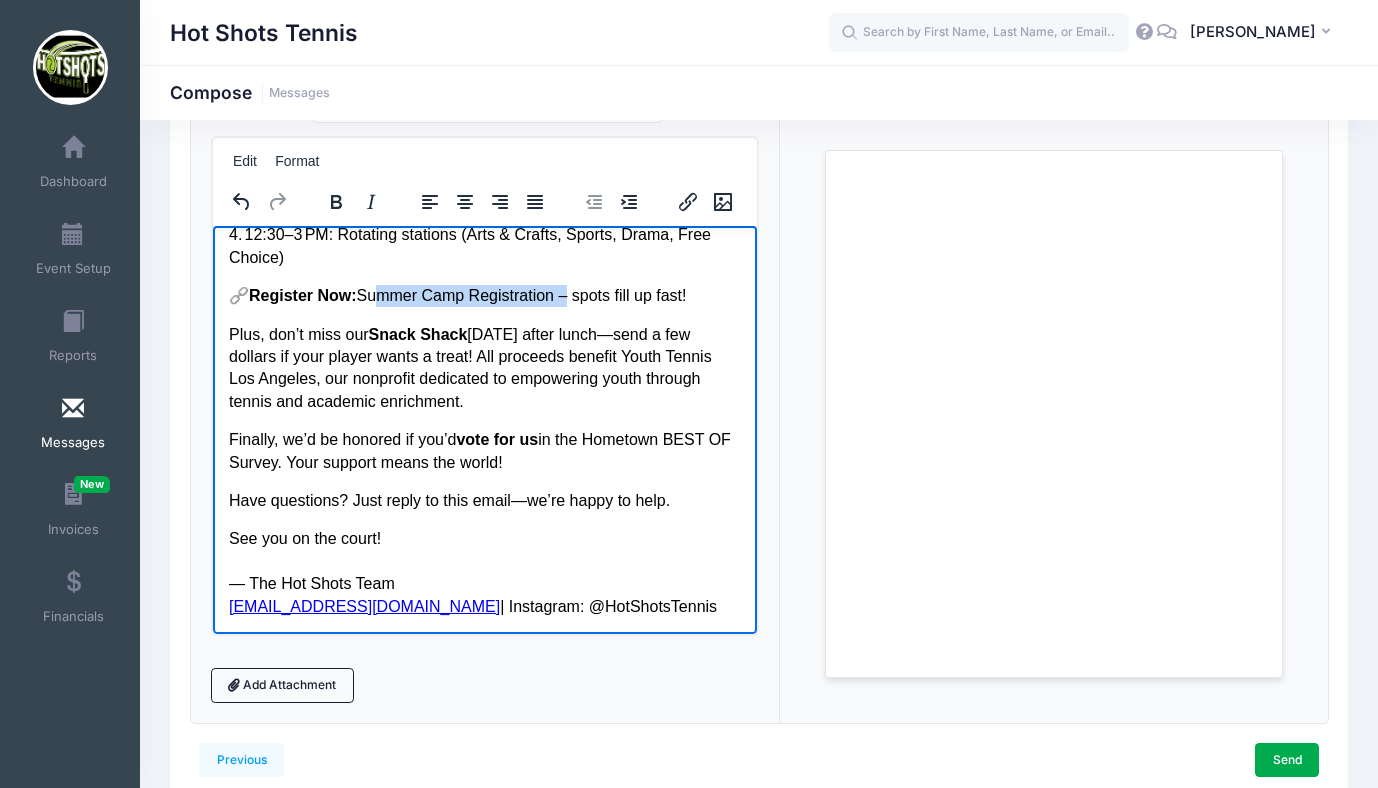 drag, startPoint x: 364, startPoint y: 293, endPoint x: 565, endPoint y: 293, distance: 201 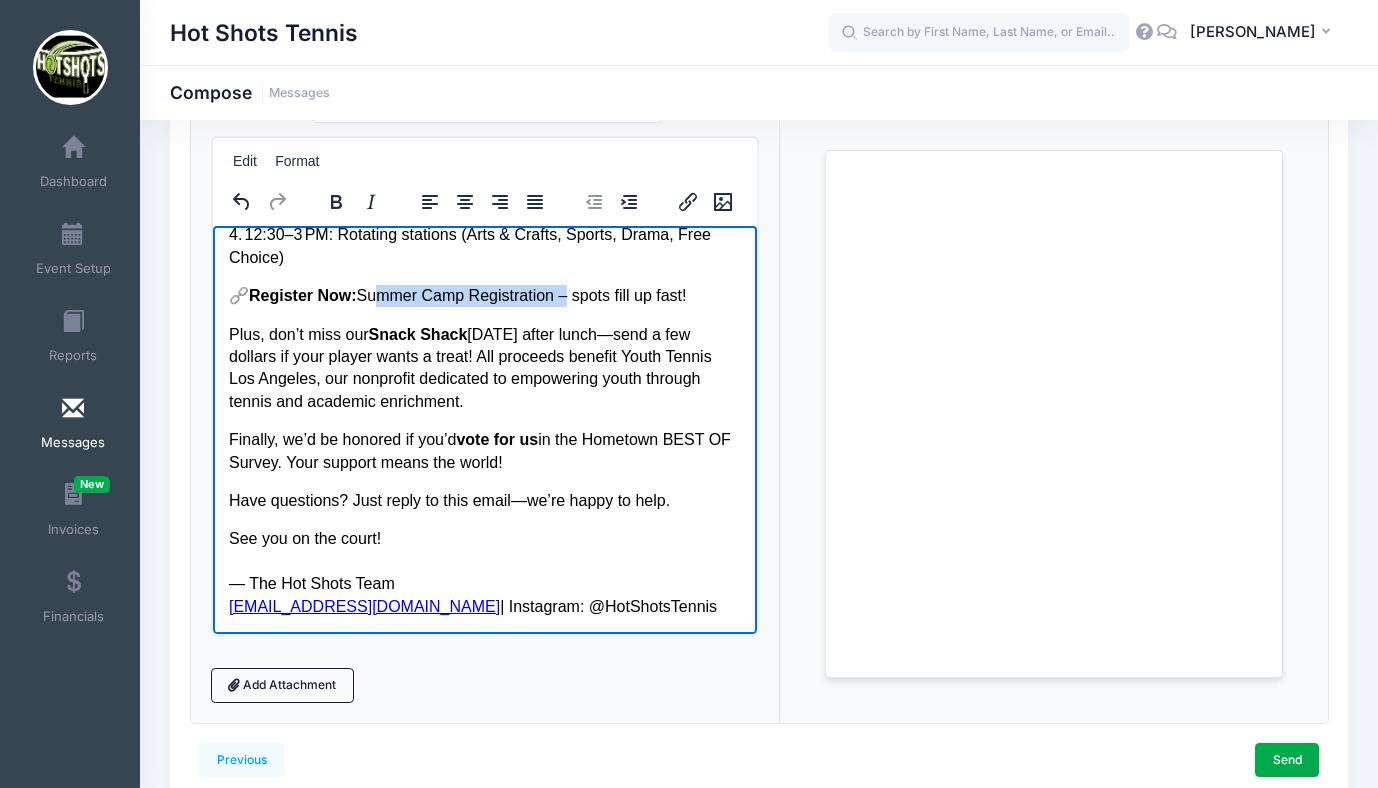 click on "🔗  Register Now:   Summer Camp Registration – spots fill up fast!" at bounding box center [484, 295] 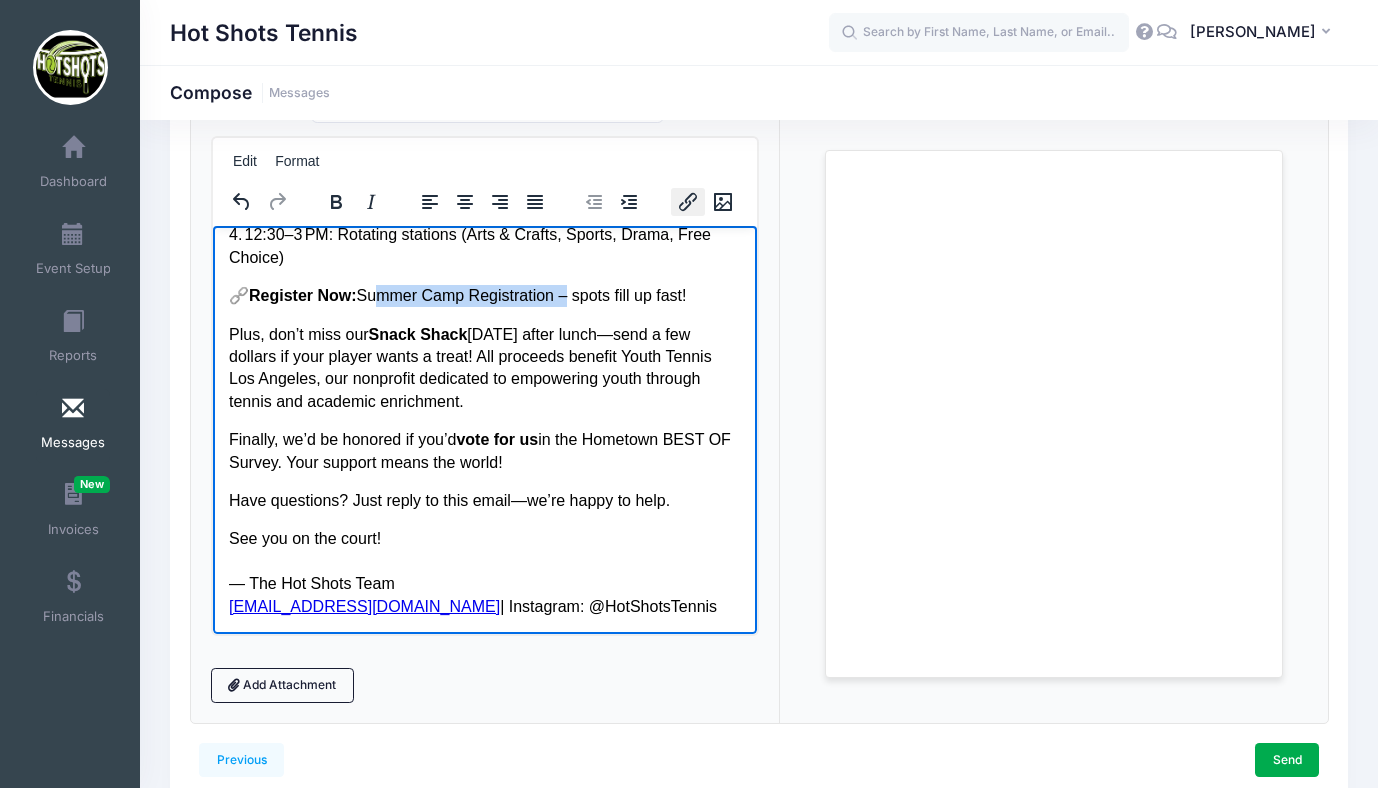 click 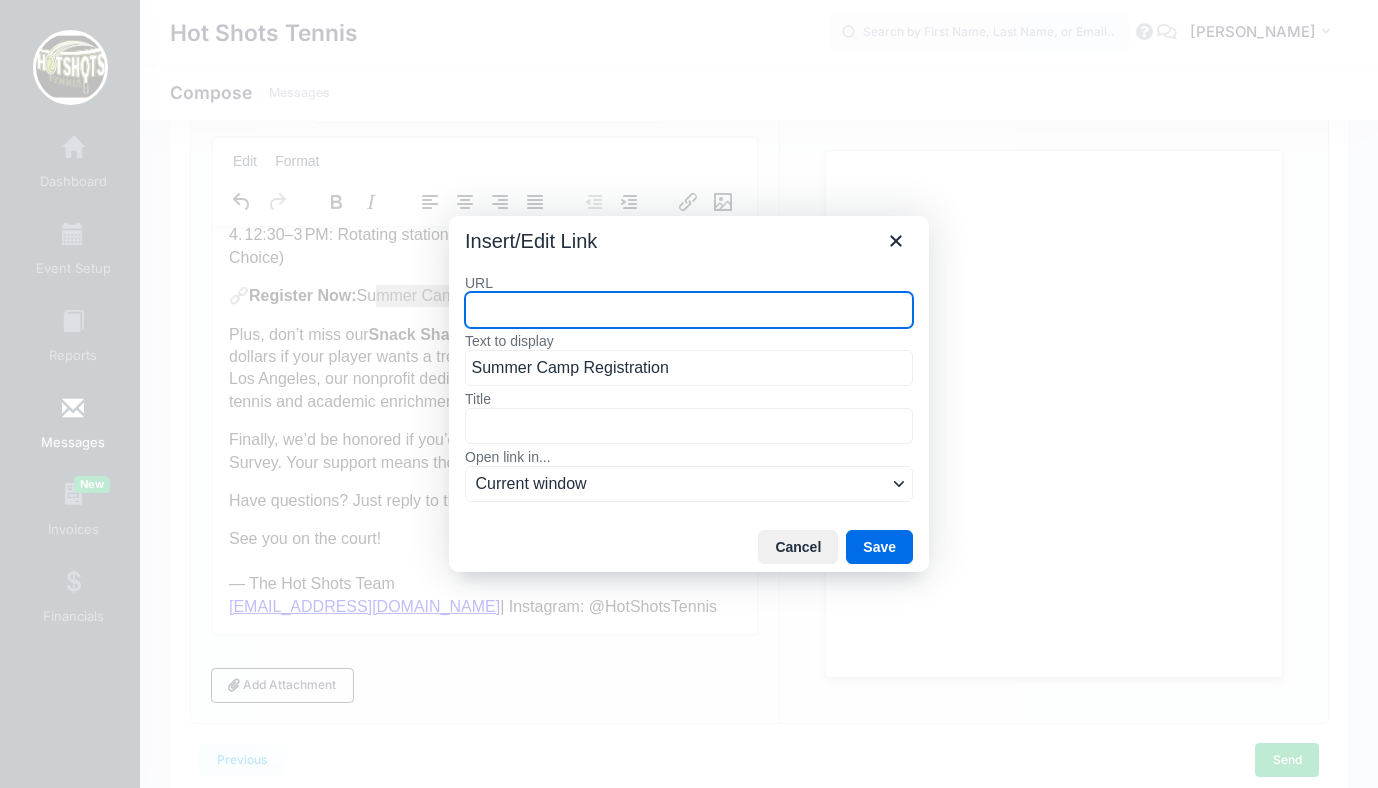 paste on "https://portal.campnetwork.com/Register/Register.php?camp_id=397395" 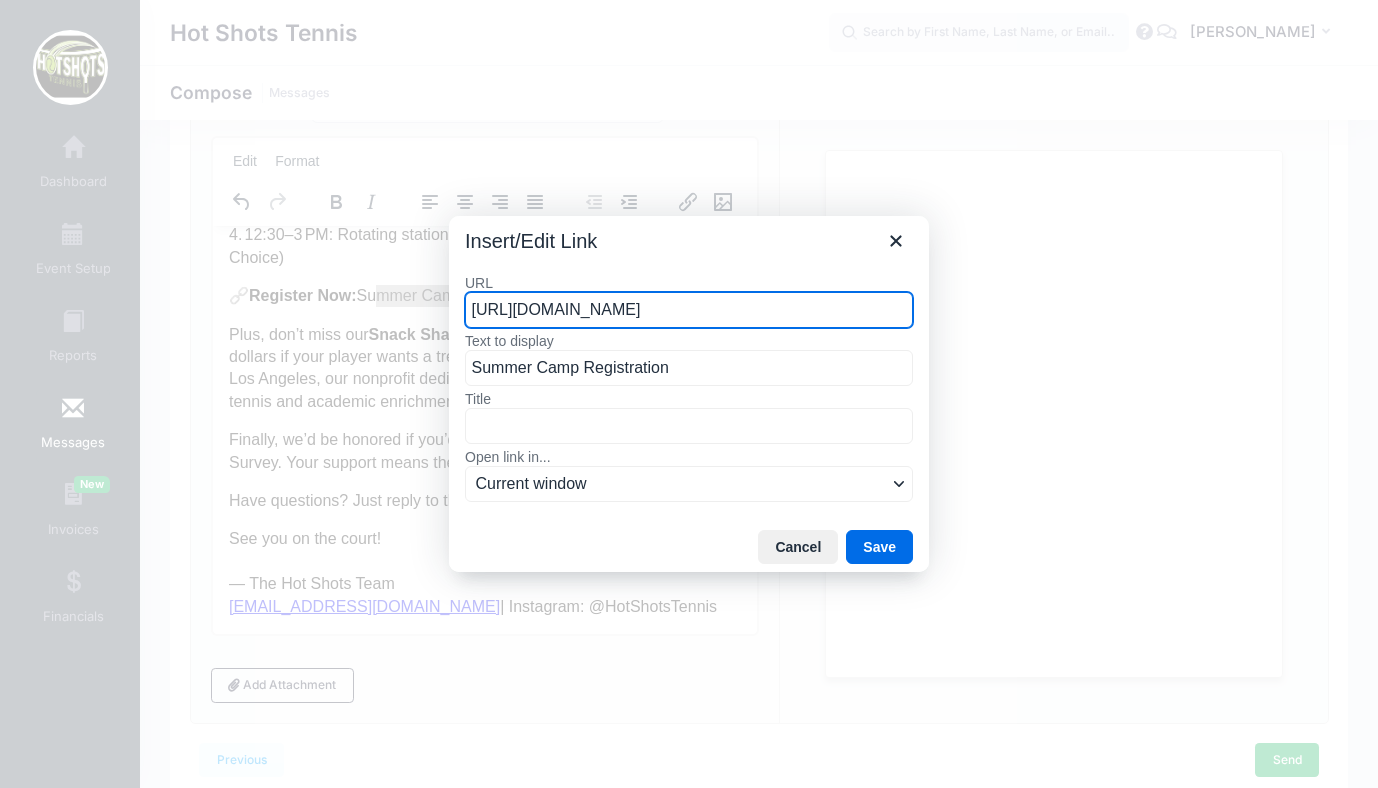 scroll, scrollTop: 0, scrollLeft: 92, axis: horizontal 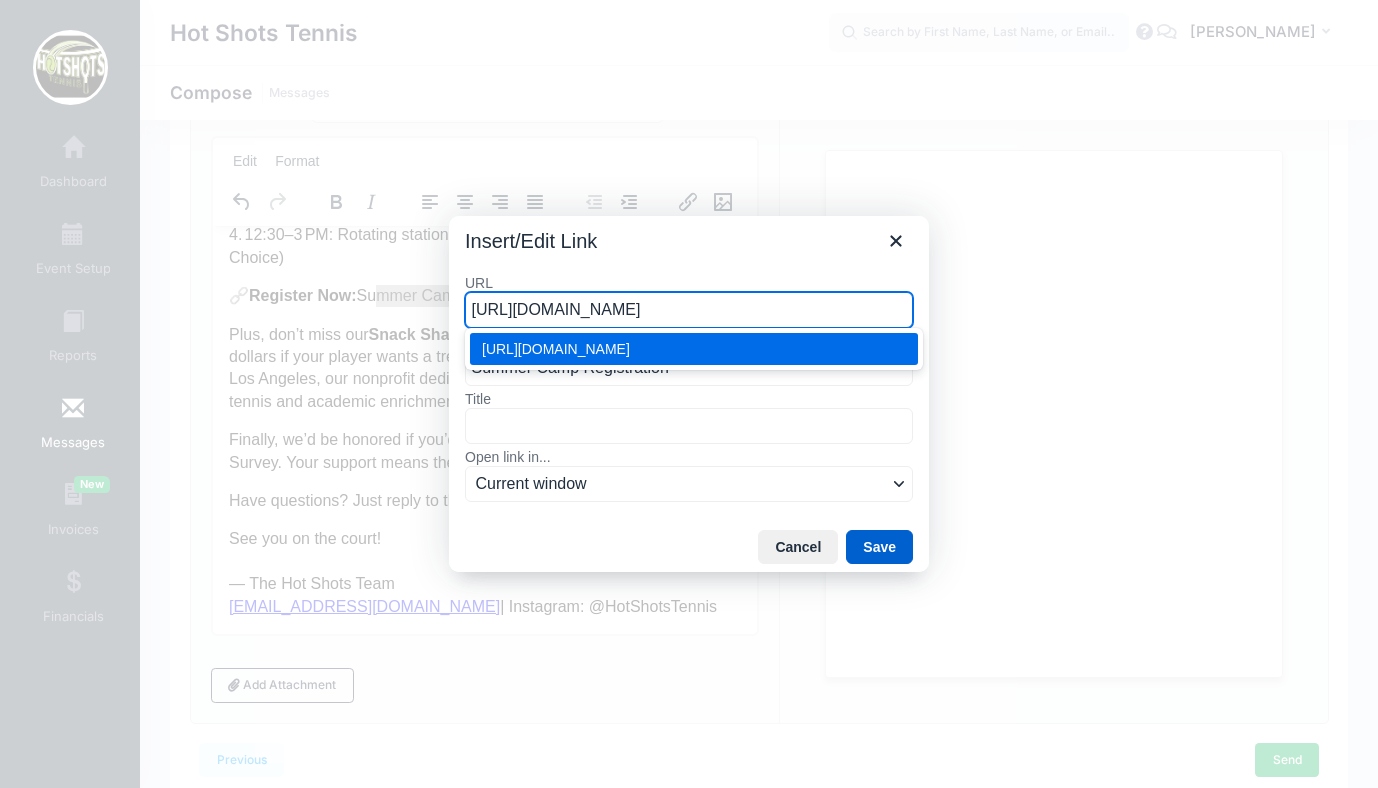 type on "https://portal.campnetwork.com/Register/Register.php?camp_id=397395" 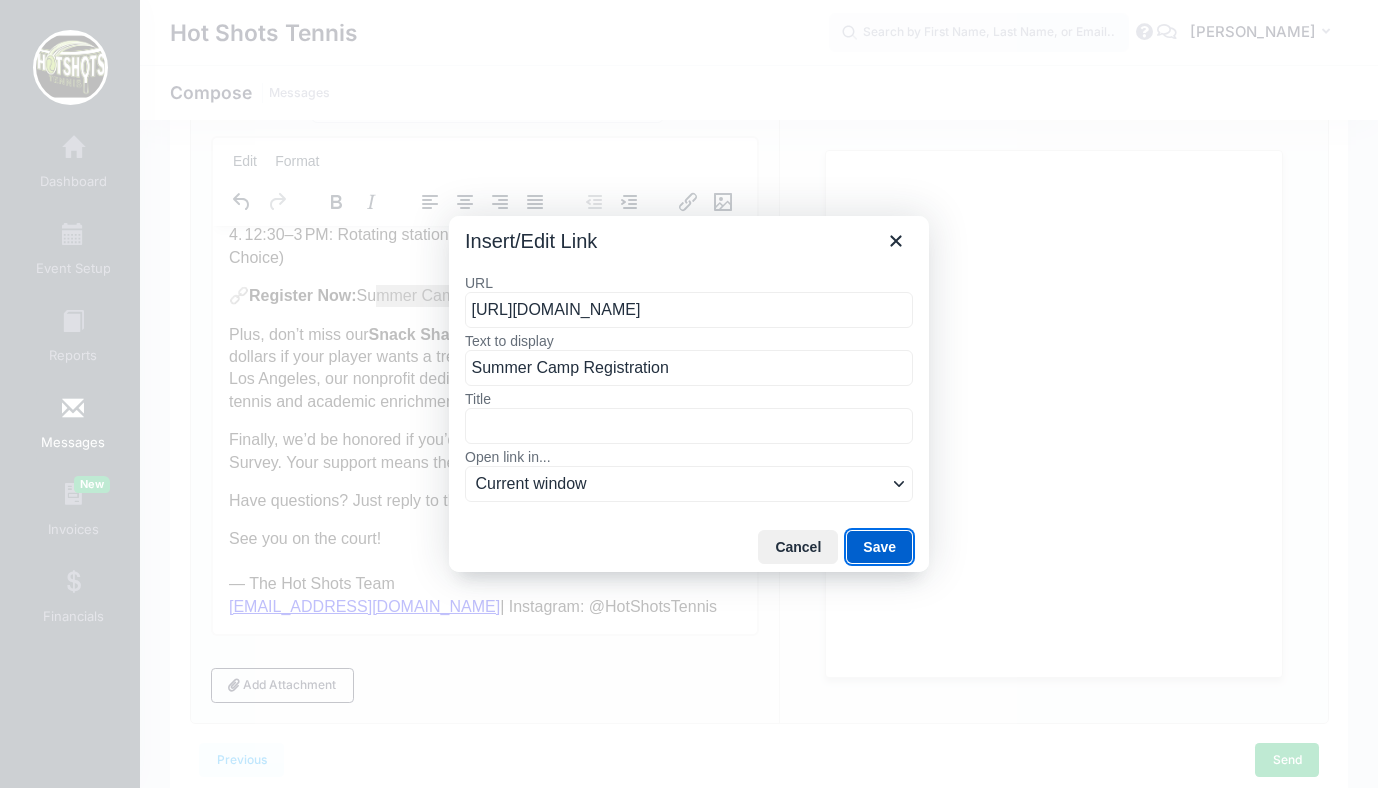 click on "Save" at bounding box center (879, 547) 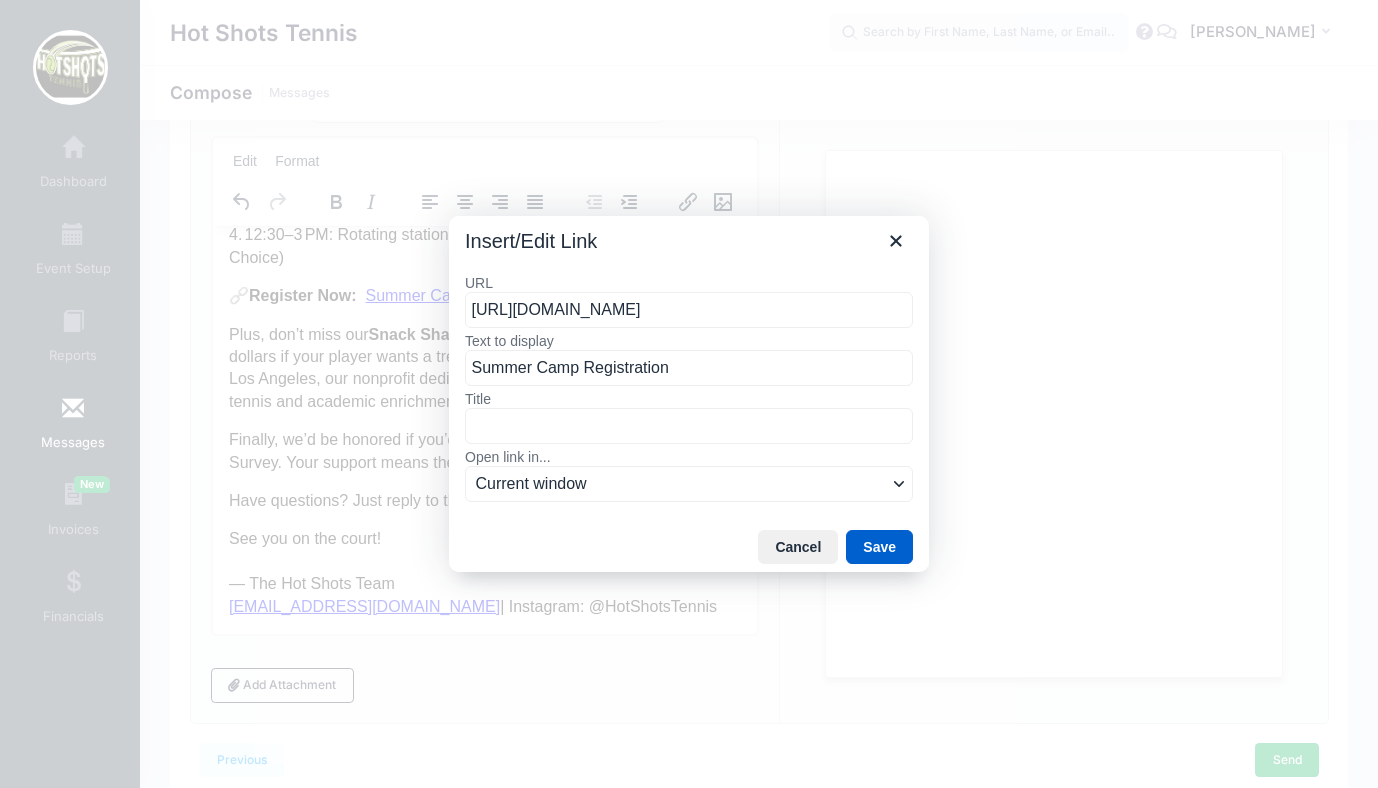scroll, scrollTop: 0, scrollLeft: 0, axis: both 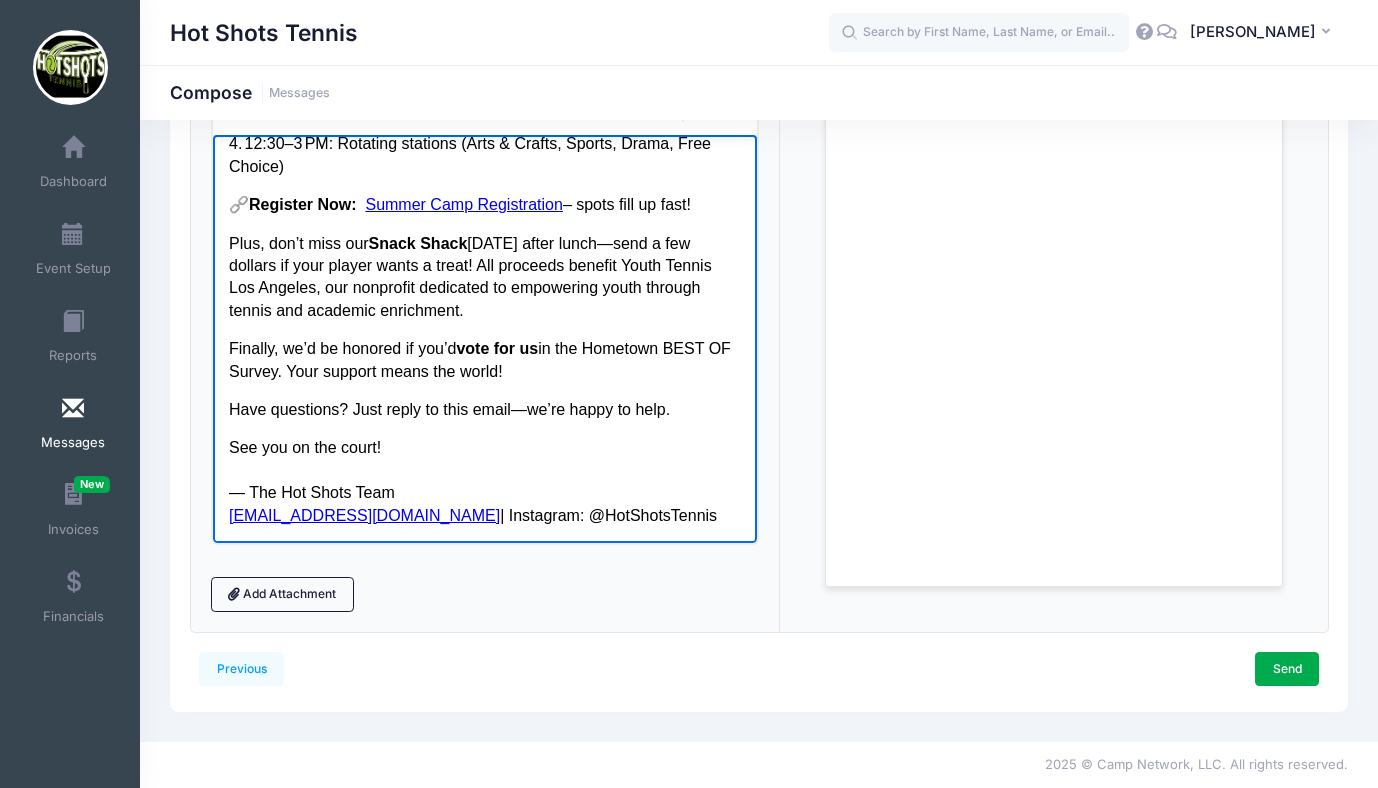 drag, startPoint x: 549, startPoint y: 512, endPoint x: 676, endPoint y: 519, distance: 127.192764 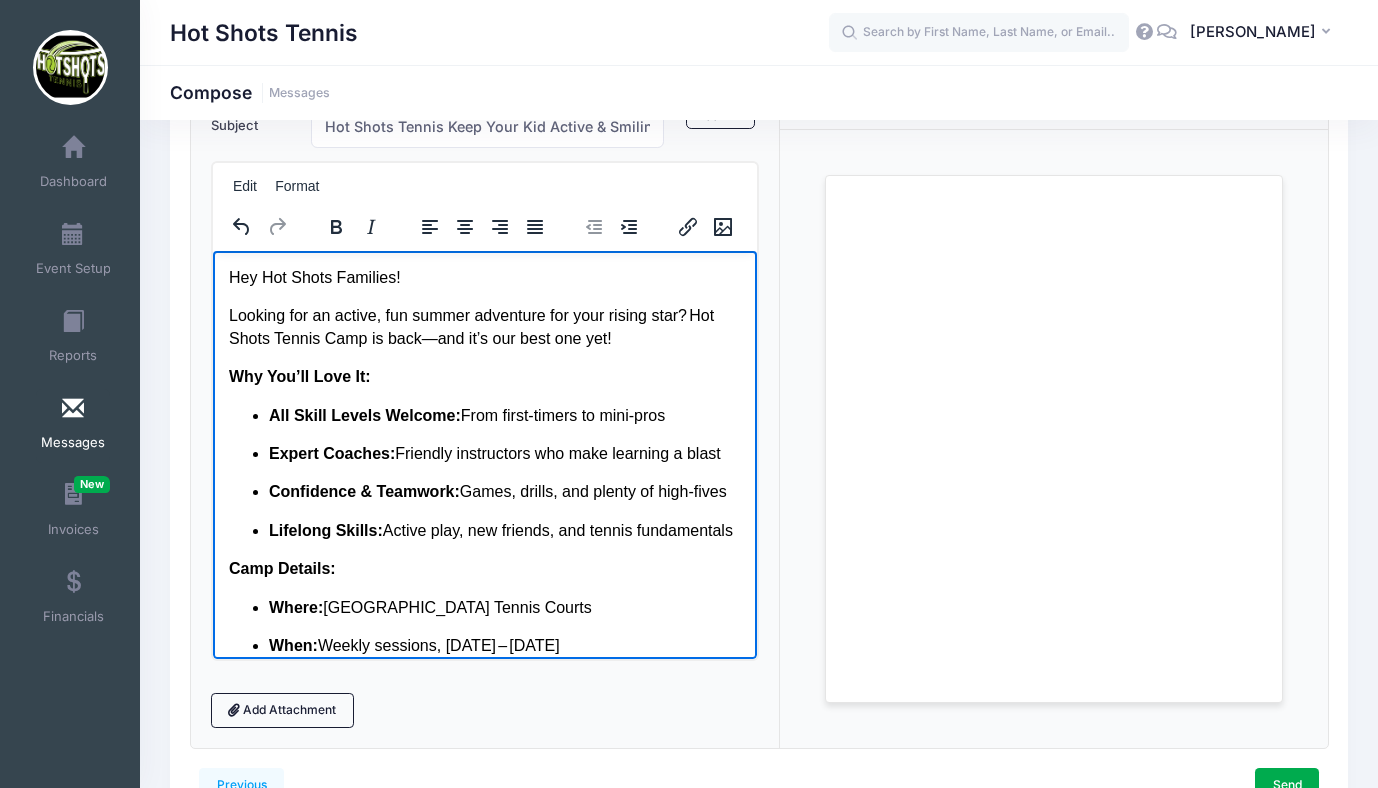 scroll, scrollTop: 142, scrollLeft: 0, axis: vertical 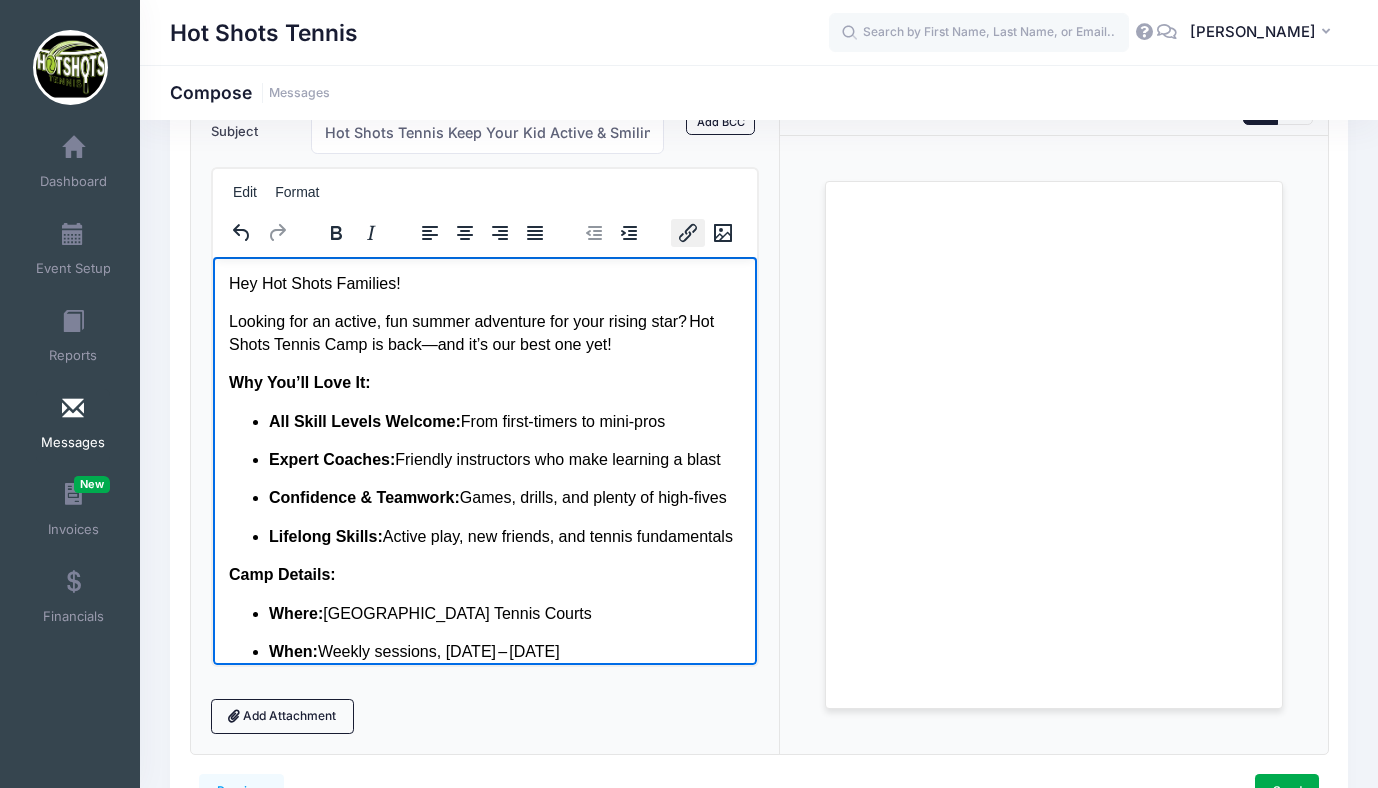 click 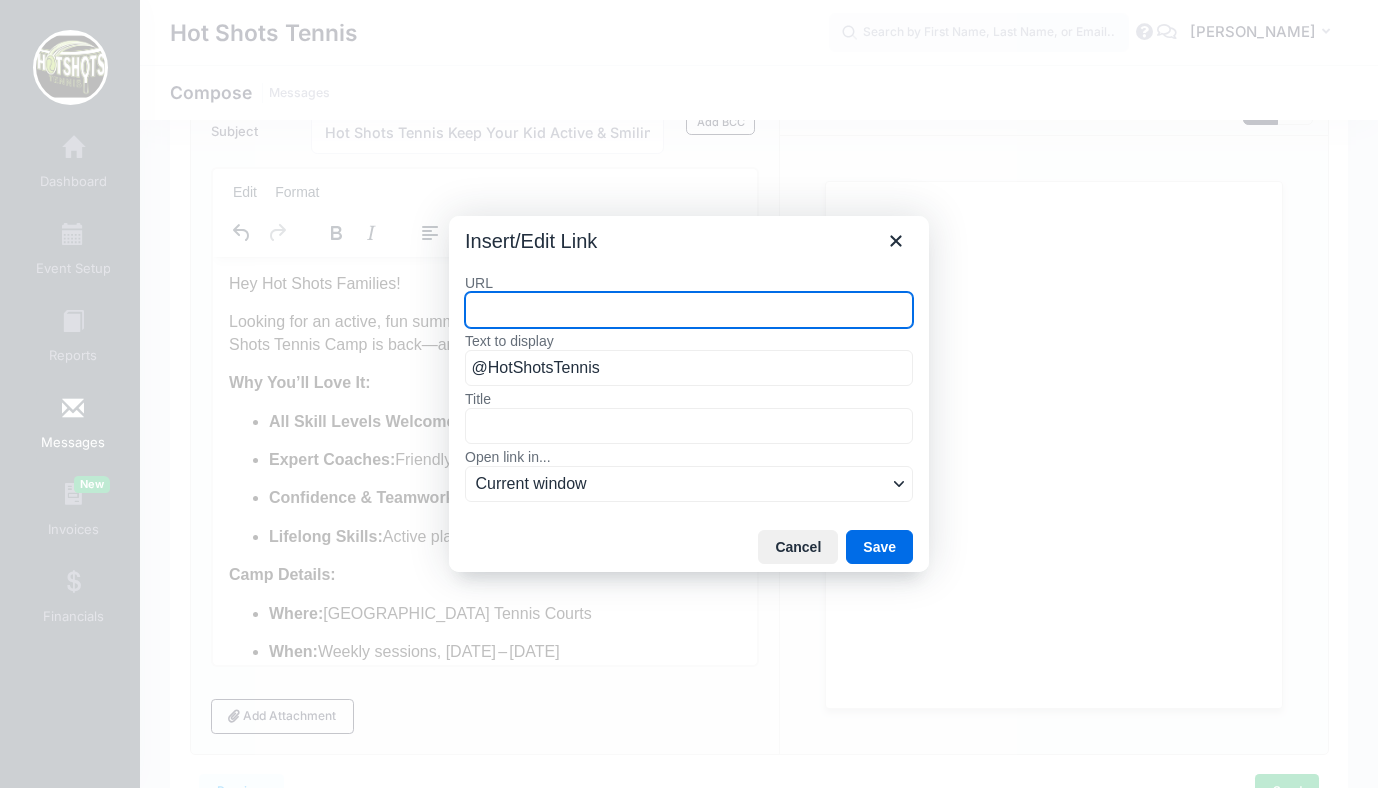 click on "URL" at bounding box center [689, 310] 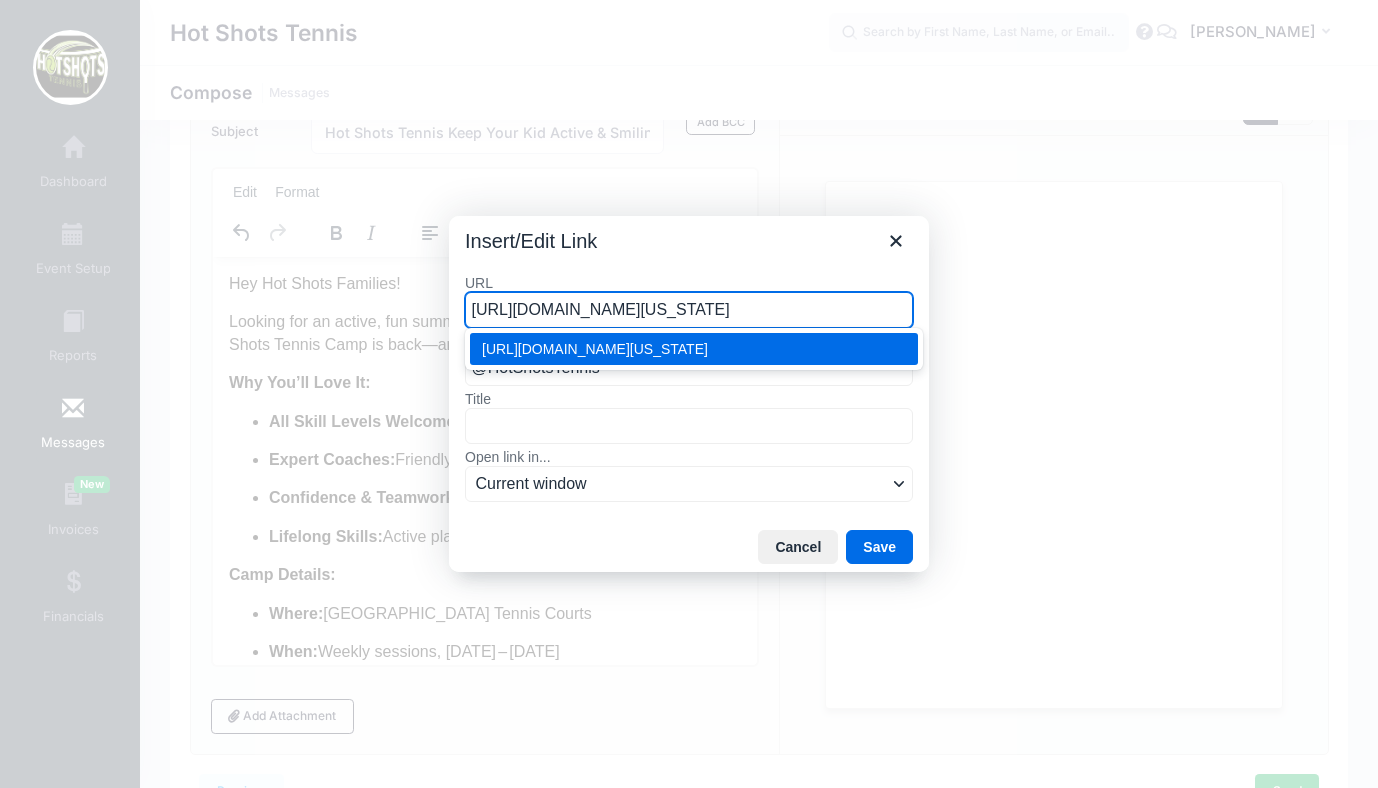 click on "https://www.instagram.com/hot_shots_tennis_california/" at bounding box center [696, 349] 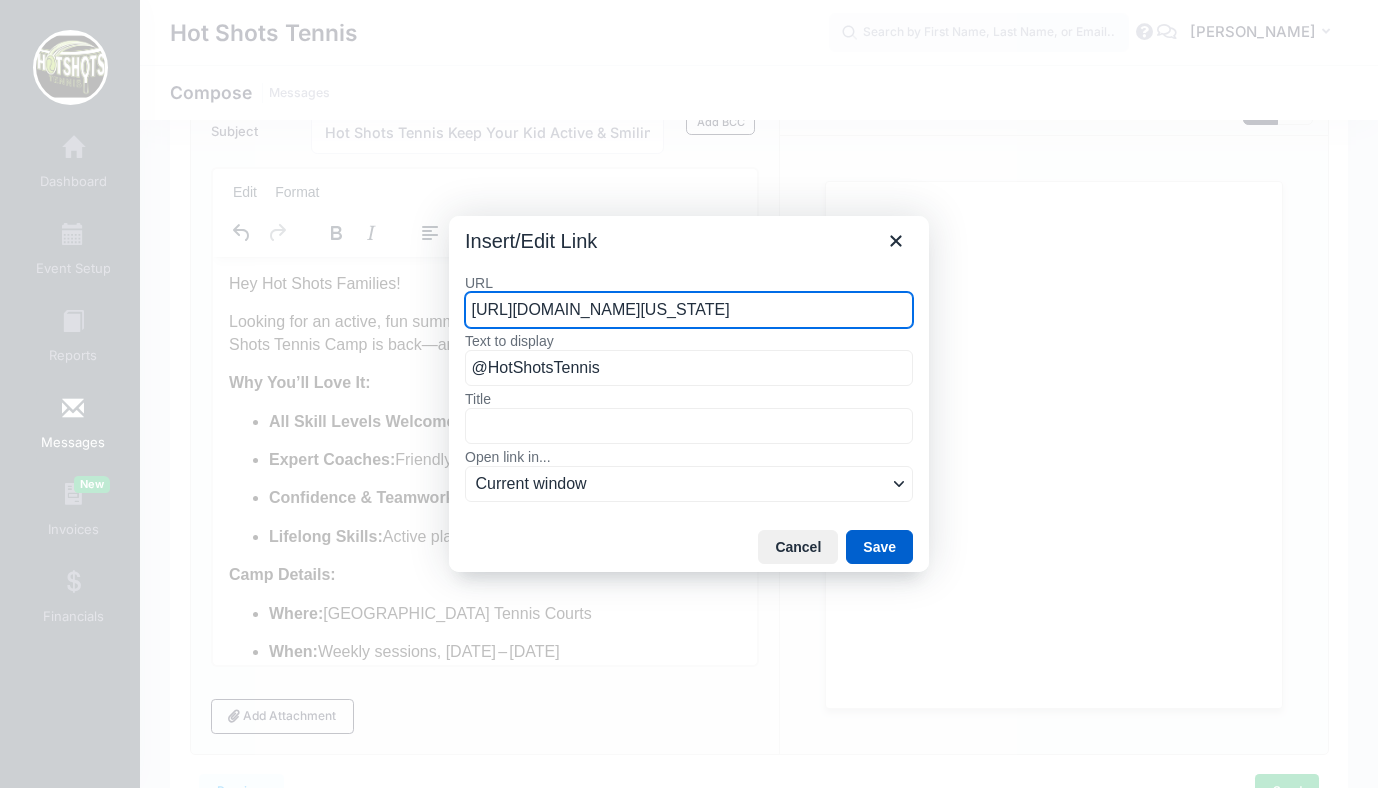 type on "https://www.instagram.com/hot_shots_tennis_california/" 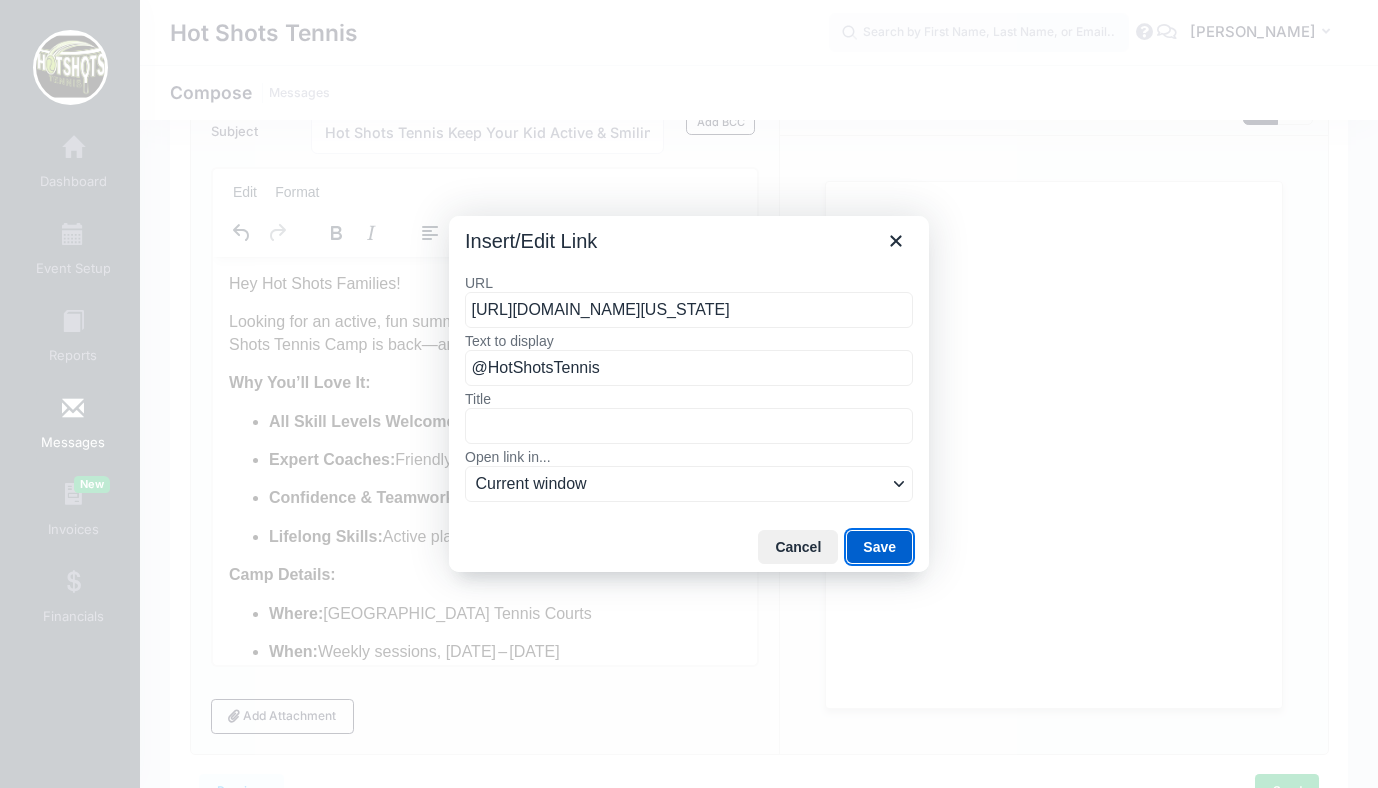 click on "Save" at bounding box center (879, 547) 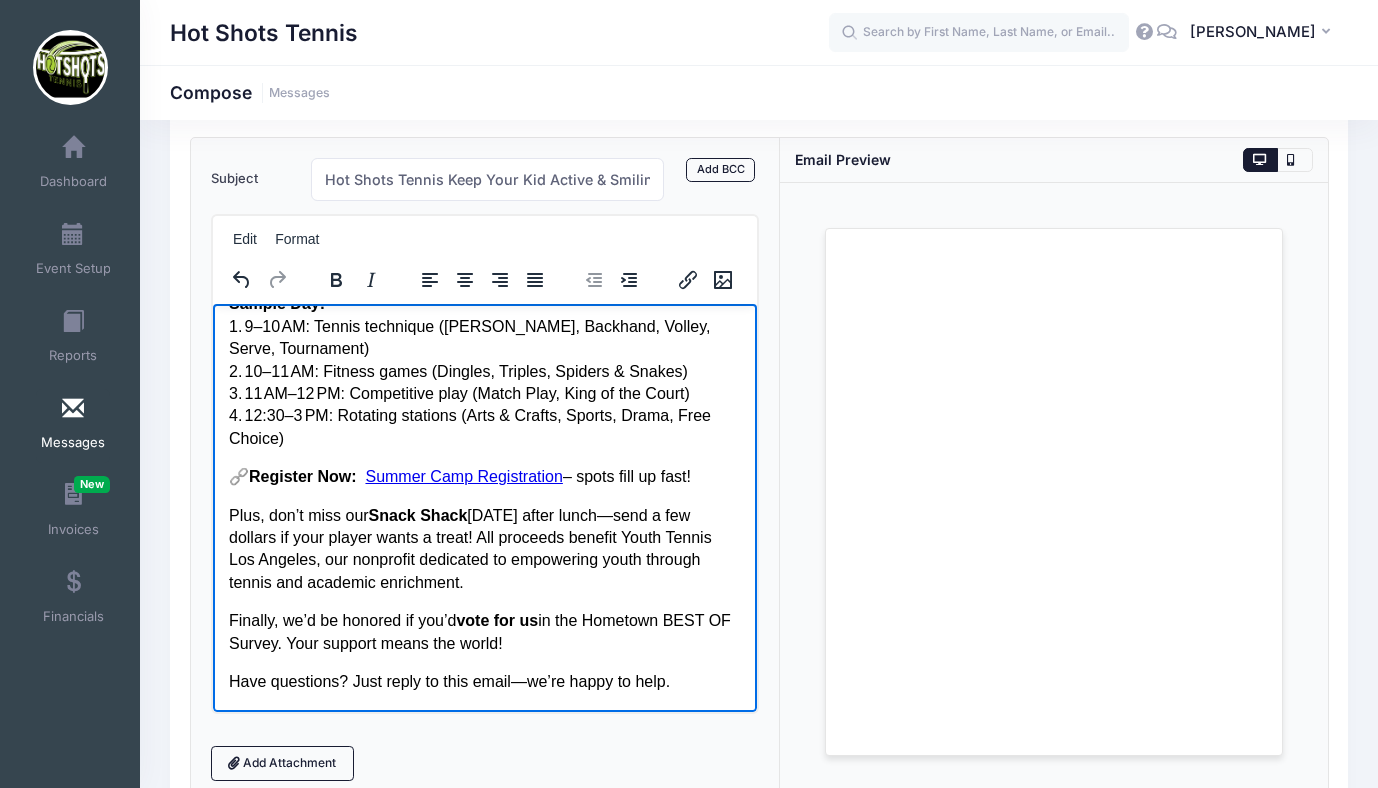 scroll, scrollTop: 553, scrollLeft: 0, axis: vertical 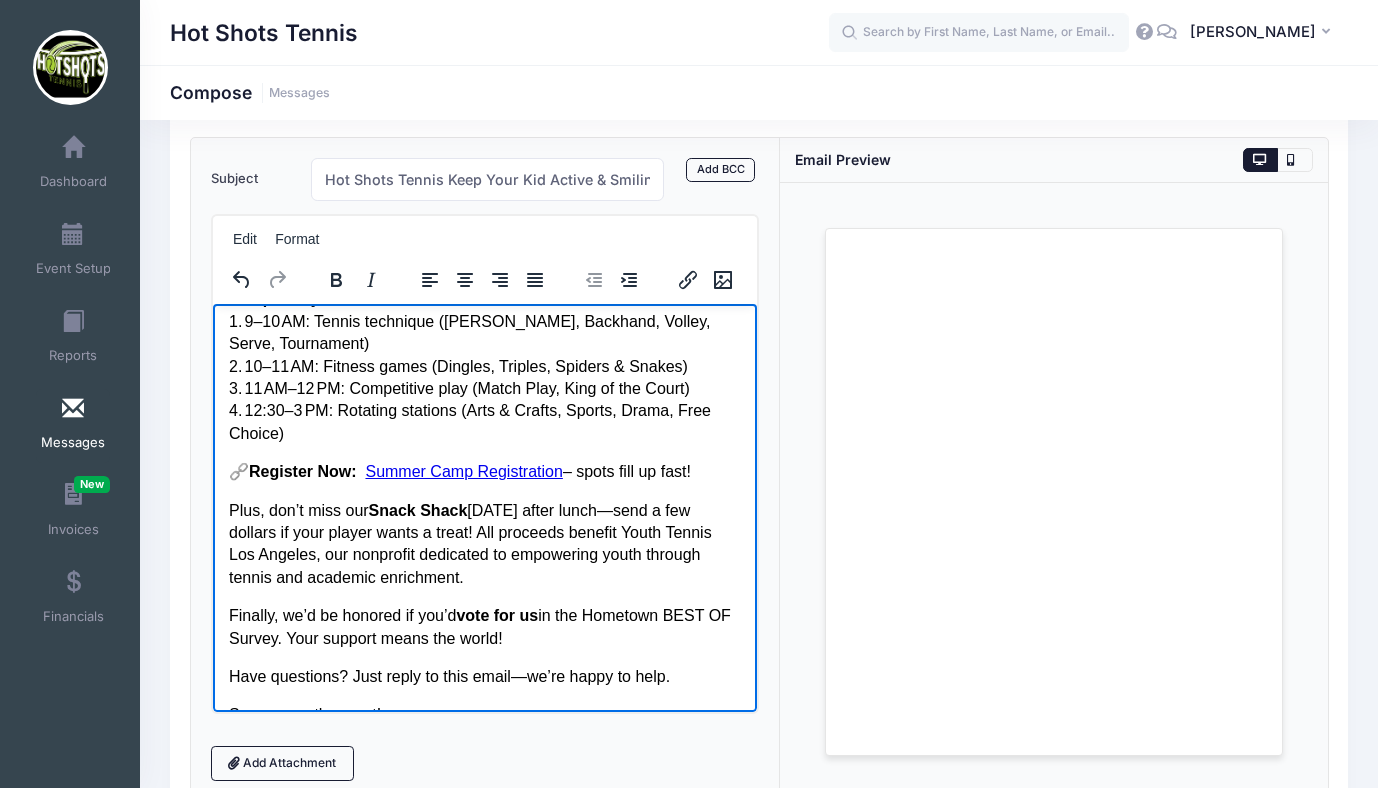 click on "Sample Day: 1. 9–10 AM: Tennis technique (Forehand, Backhand, Volley, Serve, Tournament) 2. 10–11 AM: Fitness games (Dingles, Triples, Spiders & Snakes) 3. 11 AM–12 PM: Competitive play (Match Play, King of the Court) 4. 12:30–3 PM: Rotating stations (Arts & Crafts, Sports, Drama, Free Choice)" at bounding box center [484, 365] 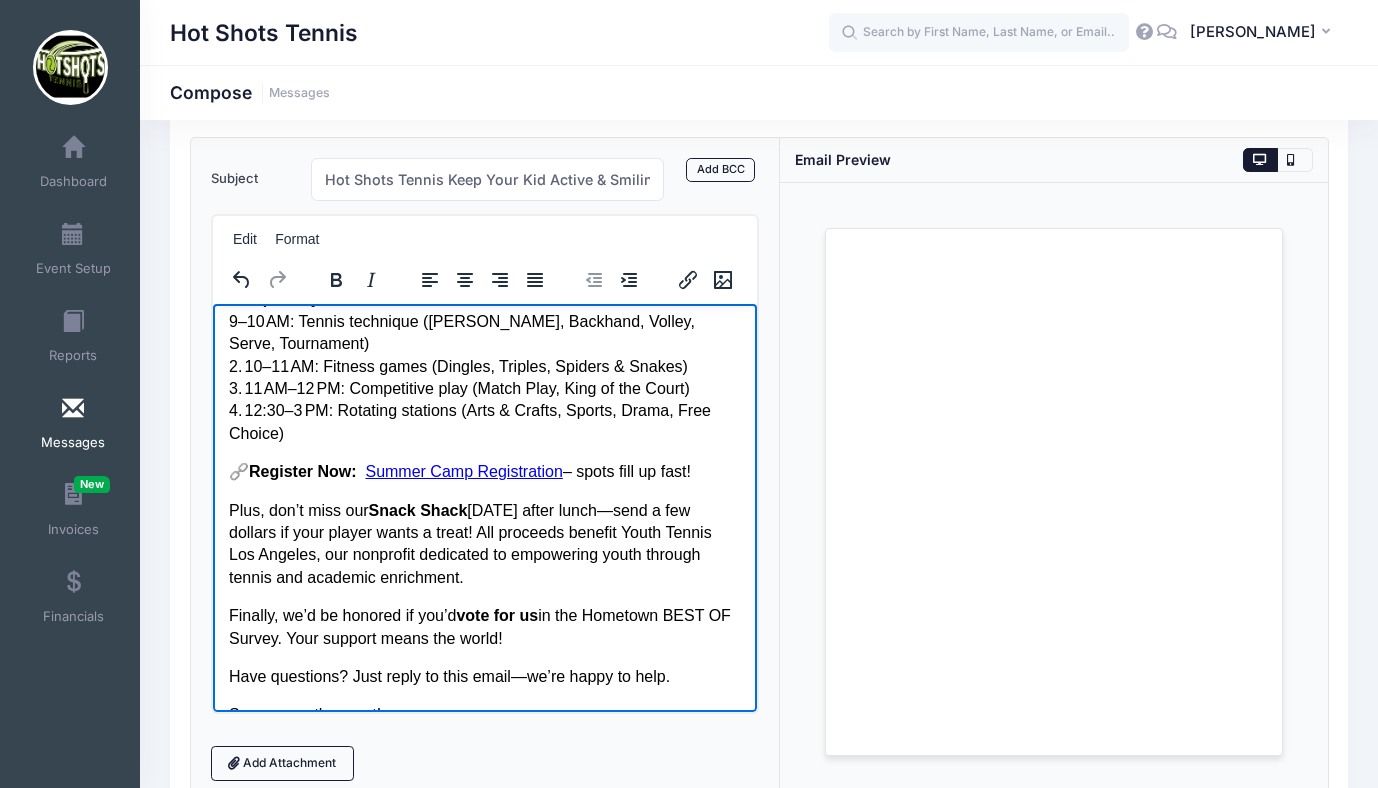 click on "Sample Day: 9–10 AM: Tennis technique (Forehand, Backhand, Volley, Serve, Tournament) 2. 10–11 AM: Fitness games (Dingles, Triples, Spiders & Snakes) 3. 11 AM–12 PM: Competitive play (Match Play, King of the Court) 4. 12:30–3 PM: Rotating stations (Arts & Crafts, Sports, Drama, Free Choice)" at bounding box center (484, 365) 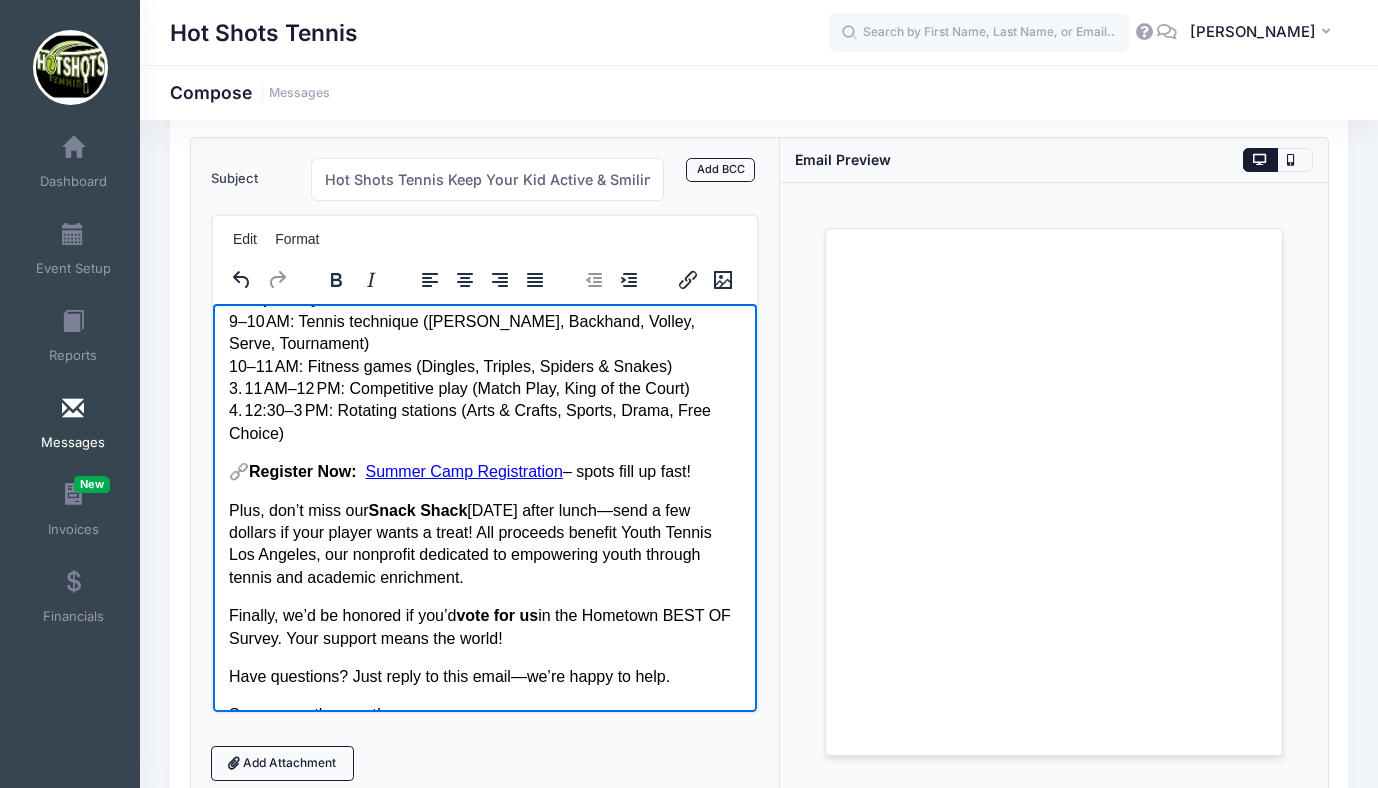 click on "Sample Day: 9–10 AM: Tennis technique (Forehand, Backhand, Volley, Serve, Tournament) 10–11 AM: Fitness games (Dingles, Triples, Spiders & Snakes) 3. 11 AM–12 PM: Competitive play (Match Play, King of the Court) 4. 12:30–3 PM: Rotating stations (Arts & Crafts, Sports, Drama, Free Choice)" at bounding box center [484, 365] 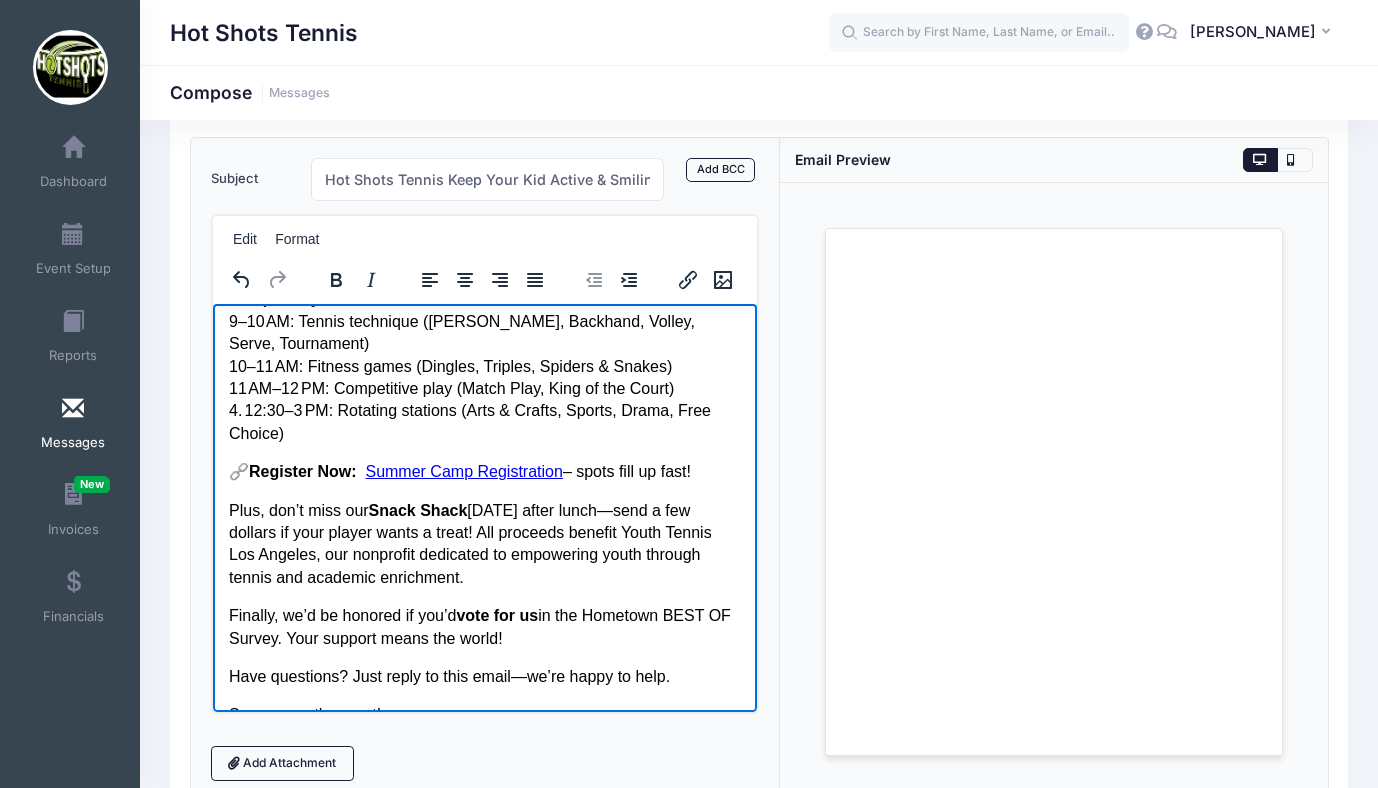 click on "Sample Day: 9–10 AM: Tennis technique (Forehand, Backhand, Volley, Serve, Tournament) 10–11 AM: Fitness games (Dingles, Triples, Spiders & Snakes) 11 AM–12 PM: Competitive play (Match Play, King of the Court) 4. 12:30–3 PM: Rotating stations (Arts & Crafts, Sports, Drama, Free Choice)" at bounding box center [484, 365] 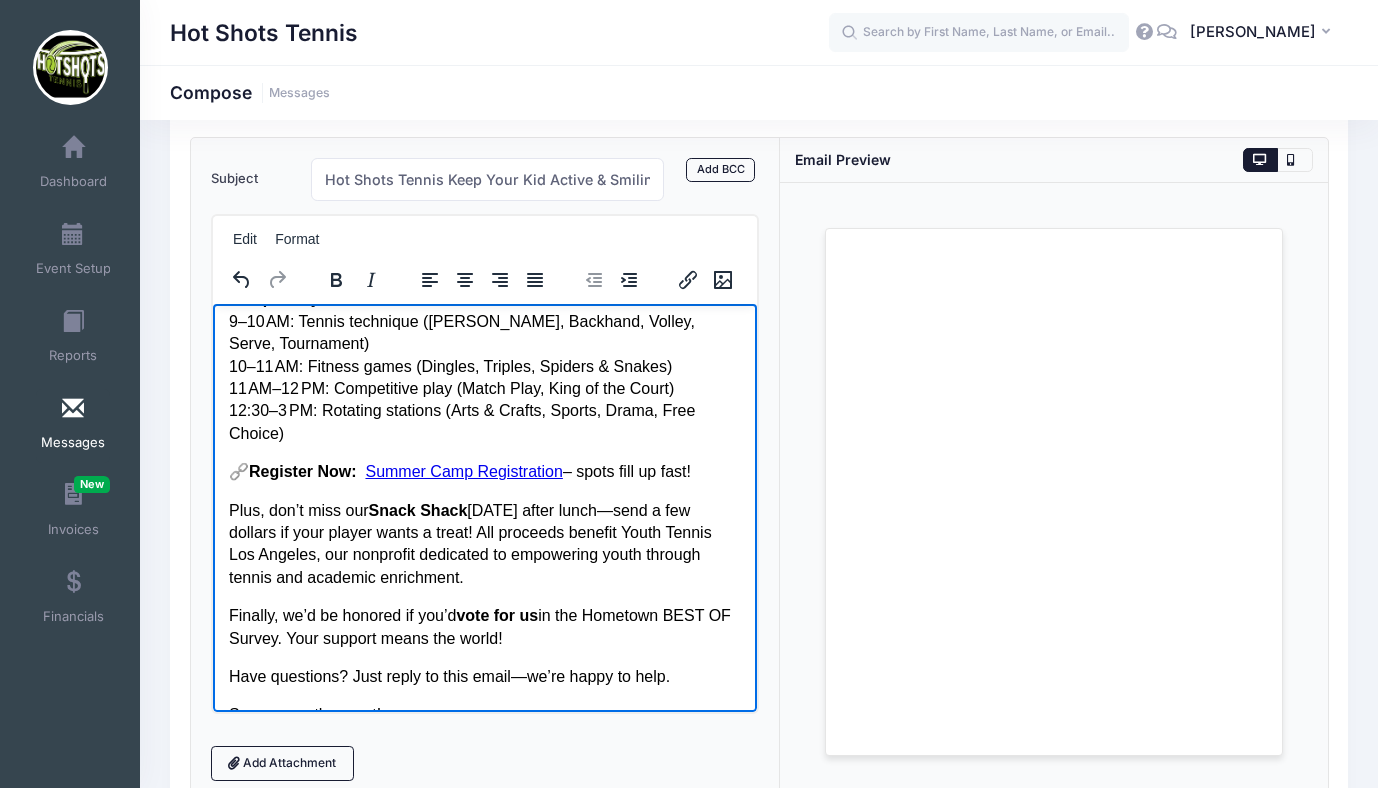 click on "Sample Day: 9–10 AM: Tennis technique (Forehand, Backhand, Volley, Serve, Tournament) 10–11 AM: Fitness games (Dingles, Triples, Spiders & Snakes) 11 AM–12 PM: Competitive play (Match Play, King of the Court) 12:30–3 PM: Rotating stations (Arts & Crafts, Sports, Drama, Free Choice)" at bounding box center [484, 365] 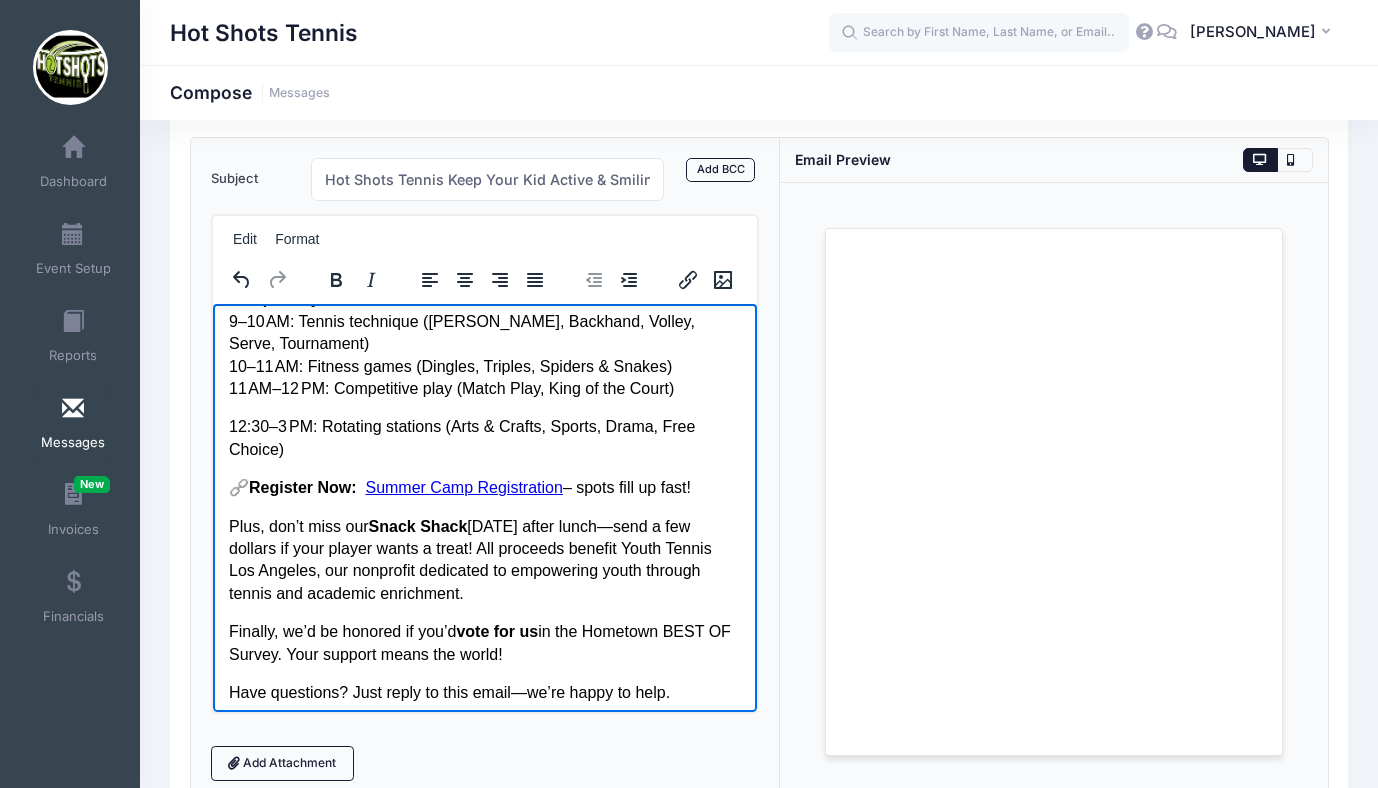 click on "Plus, don’t miss our  Snack Shack  tomorrow after lunch—send a few dollars if your player wants a treat! All proceeds benefit Youth Tennis Los Angeles, our nonprofit dedicated to empowering youth through tennis and academic enrichment." at bounding box center [484, 560] 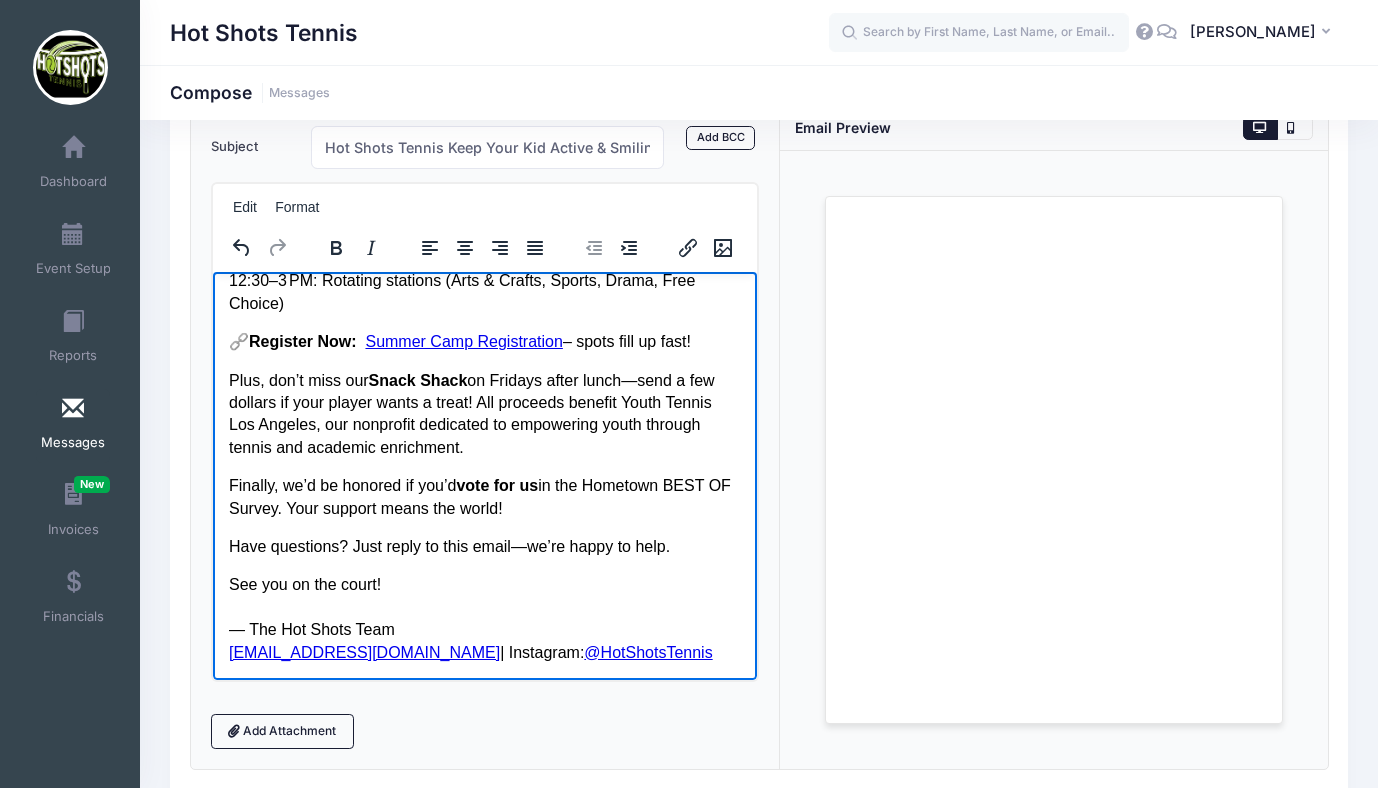 scroll, scrollTop: 142, scrollLeft: 0, axis: vertical 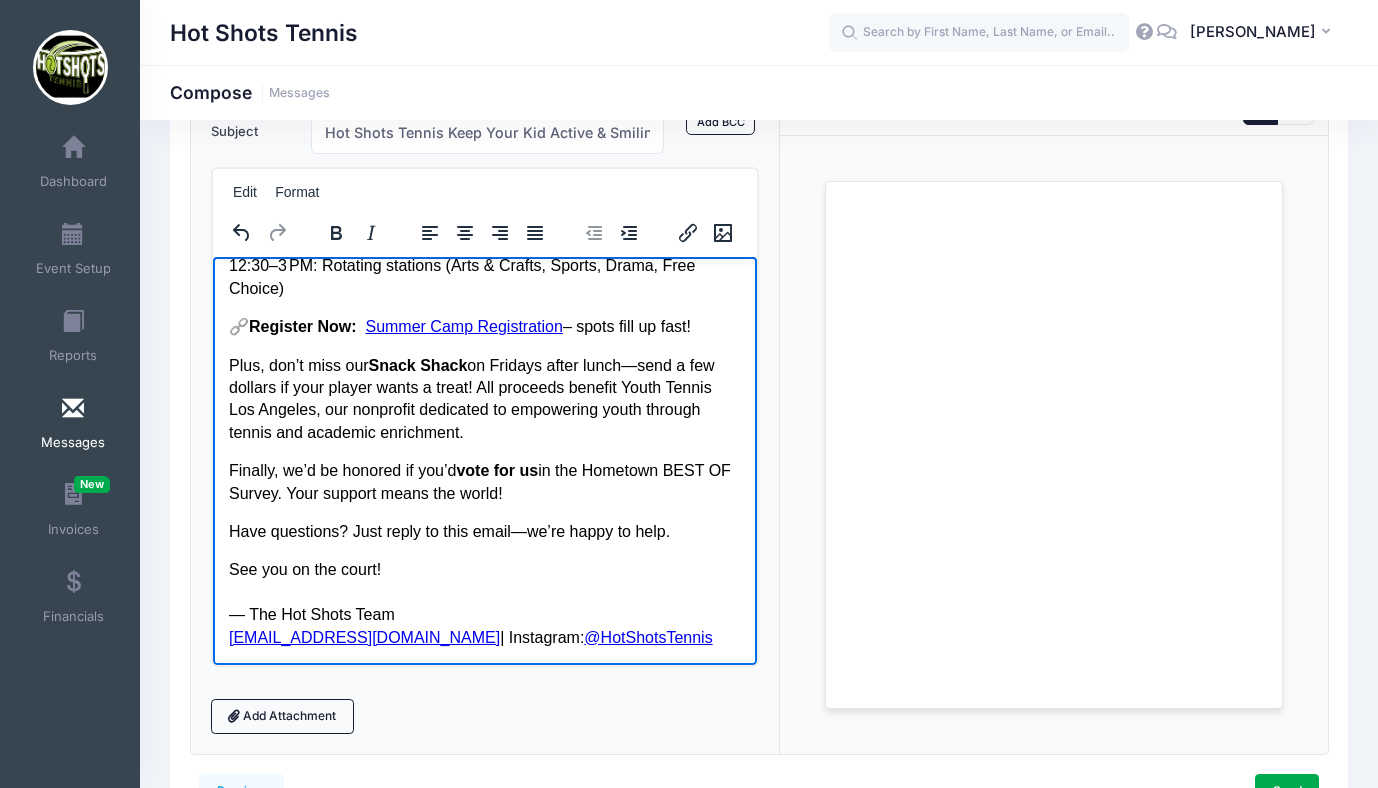 click on "Finally, we’d be honored if you’d  vote for us  in the Hometown BEST OF Survey. Your support means the world!" at bounding box center [484, 481] 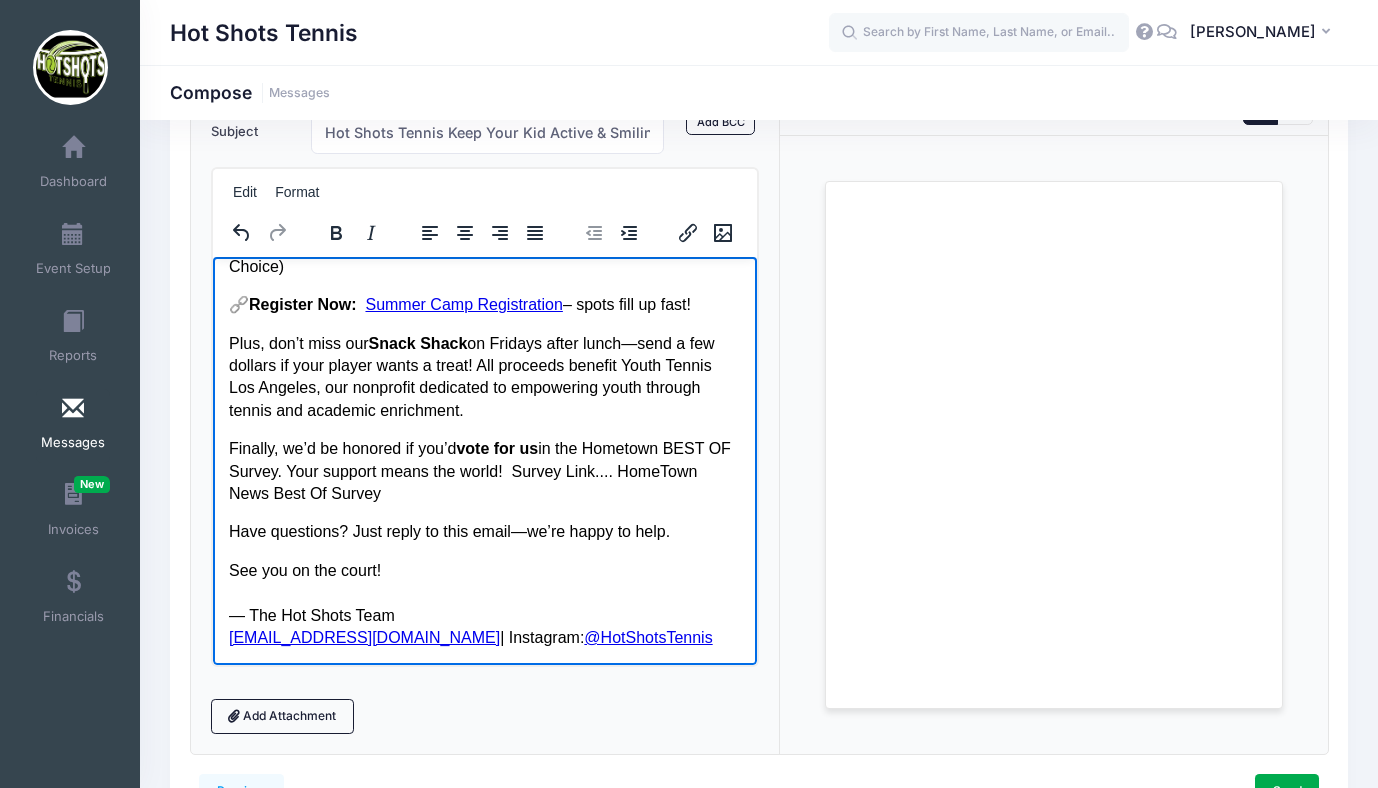 drag, startPoint x: 647, startPoint y: 490, endPoint x: 657, endPoint y: 510, distance: 22.36068 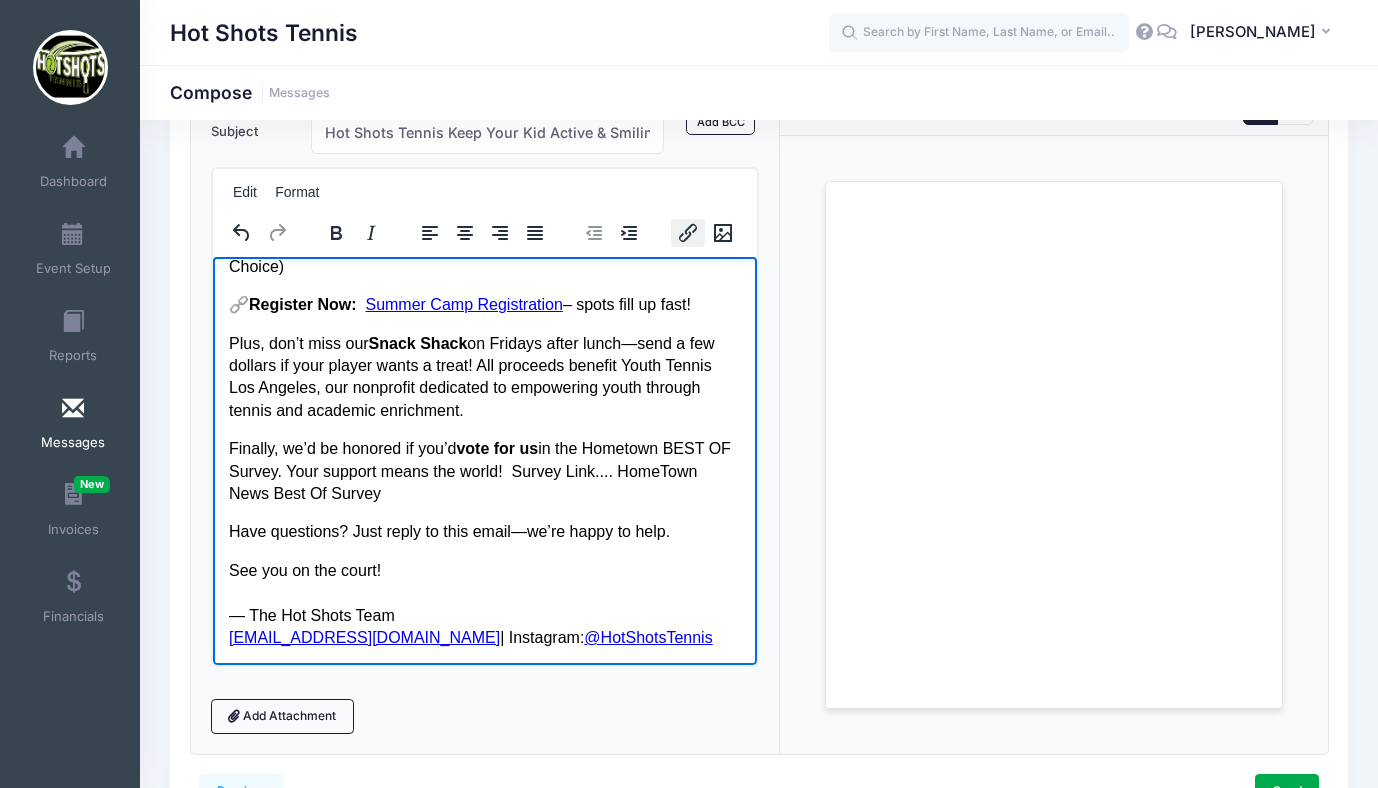 click 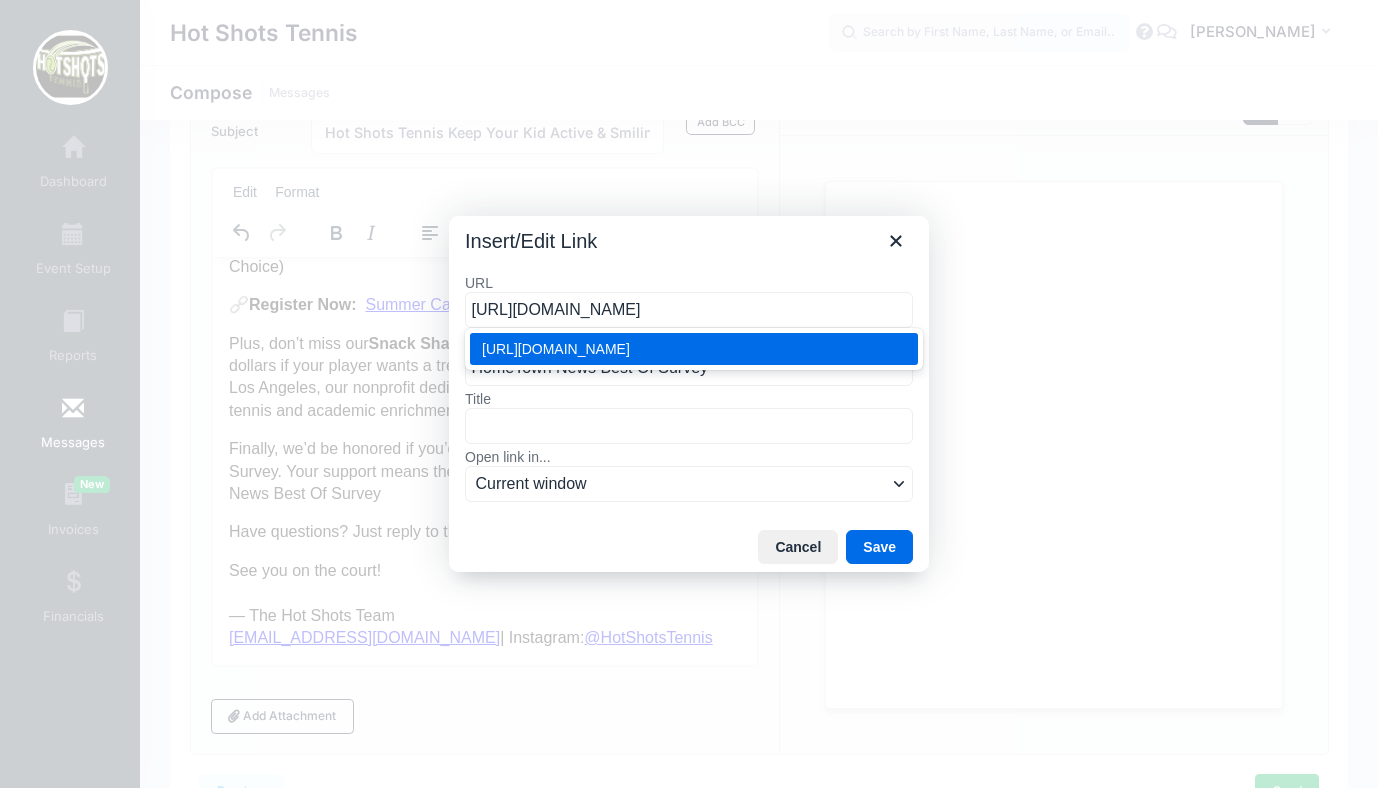 click on "https://thehtn.com/best-of/" at bounding box center [696, 349] 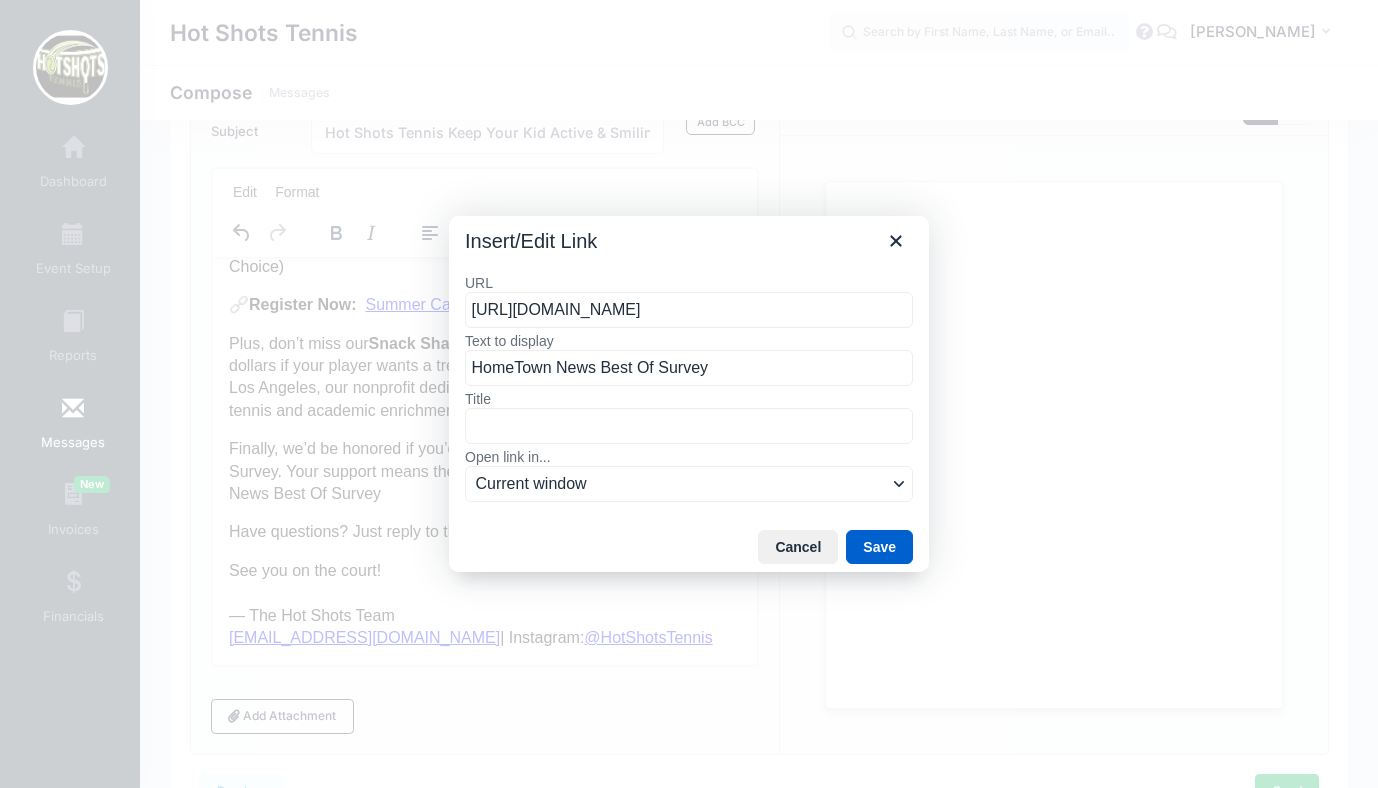 type on "https://thehtn.com/best-of/" 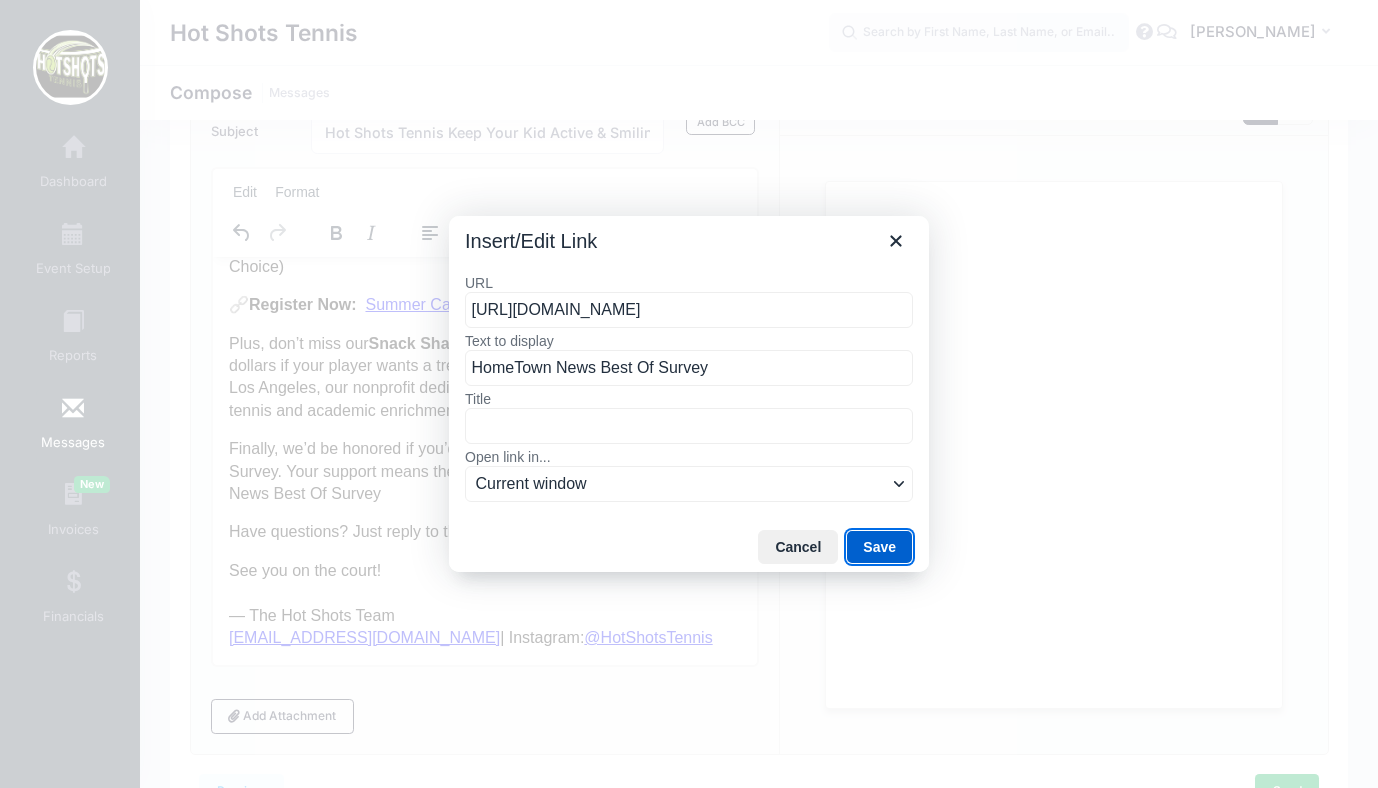 click on "Save" at bounding box center [879, 547] 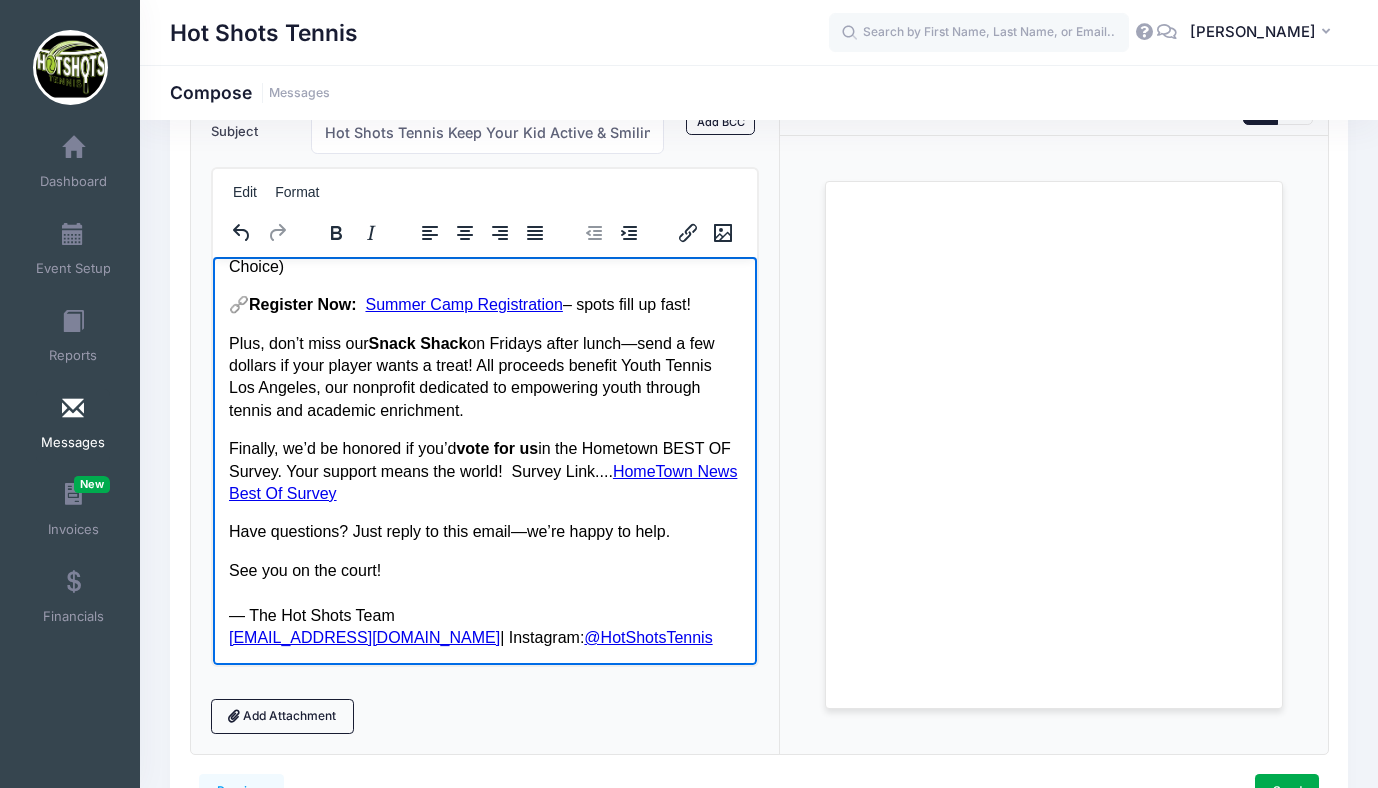 click on "HomeTown News Best Of Survey" at bounding box center [482, 481] 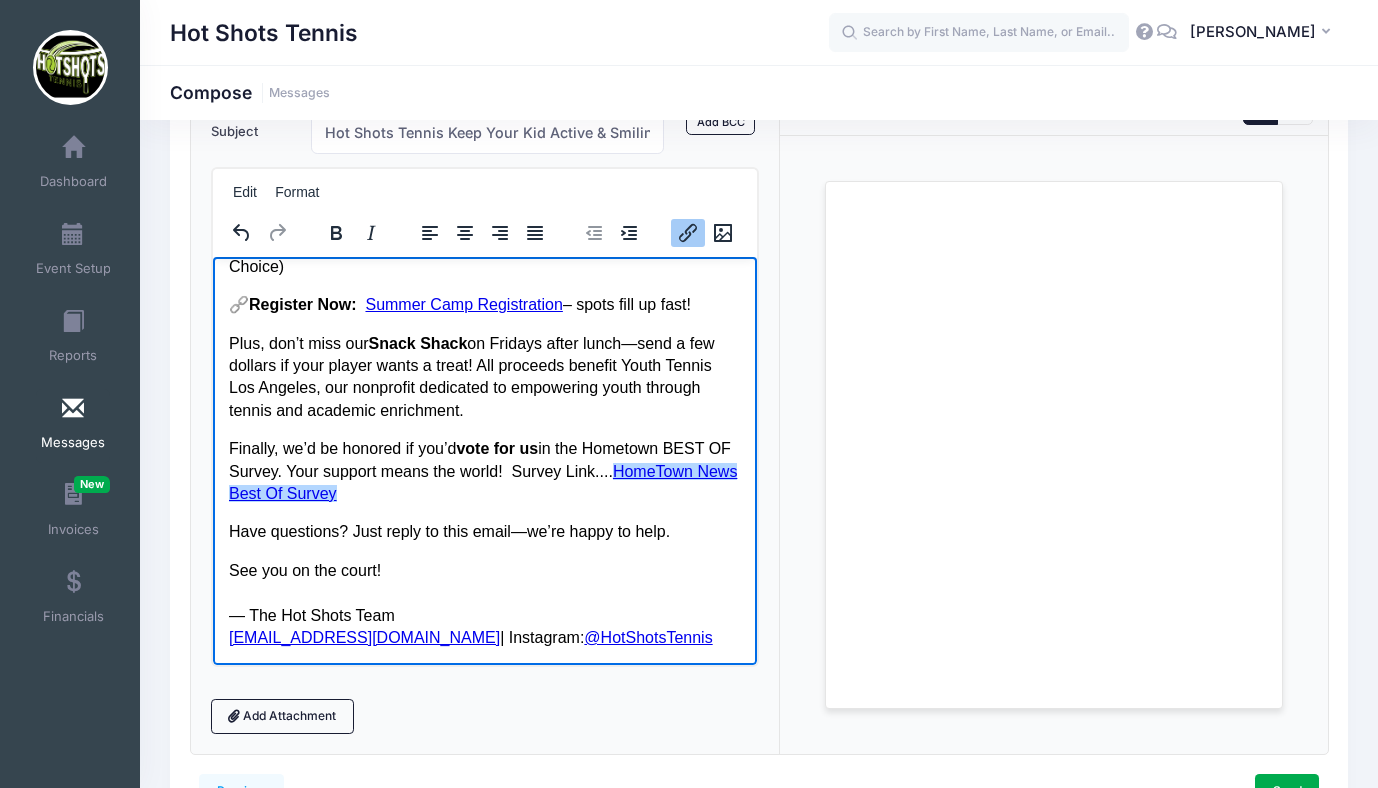 click on "Finally, we’d be honored if you’d  vote for us  in the Hometown BEST OF Survey. Your support means the world!  Survey Link....  HomeTown News Best Of Survey" at bounding box center [484, 470] 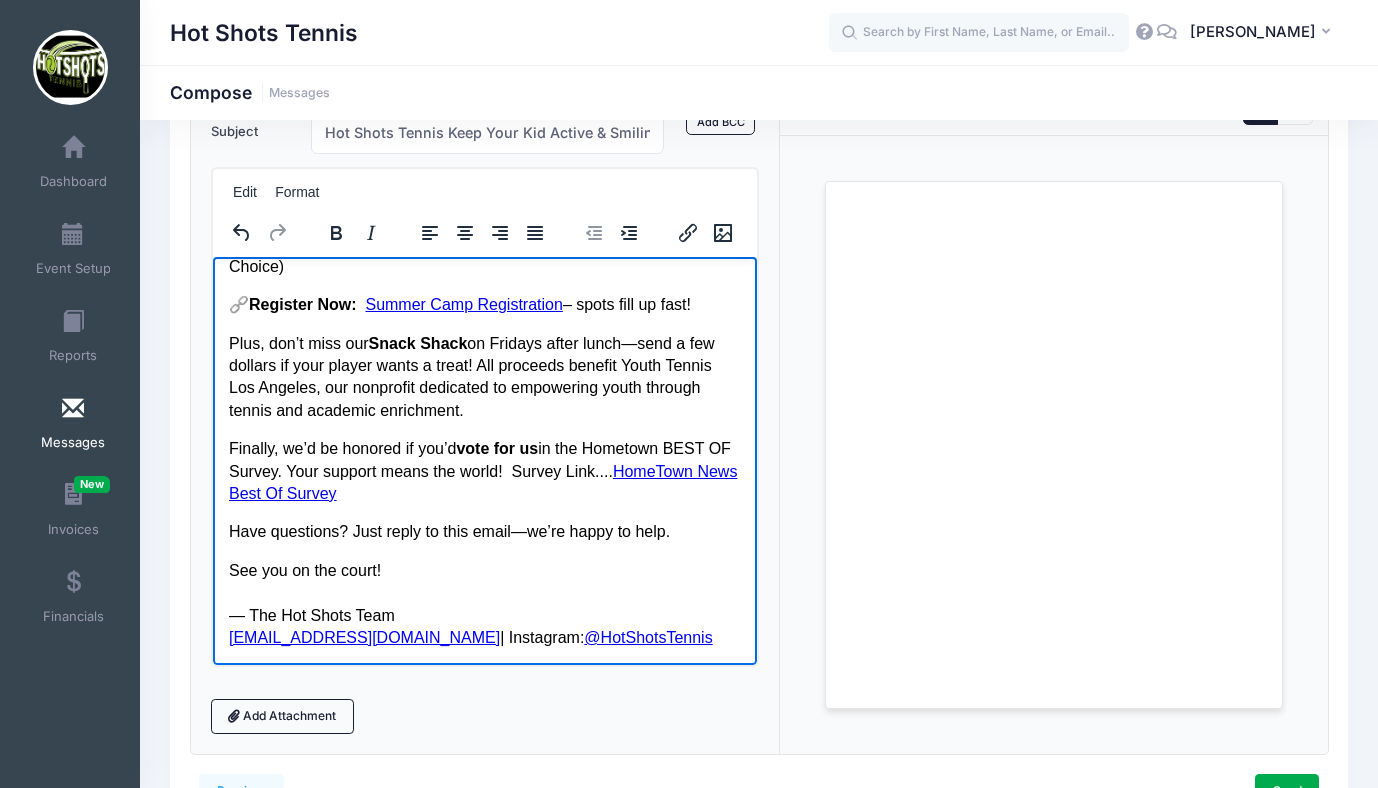 click on "Summer Camp Registration" at bounding box center (462, 303) 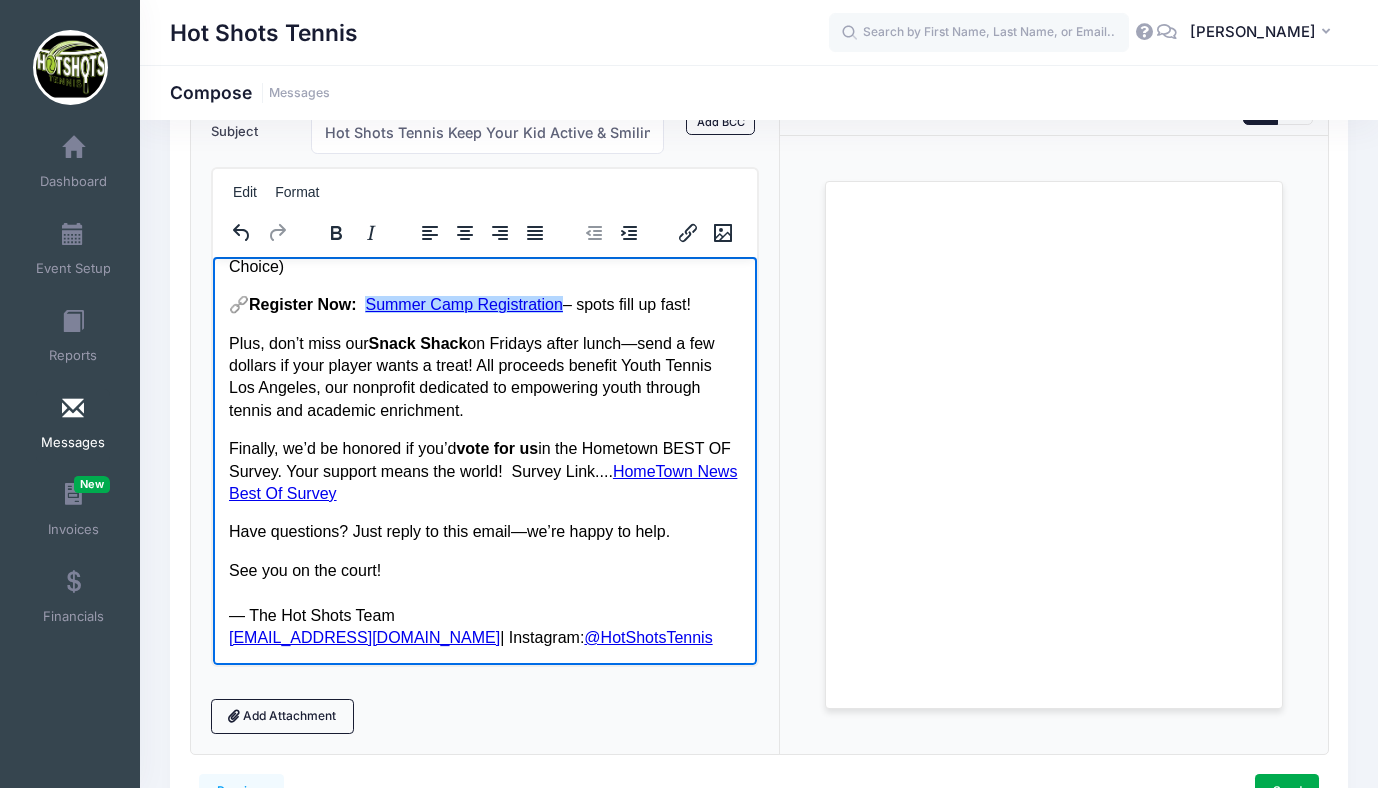 click on "Plus, don’t miss our  Snack Shack  on Fridays after lunch—send a few dollars if your player wants a treat! All proceeds benefit Youth Tennis Los Angeles, our nonprofit dedicated to empowering youth through tennis and academic enrichment." at bounding box center (484, 377) 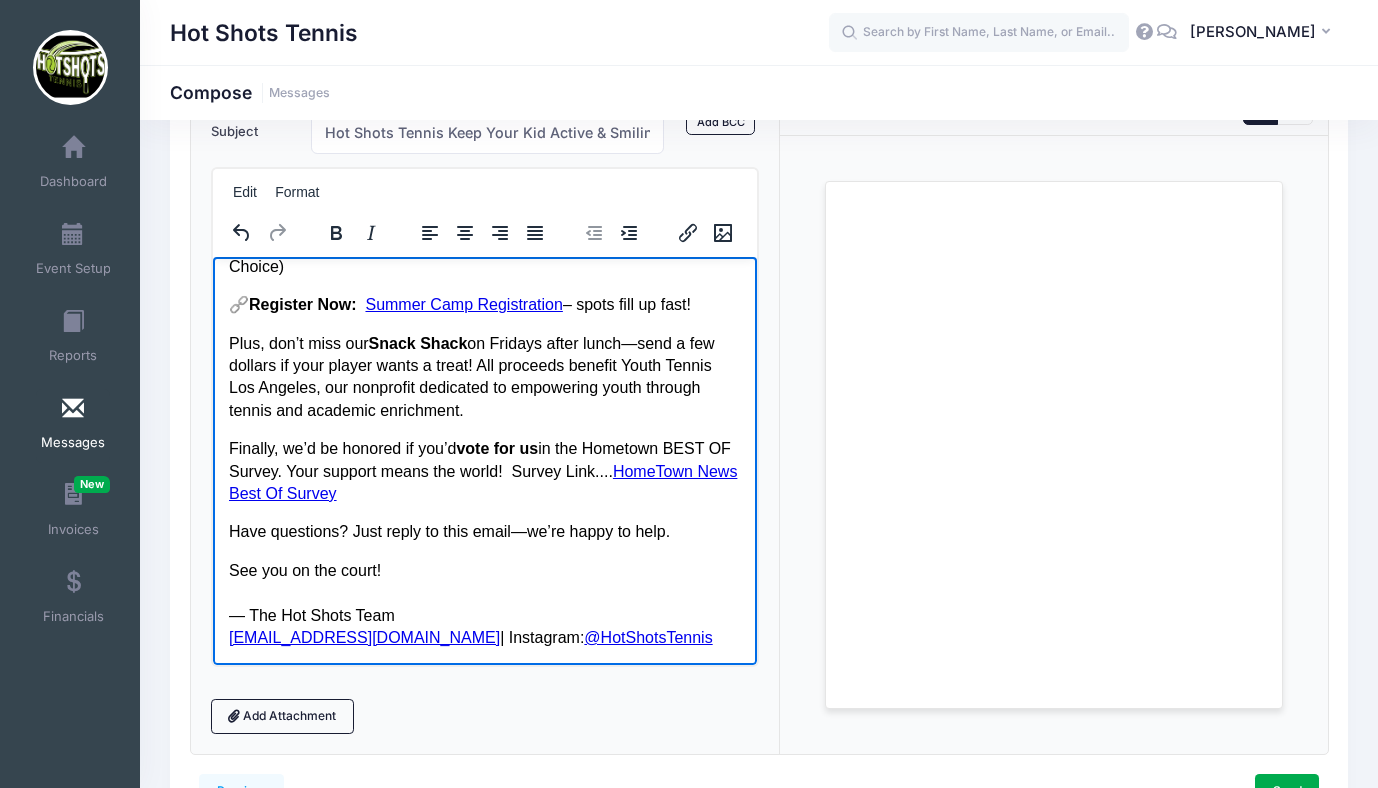 scroll, scrollTop: 712, scrollLeft: 0, axis: vertical 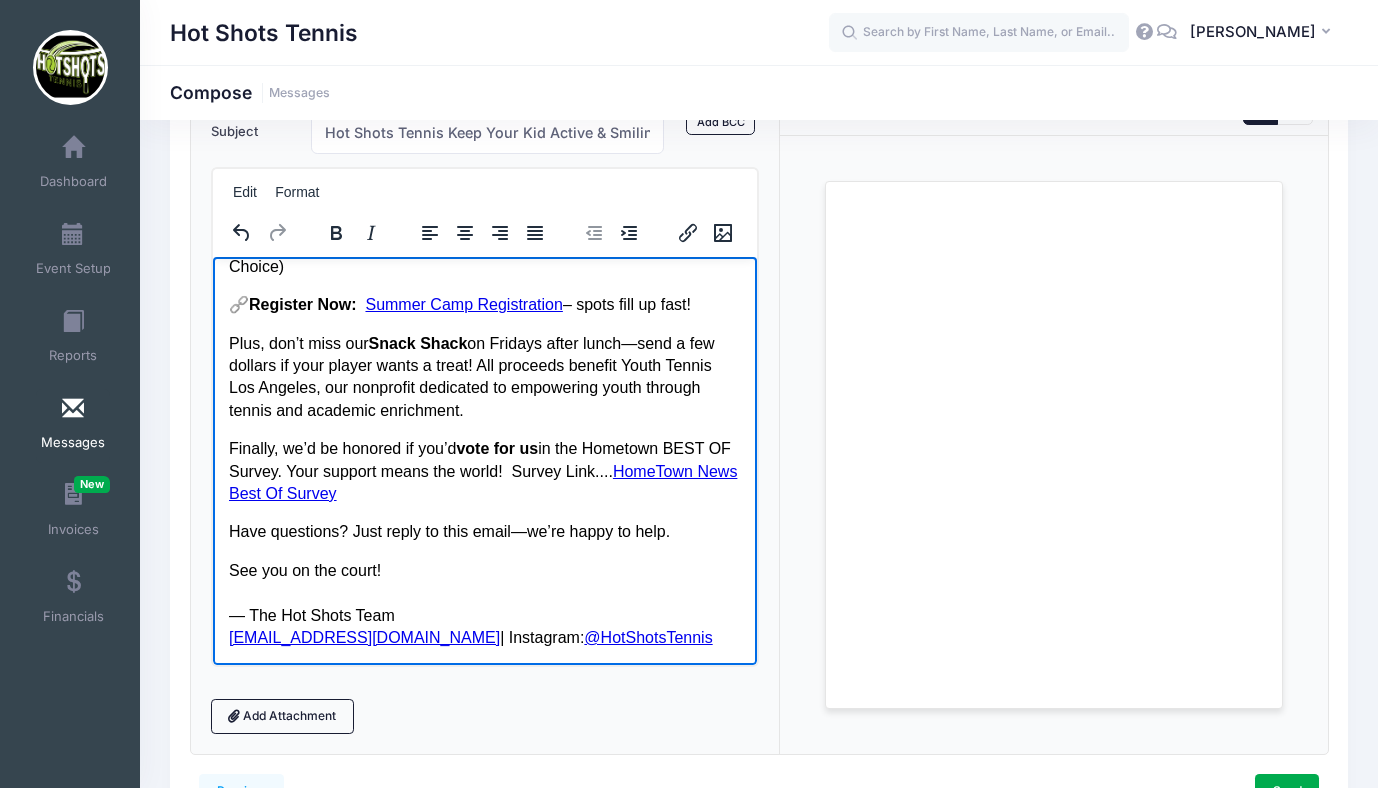 click on "Hey Hot Shots Families! Looking for an active, fun summer adventure for your rising star? Hot Shots Tennis Camp is back—and it’s our best one yet! Why You’ll Love It: All Skill Levels Welcome:  From first‑timers to mini‑pros Expert Coaches:  Friendly instructors who make learning a blast Confidence & Teamwork:  Games, drills, and plenty of high‑fives Lifelong Skills:  Active play, new friends, and tennis fundamentals Camp Details: Where:  Westchester High School Tennis Courts When:  Weekly sessions, July 14 – August 8 Time:  9 AM – 3 PM (Full Day) Cost:  $399 per week Ages:  Elementary & middle school Sample Day: 9–10 AM: Tennis technique (Forehand, Backhand, Volley, Serve, Tournament) 10–11 AM: Fitness games (Dingles, Triples, Spiders & Snakes) 11 AM–12 PM: Competitive play (Match Play, King of the Court)     12:30–3 PM: Rotating stations (Arts & Crafts, Sports, Drama, Free Choice) 🔗  Register Now:    Summer Camp Registration  – spots fill up fast!" at bounding box center [484, 115] 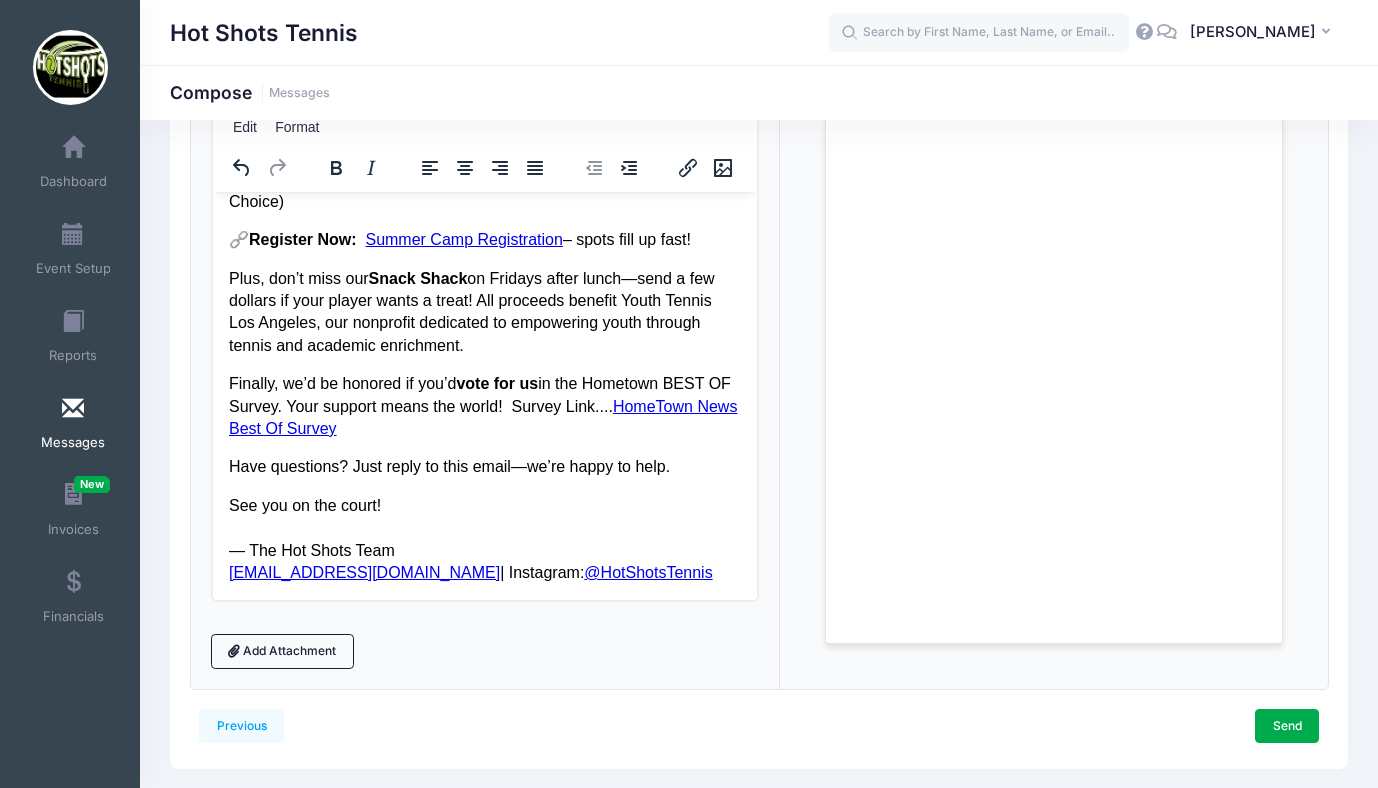 scroll, scrollTop: 264, scrollLeft: 0, axis: vertical 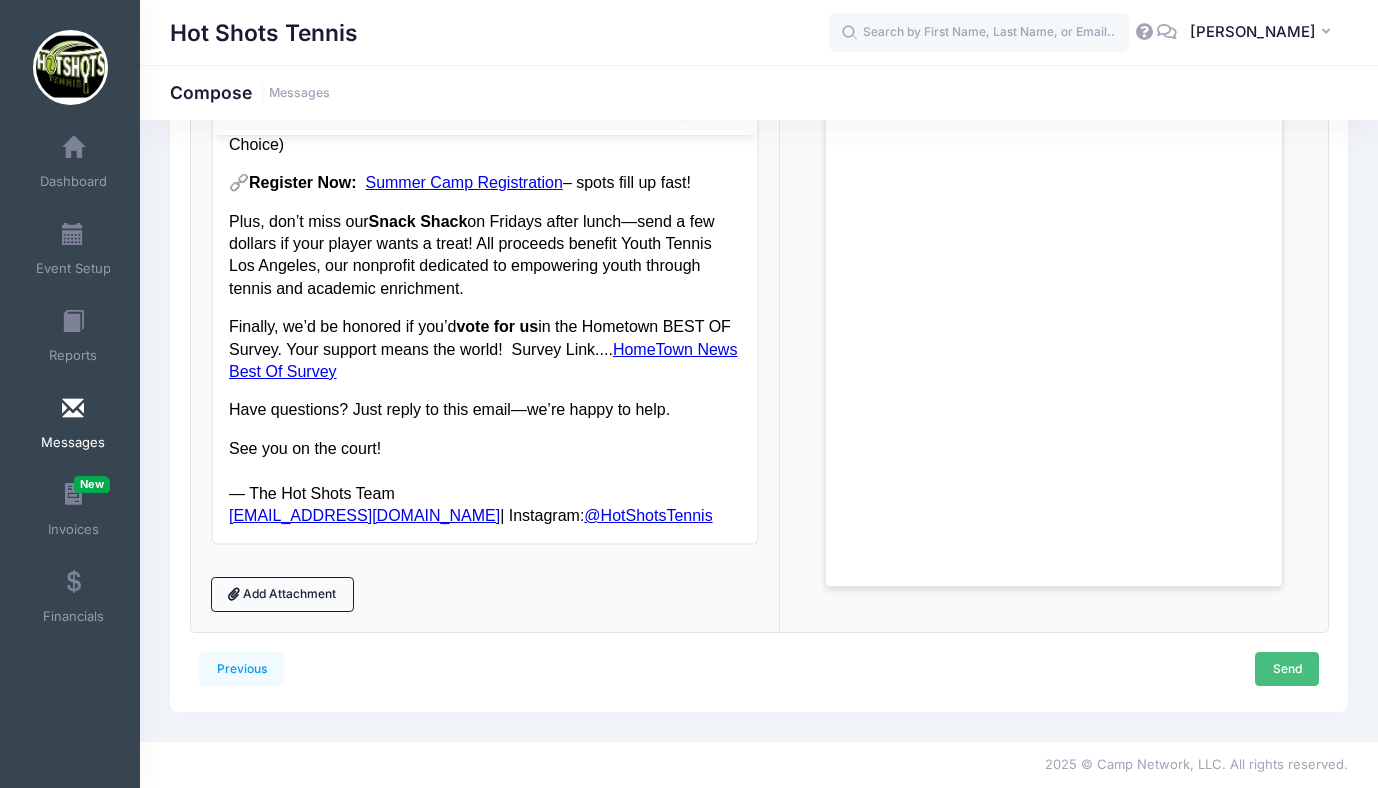 click on "Send" at bounding box center (1287, 669) 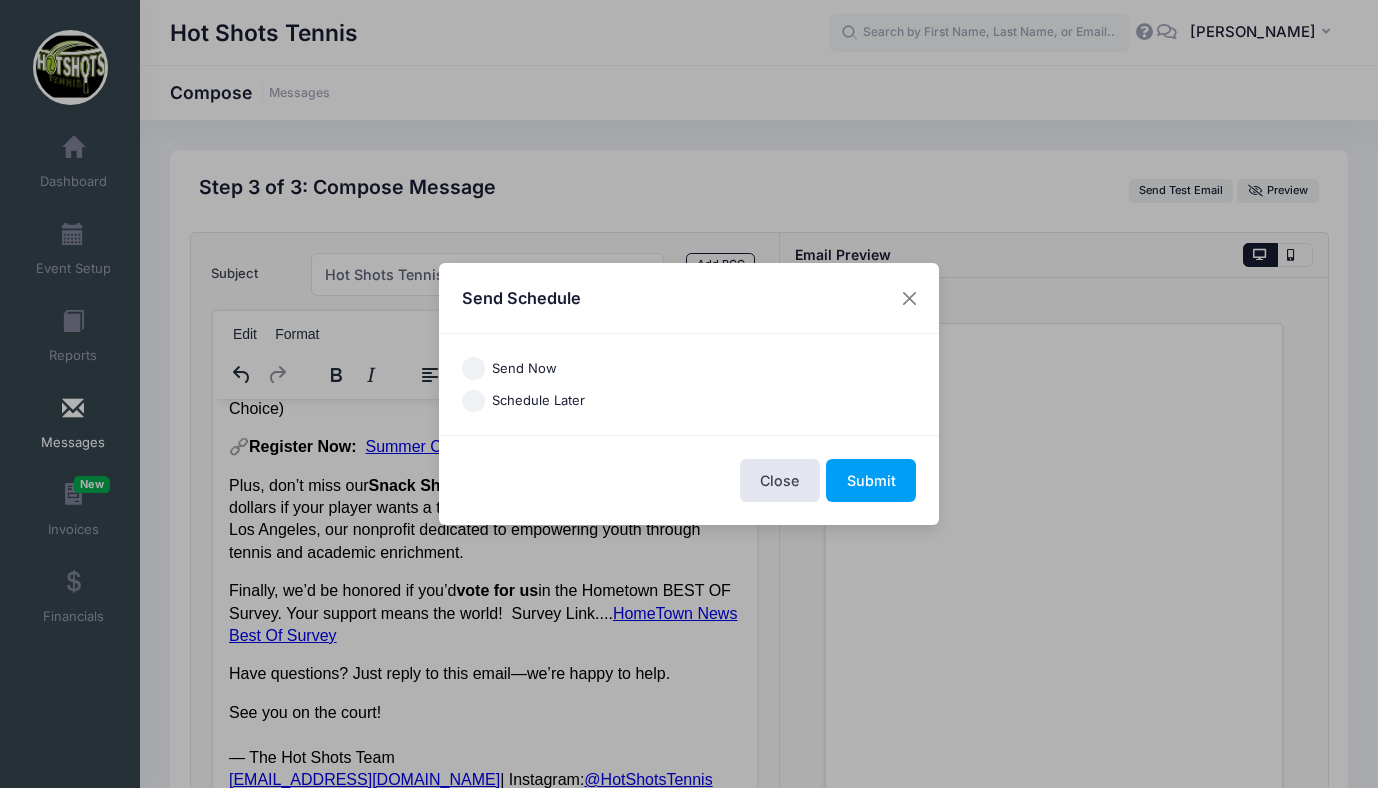 click on "Send Now" at bounding box center [473, 368] 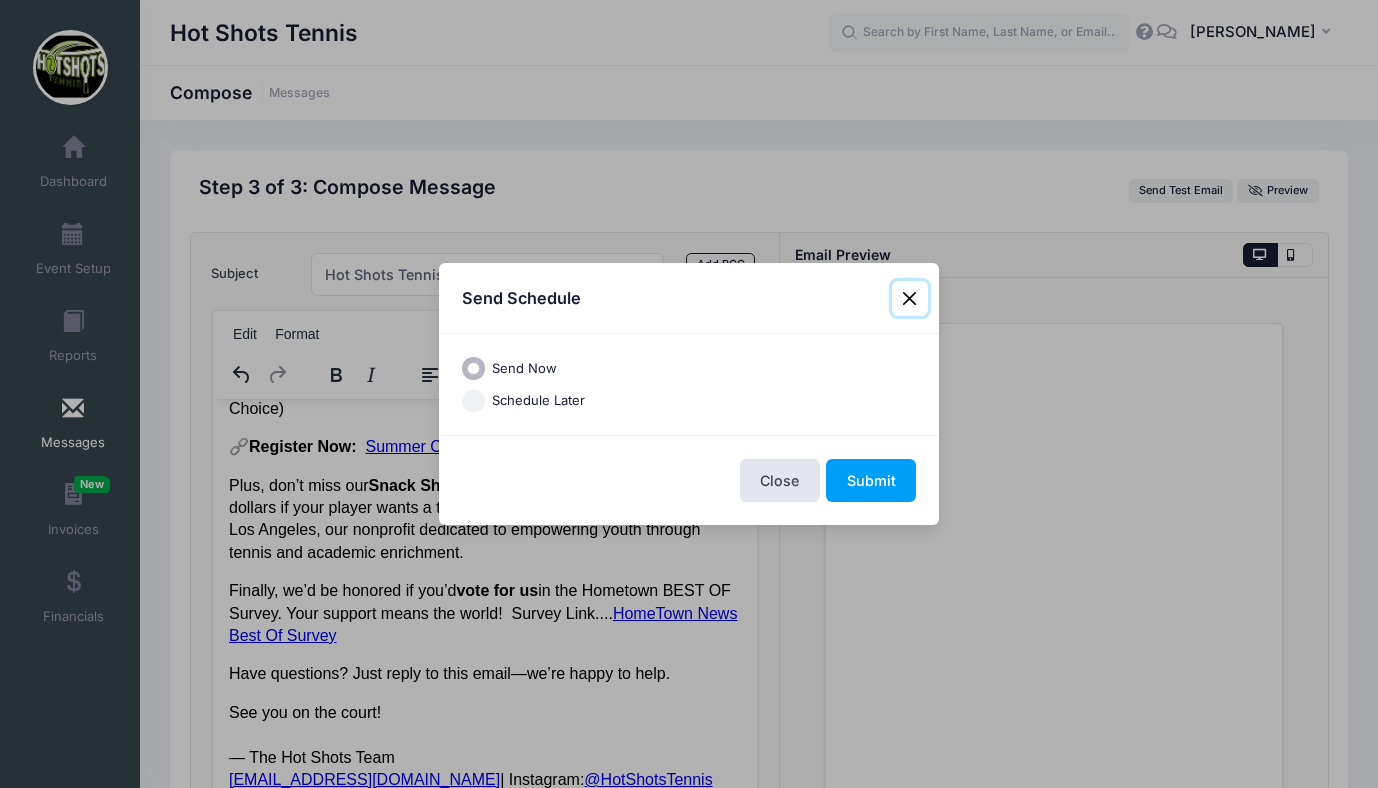 click at bounding box center [910, 299] 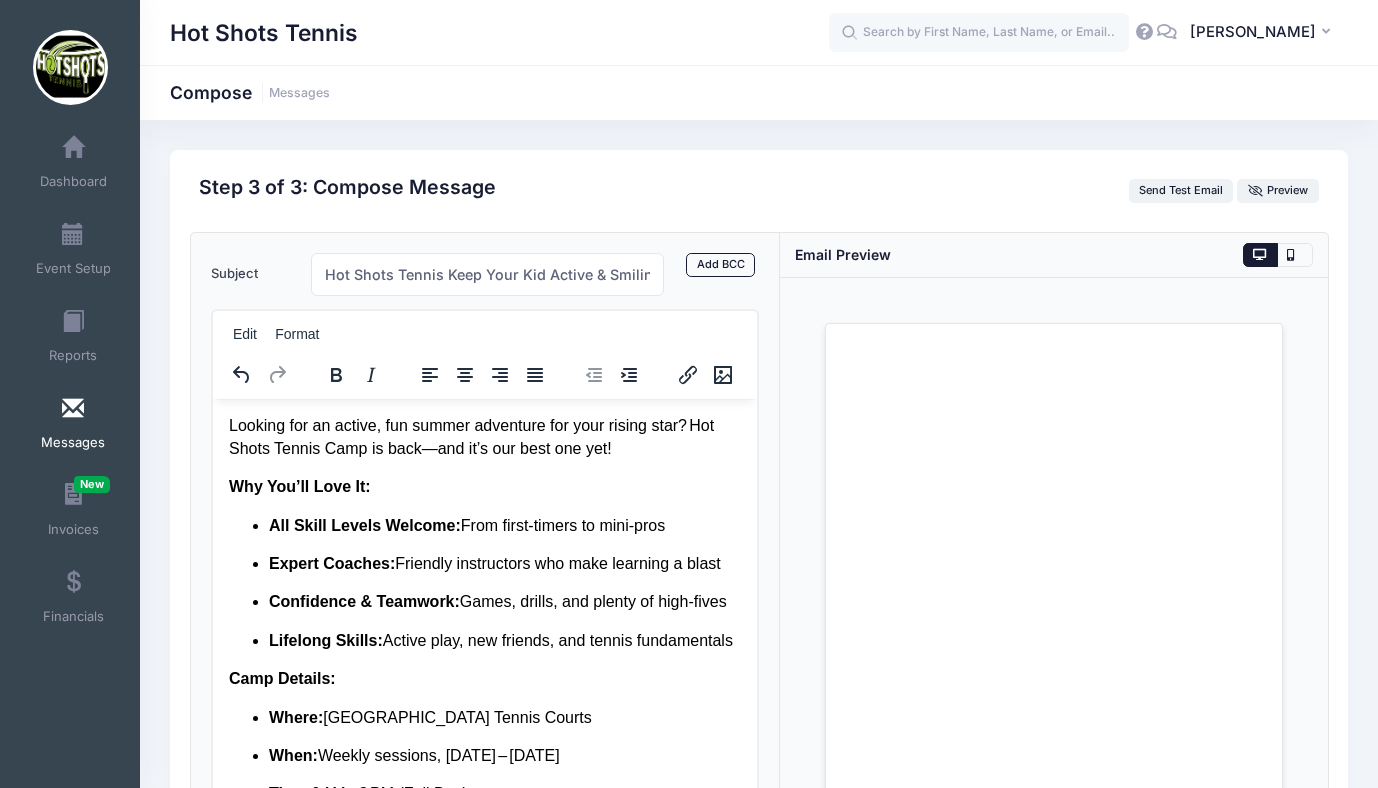 scroll, scrollTop: 0, scrollLeft: 0, axis: both 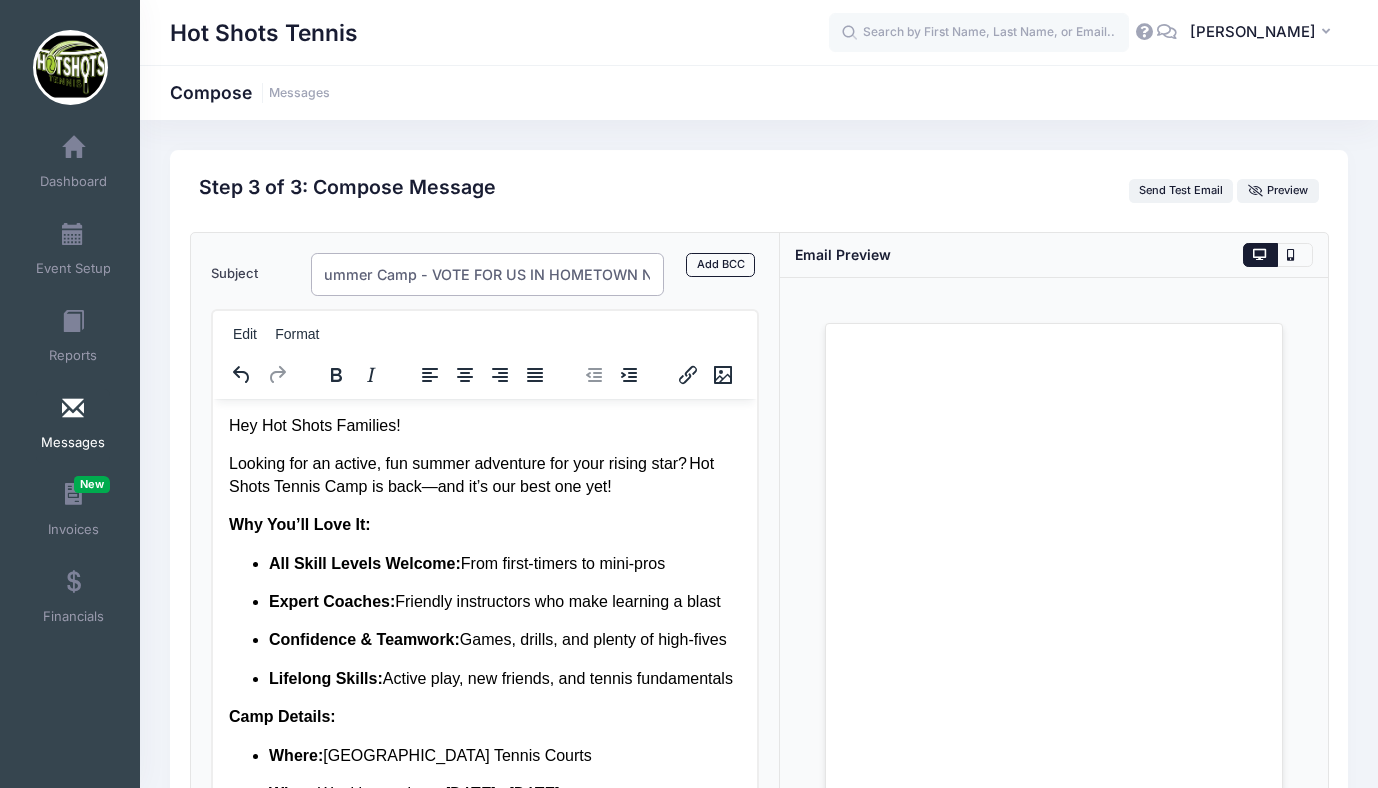click on "Hot Shots Tennis Keep Your Kid Active & Smiling All Summer Long at Summer Camp - VOTE FOR US IN HOMETOWN NEWS "Best Of" SURVEY - Link Provided" at bounding box center [487, 274] 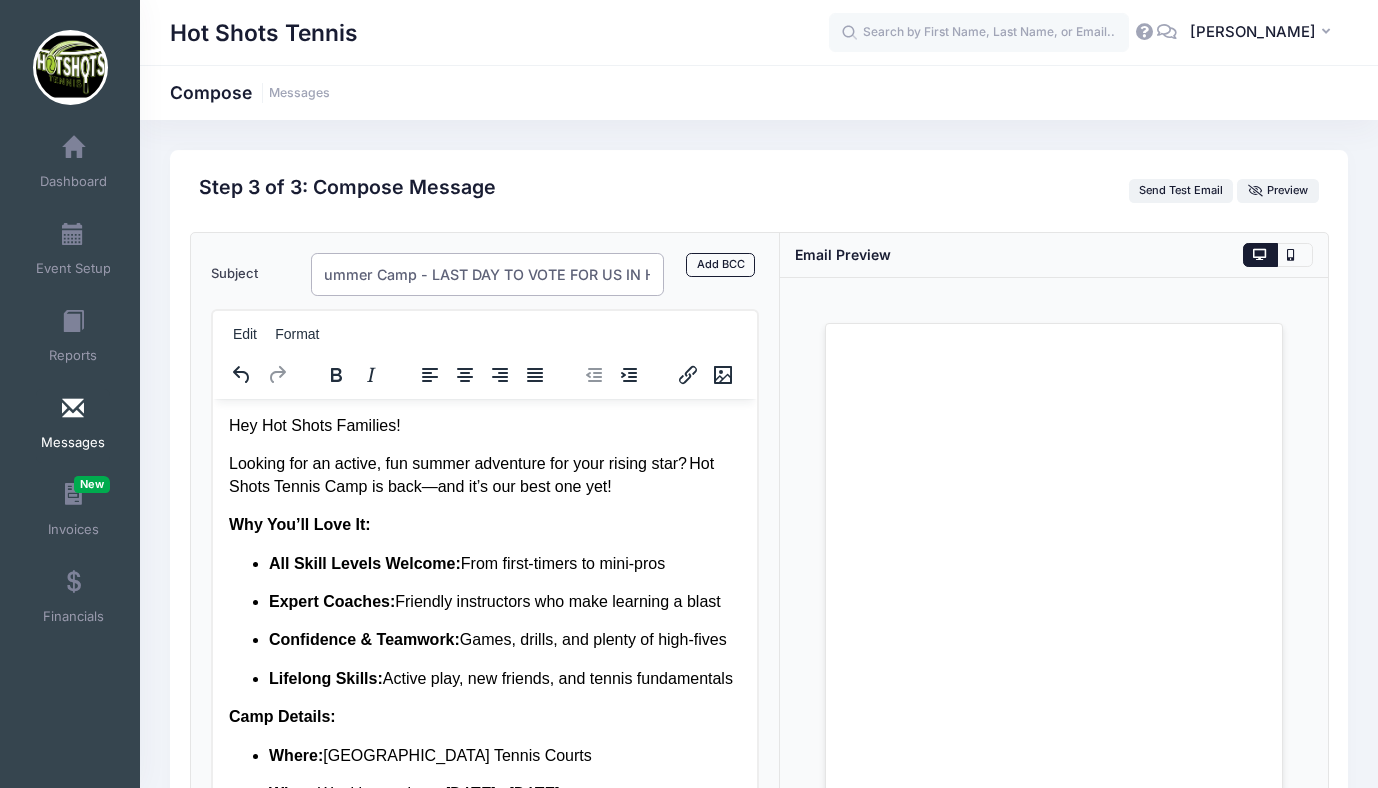 type on "Hot Shots Tennis Keep Your Kid Active & Smiling All Summer Long at Summer Camp - LAST DAY TO VOTE FOR US IN HOMETOWN NEWS "Best Of" SURVEY - Link Provided" 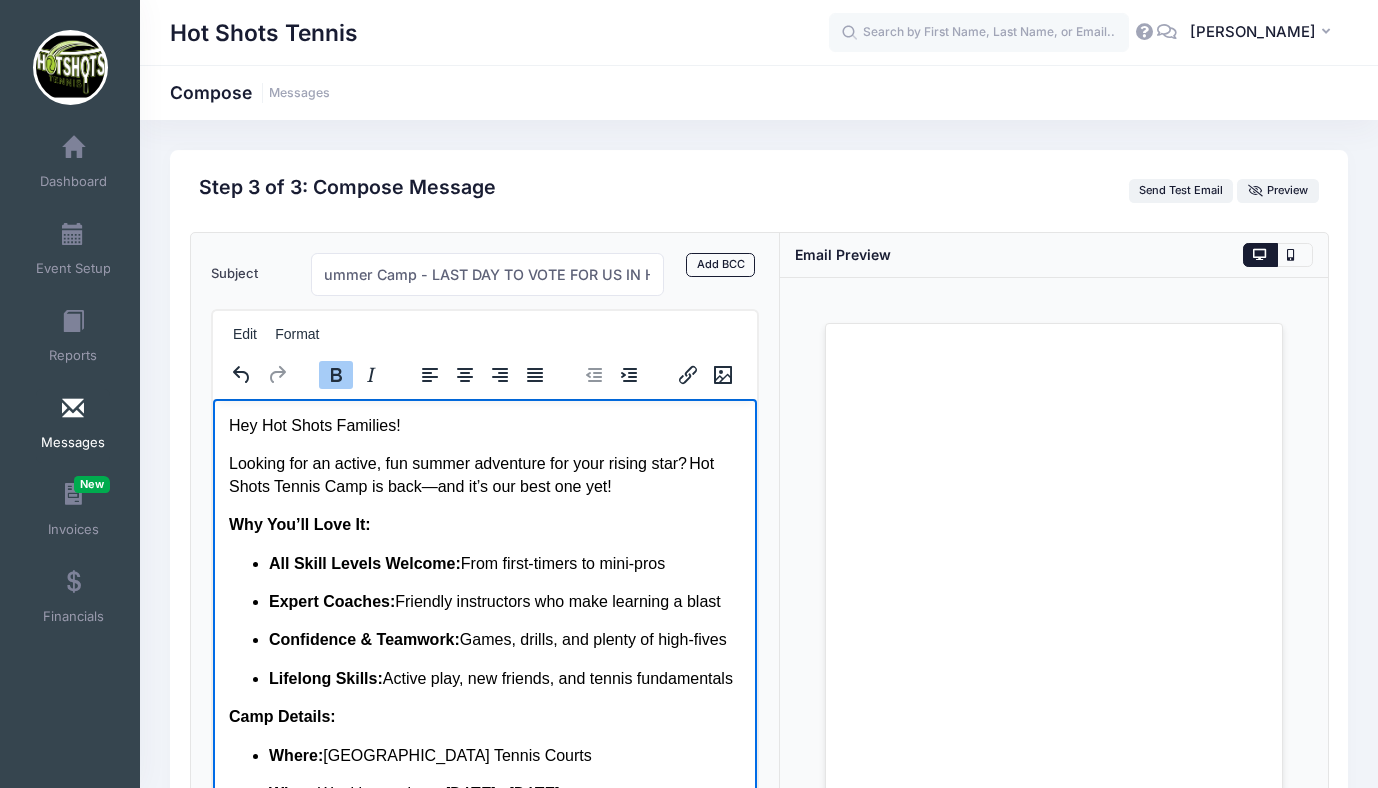 scroll, scrollTop: 0, scrollLeft: 0, axis: both 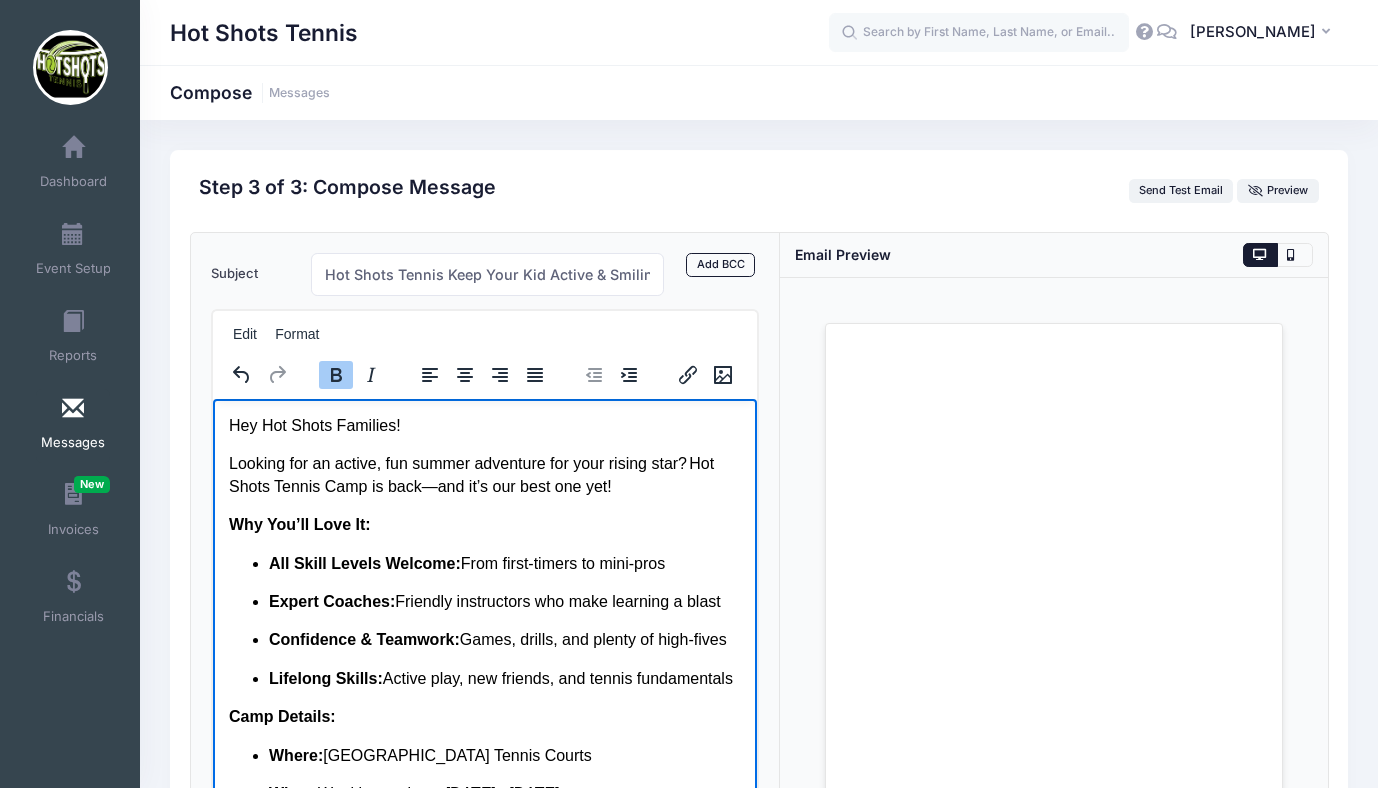 click on "Why You’ll Love It:" at bounding box center (484, 524) 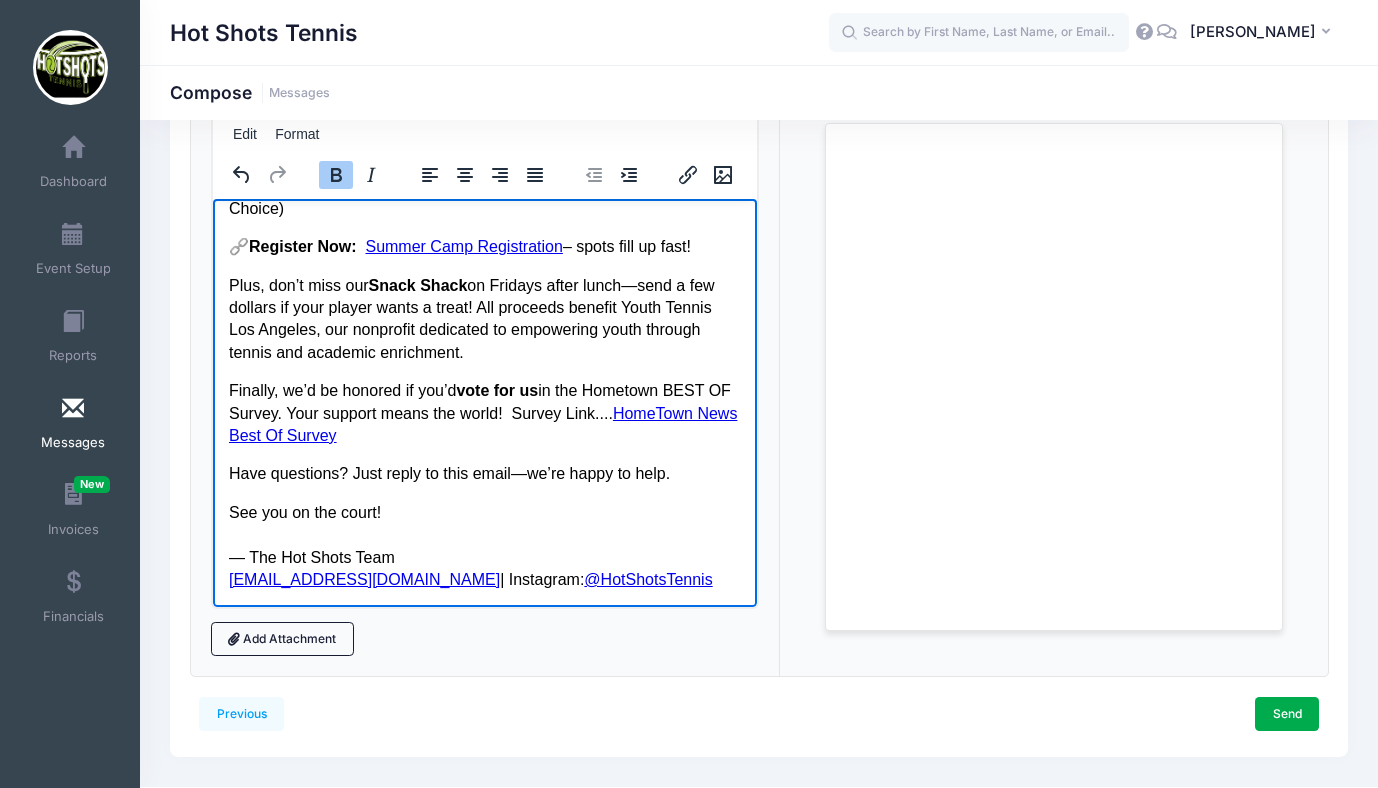 scroll, scrollTop: 202, scrollLeft: 0, axis: vertical 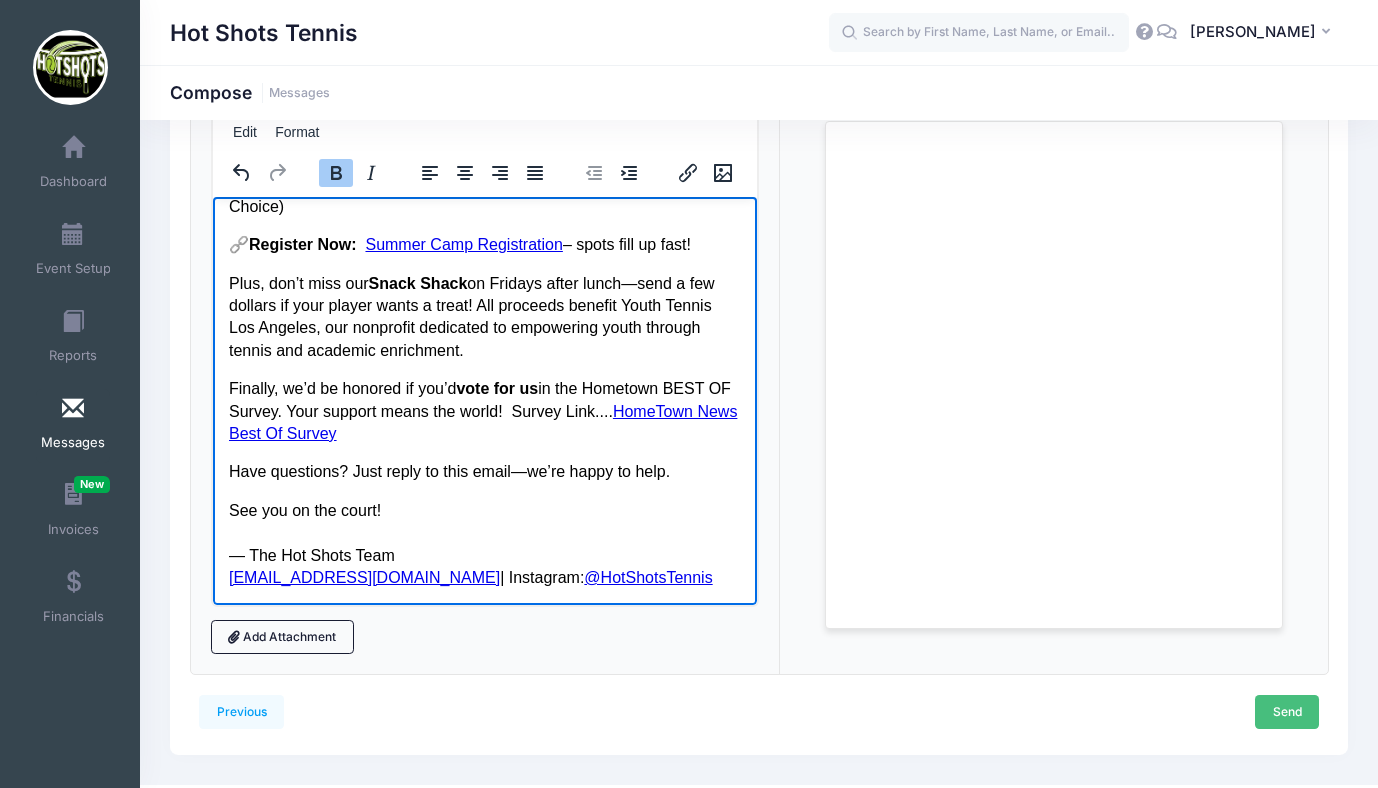 click on "Send" at bounding box center (1287, 712) 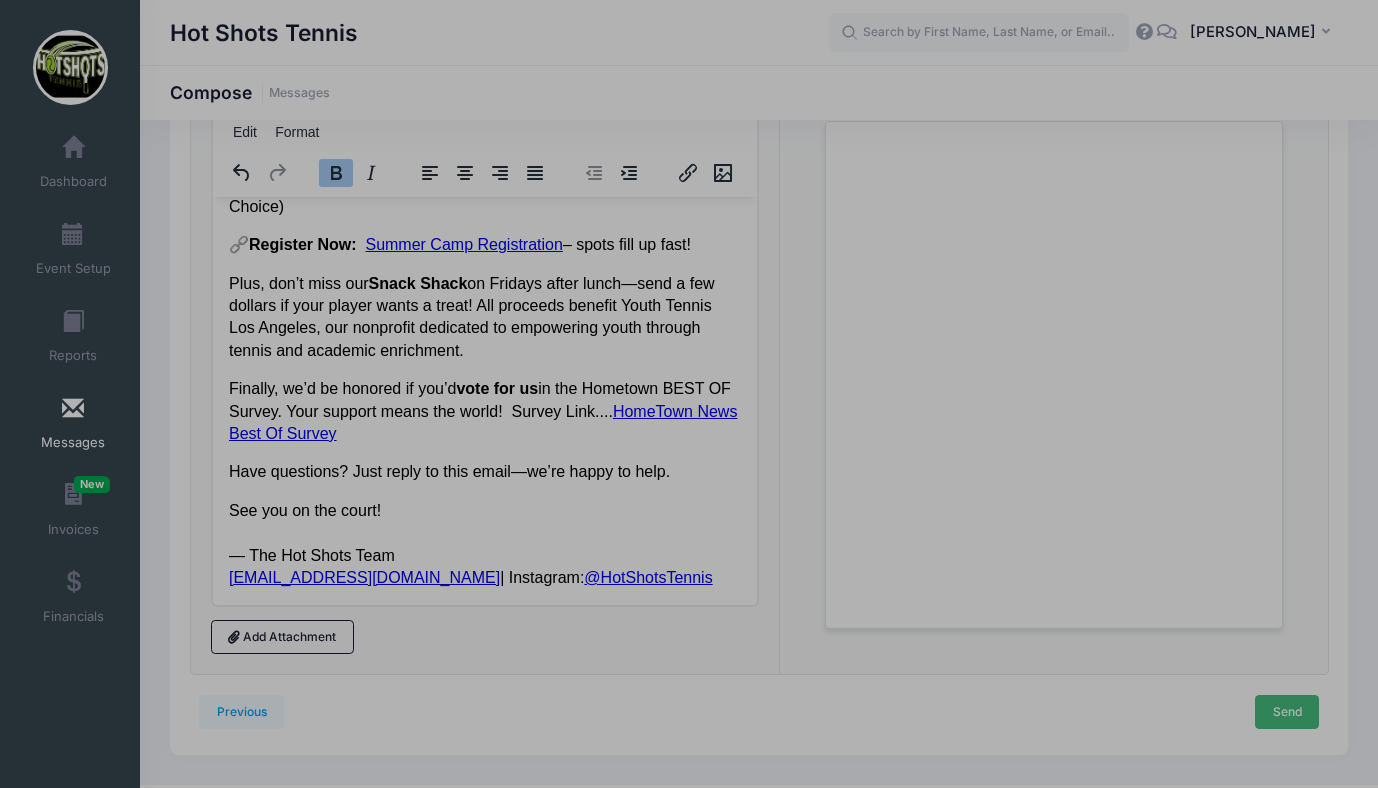 scroll, scrollTop: 0, scrollLeft: 0, axis: both 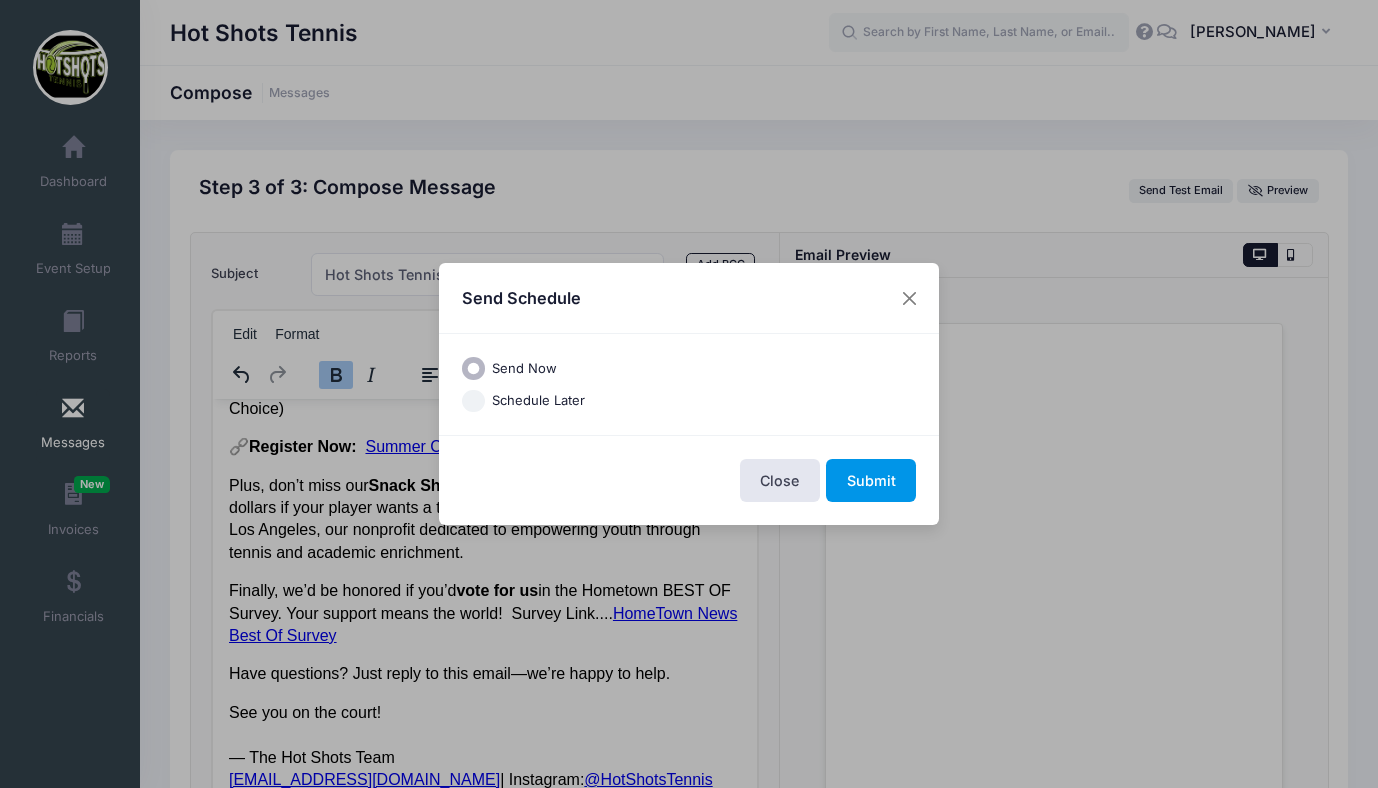 click on "Submit" at bounding box center (871, 480) 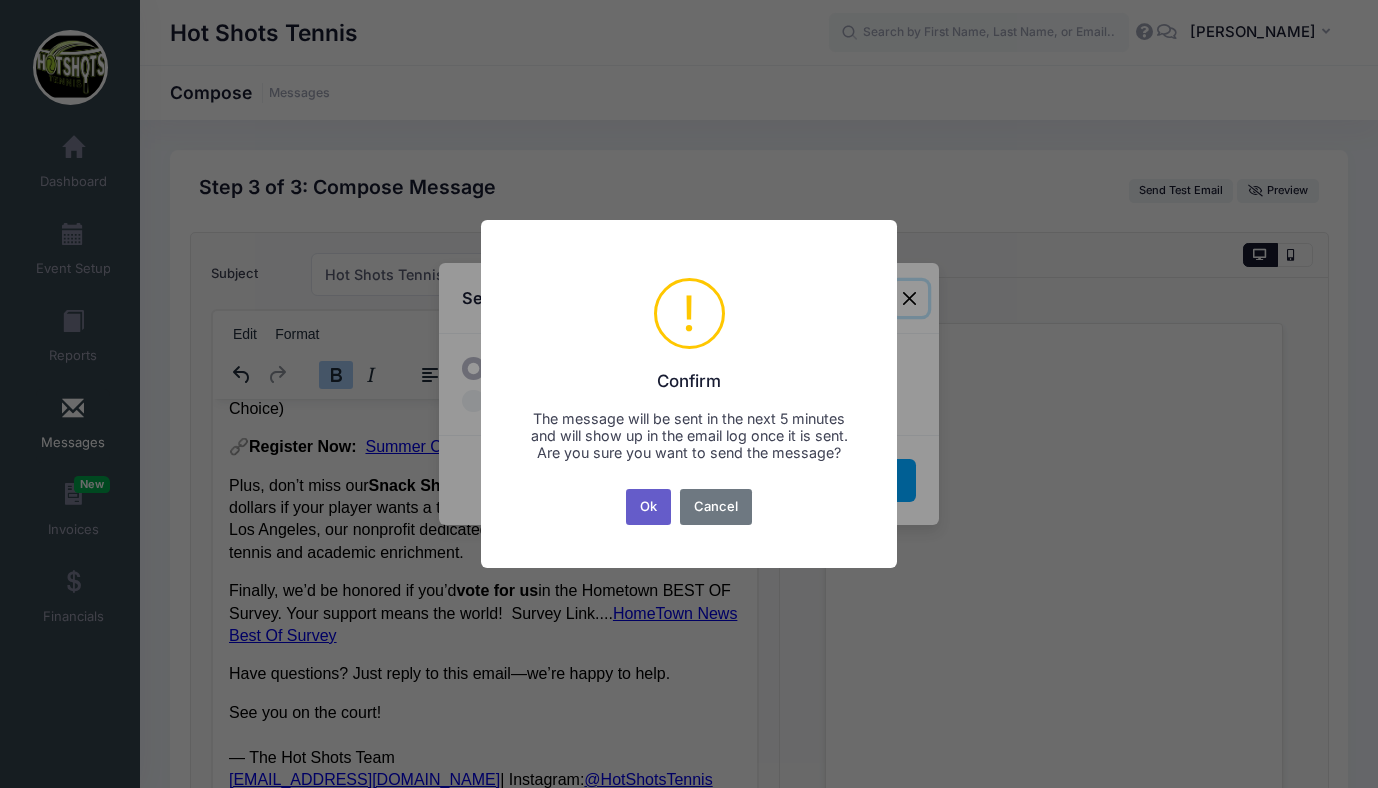 click on "Ok" at bounding box center (649, 507) 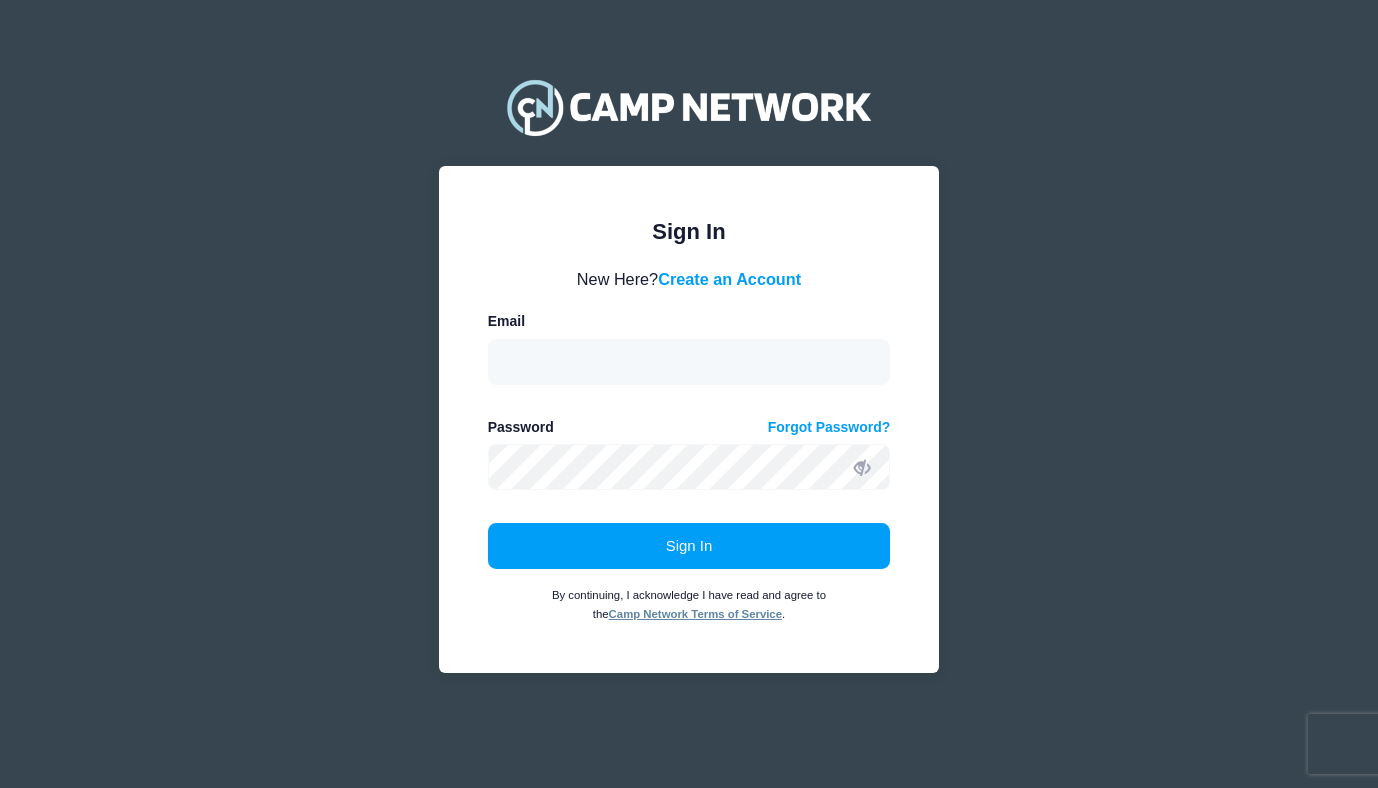 scroll, scrollTop: 0, scrollLeft: 0, axis: both 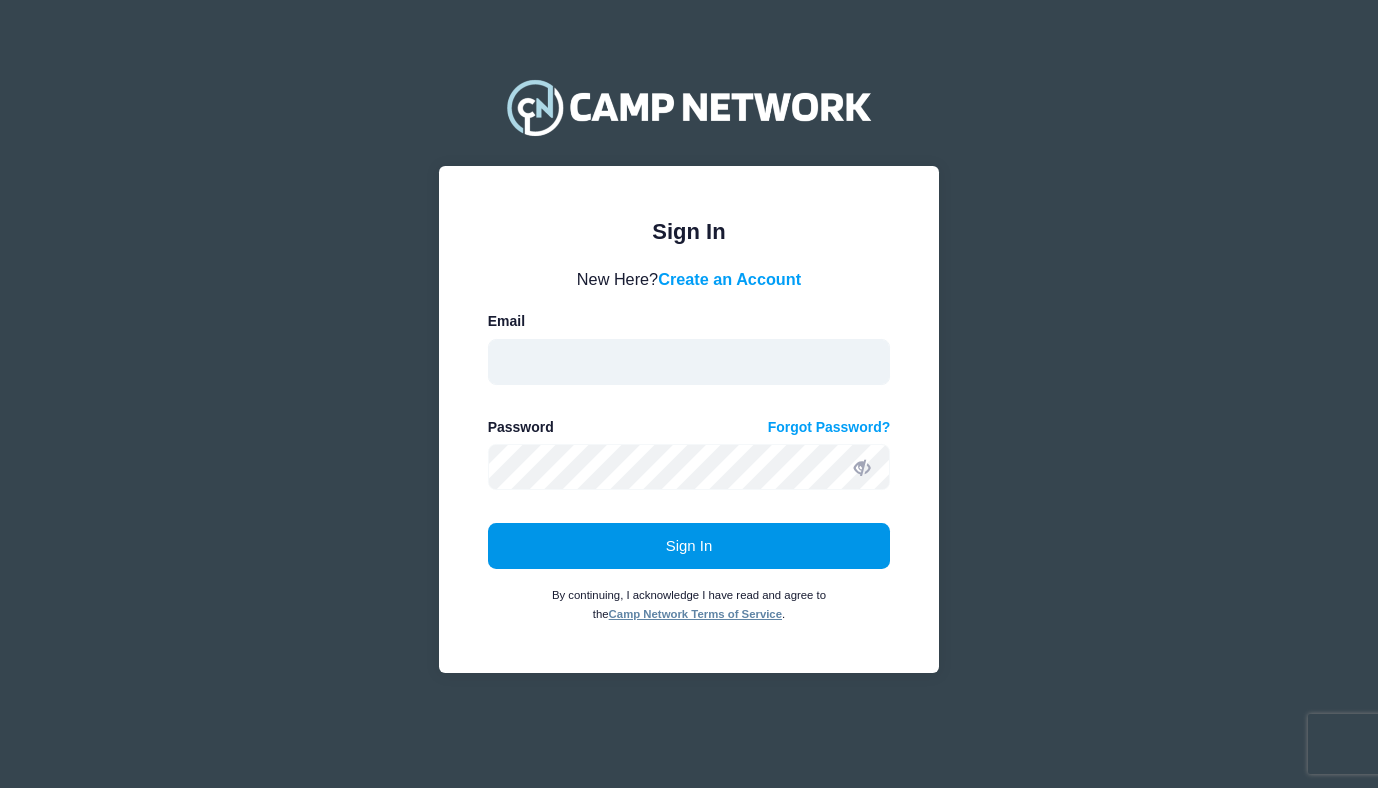 type on "[EMAIL_ADDRESS][DOMAIN_NAME]" 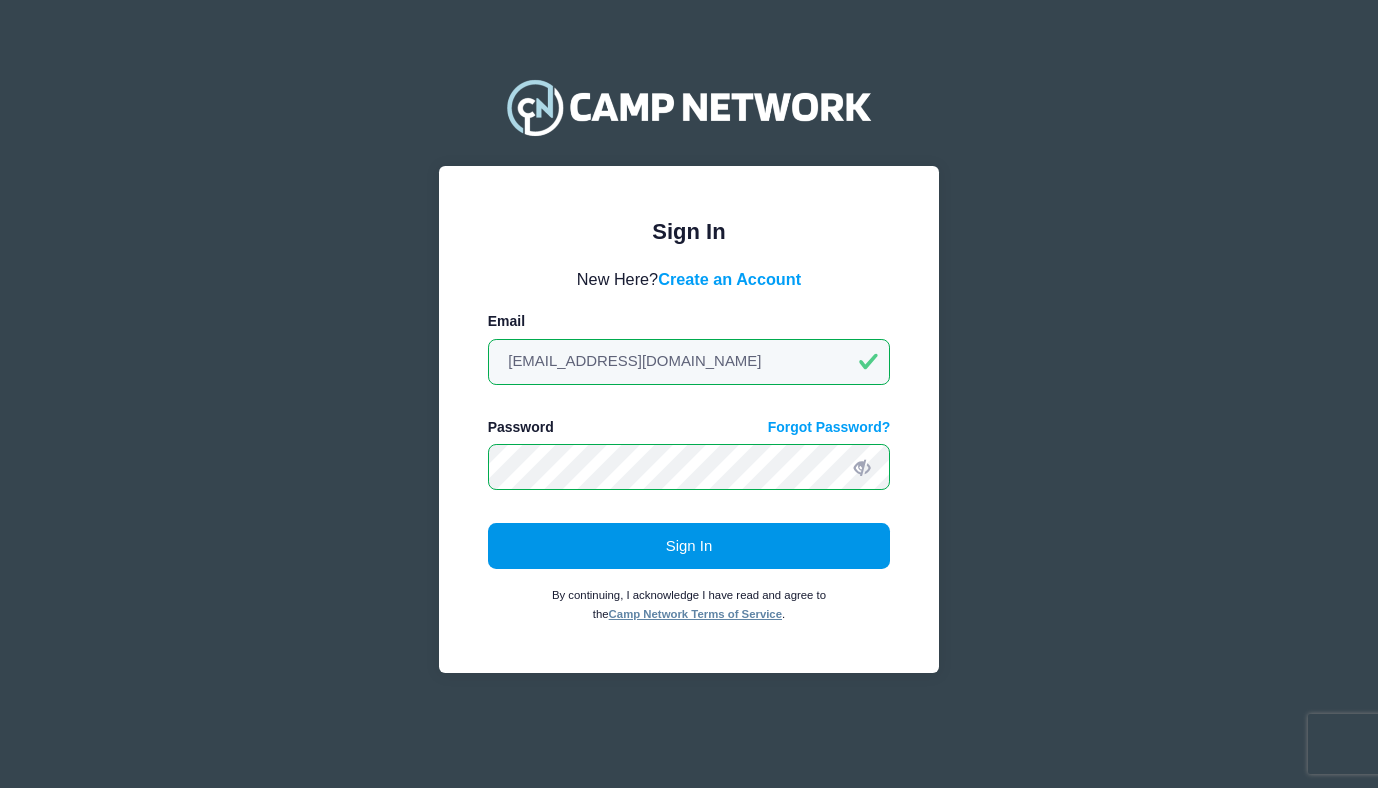 click on "Sign In" at bounding box center [689, 546] 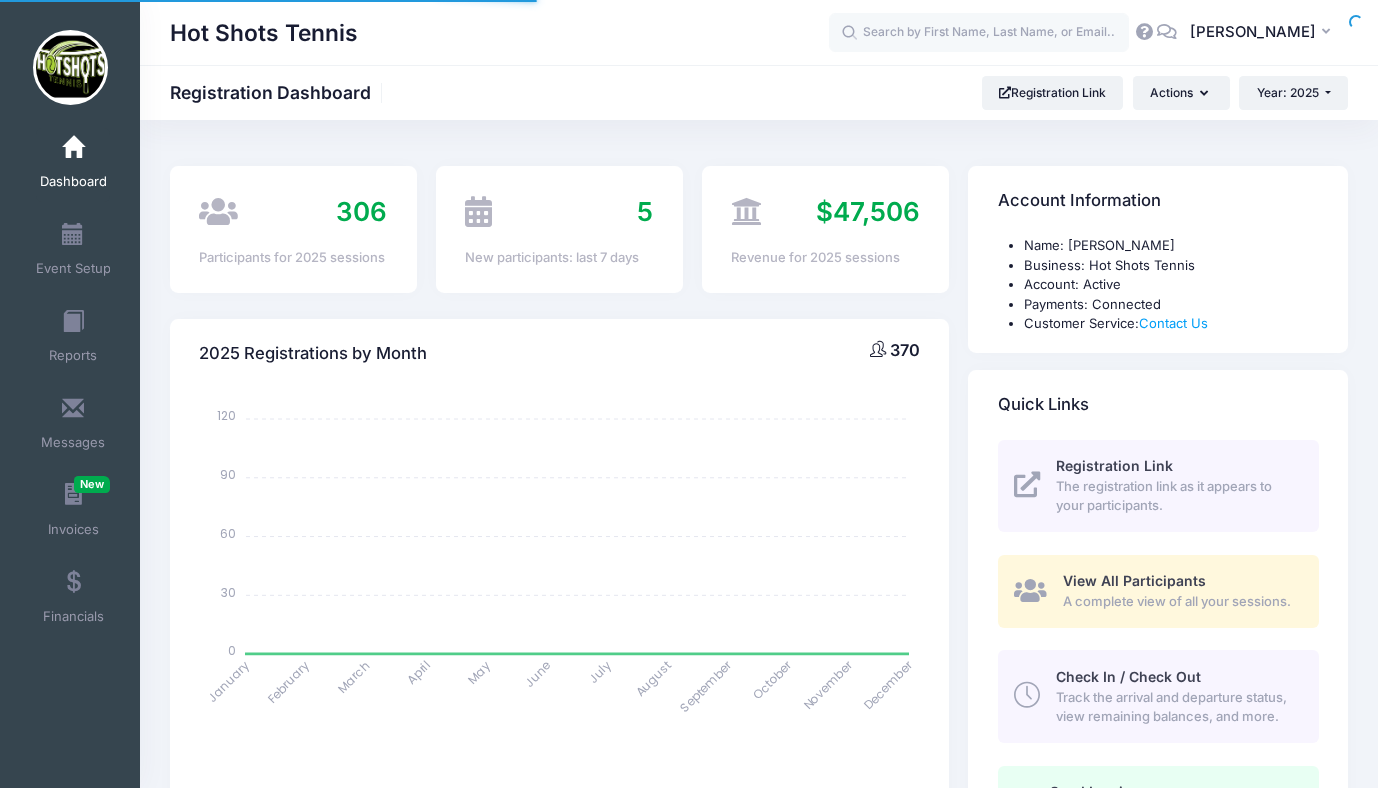 scroll, scrollTop: 0, scrollLeft: 0, axis: both 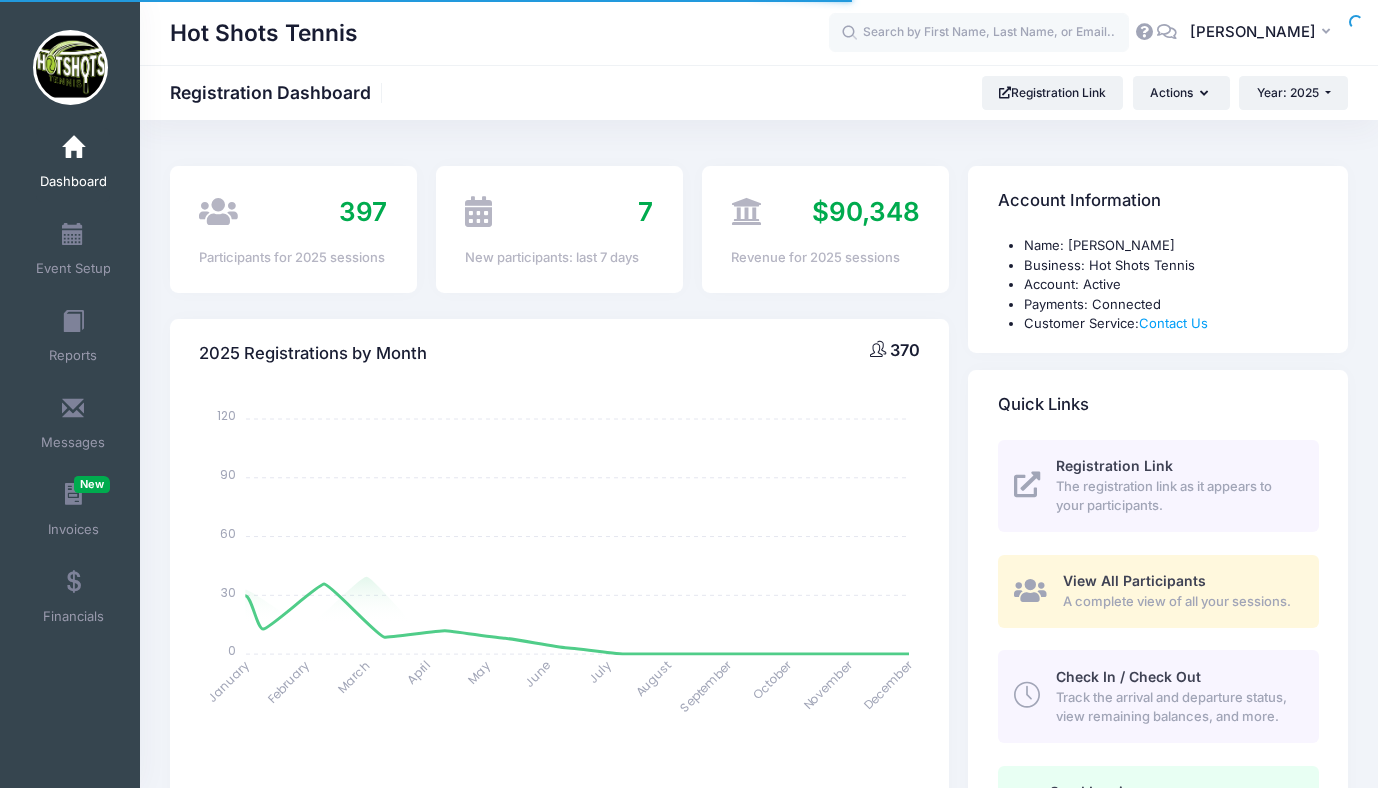 select 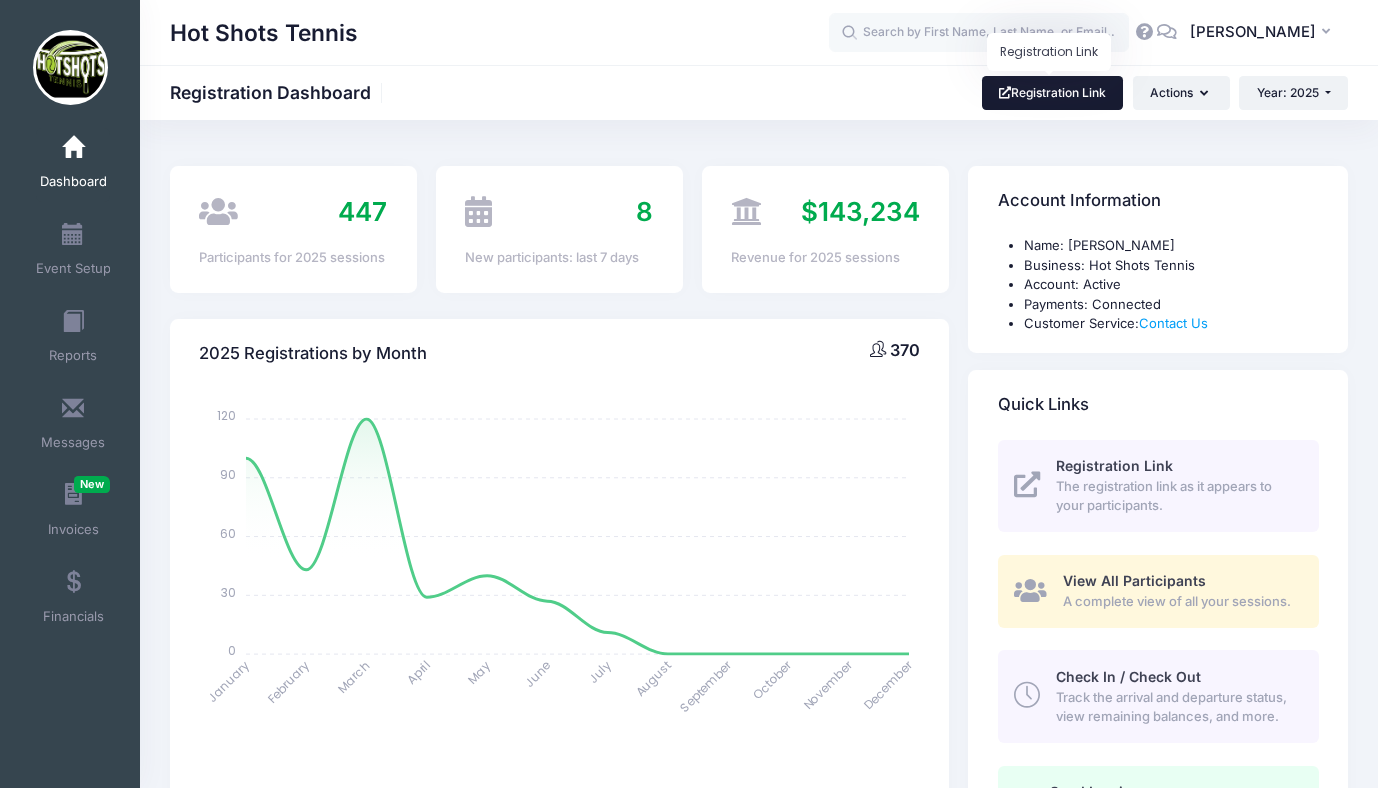 click on "Registration Link" at bounding box center (1053, 93) 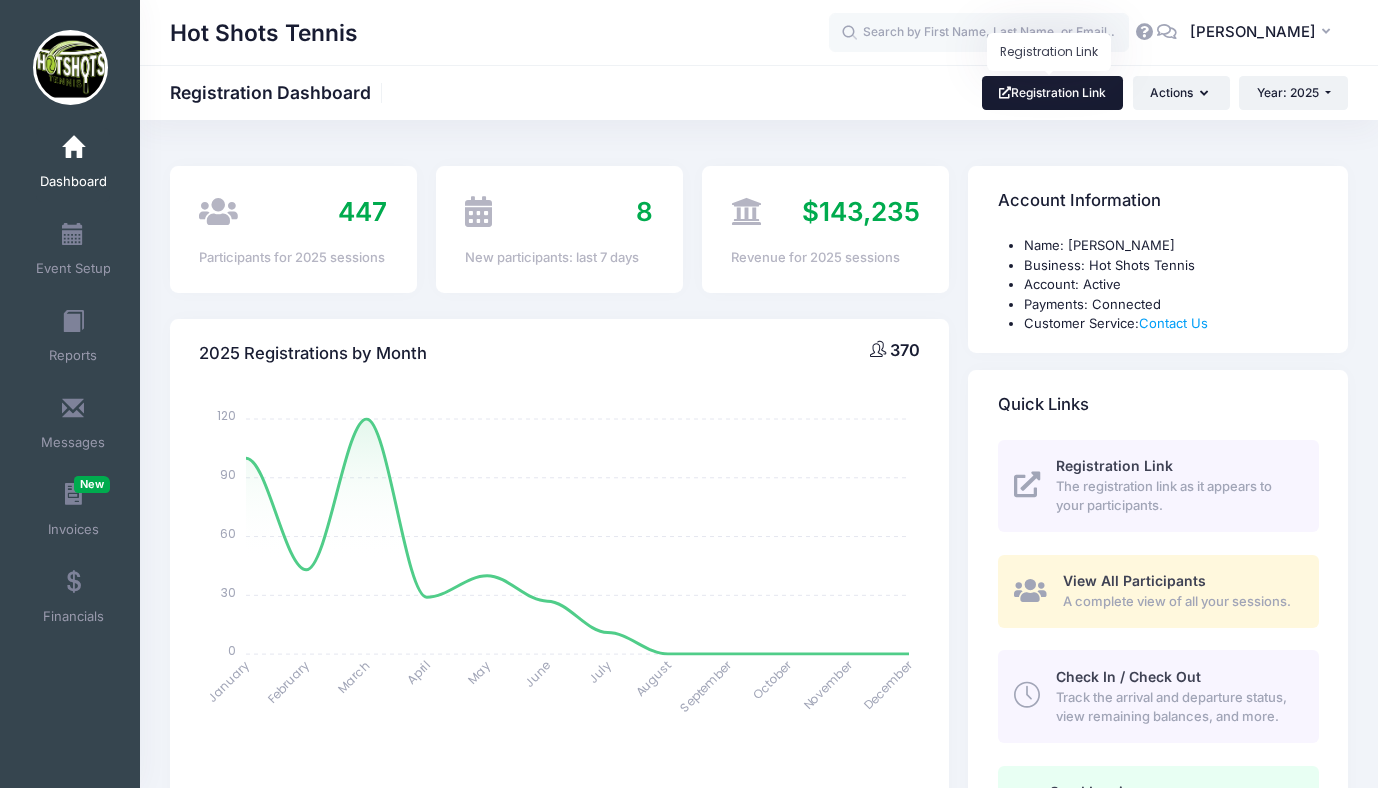 click on "Registration Link" at bounding box center [1053, 93] 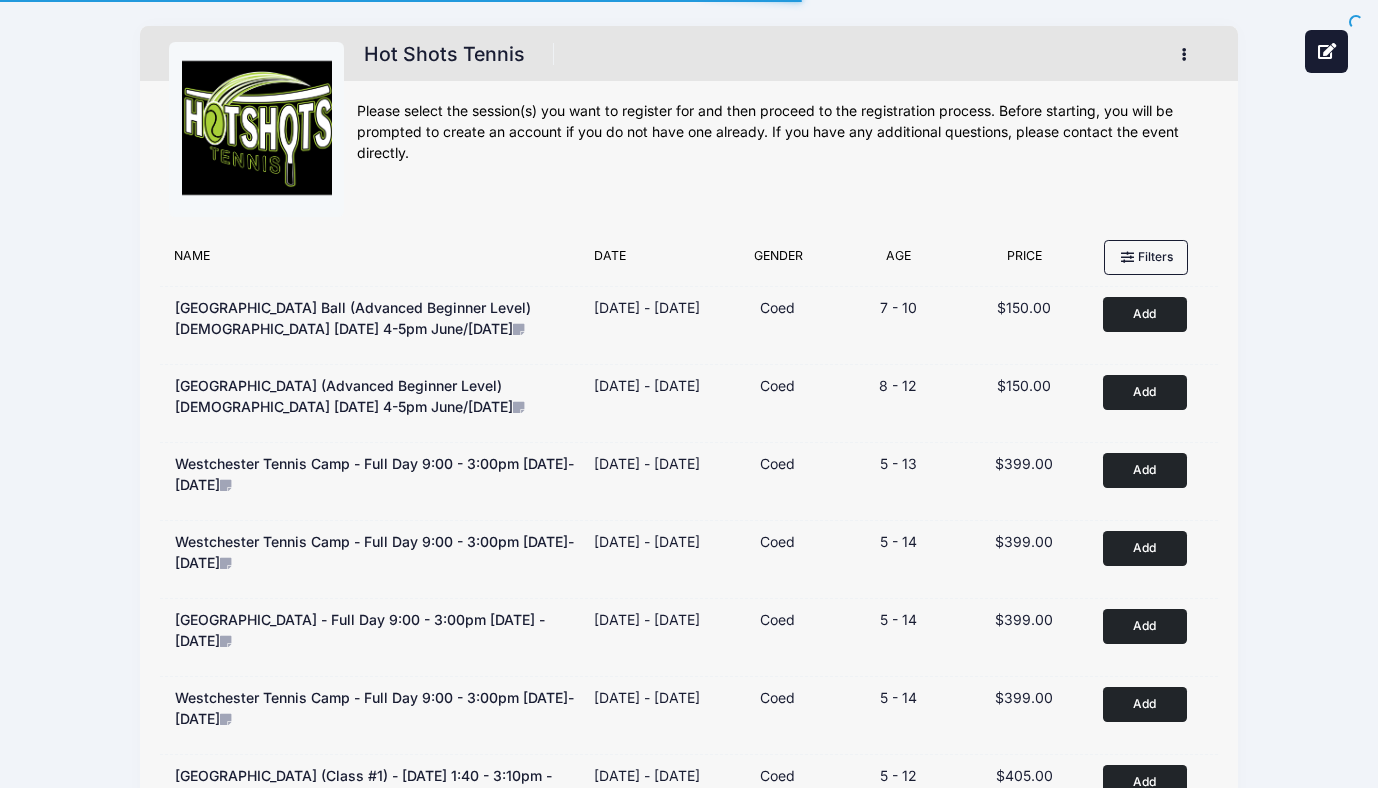 scroll, scrollTop: 0, scrollLeft: 0, axis: both 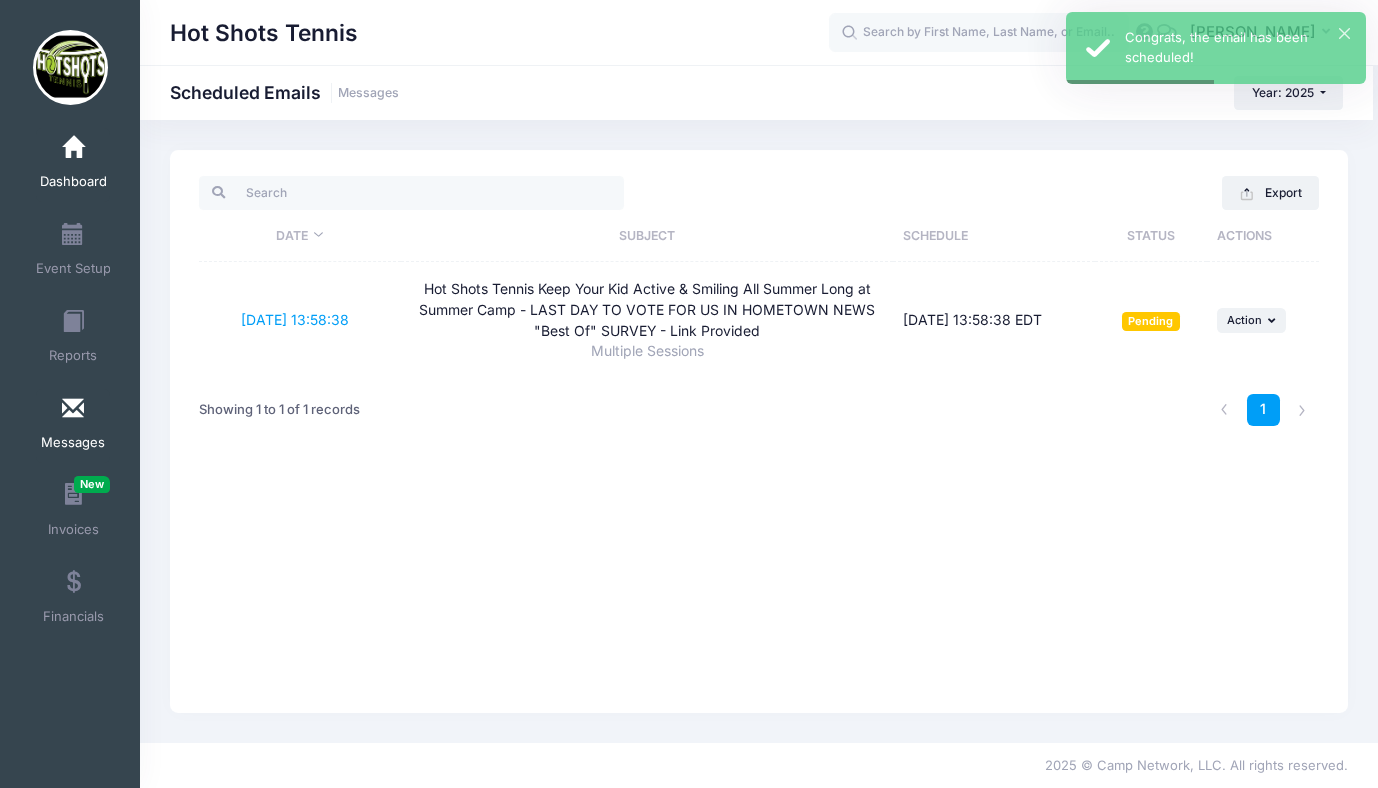 click at bounding box center [73, 148] 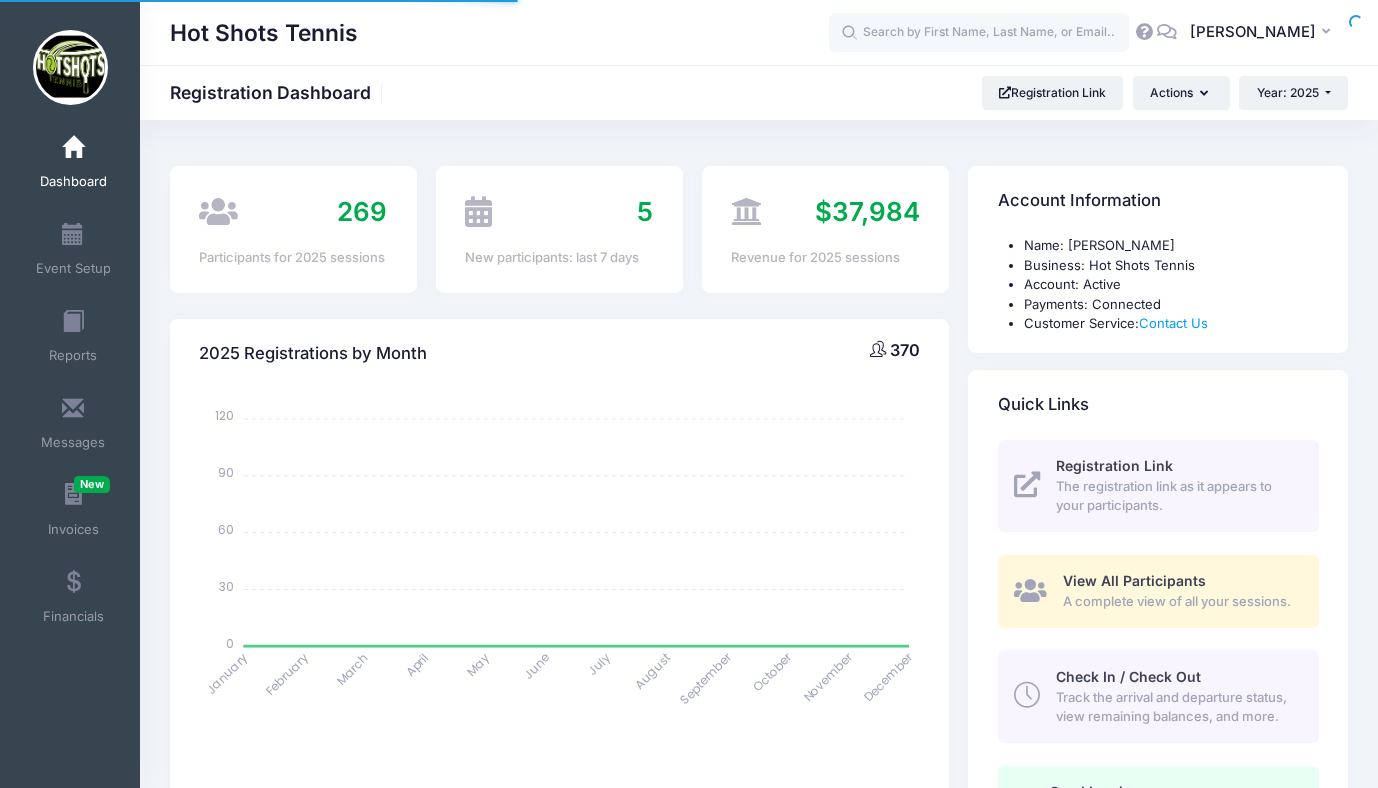 scroll, scrollTop: 0, scrollLeft: 0, axis: both 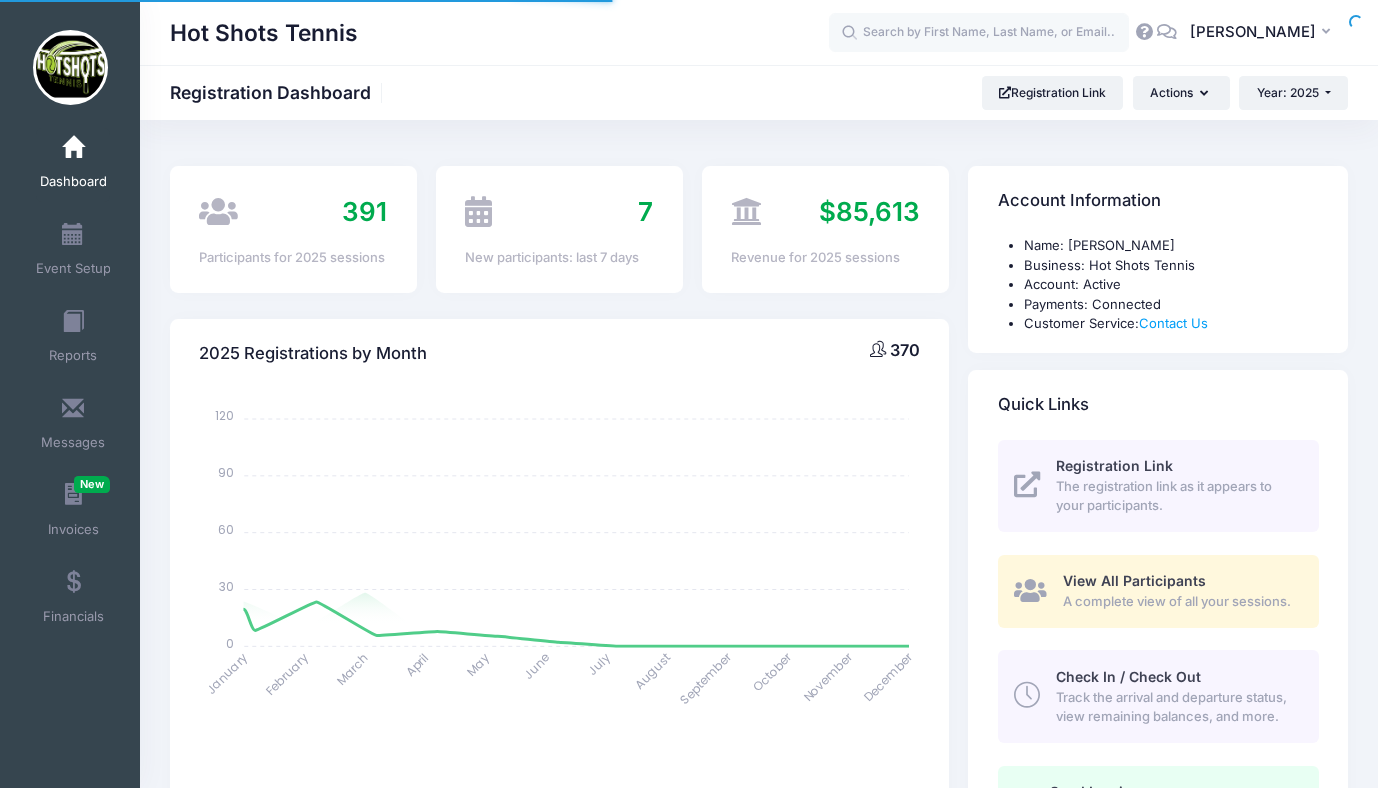 select 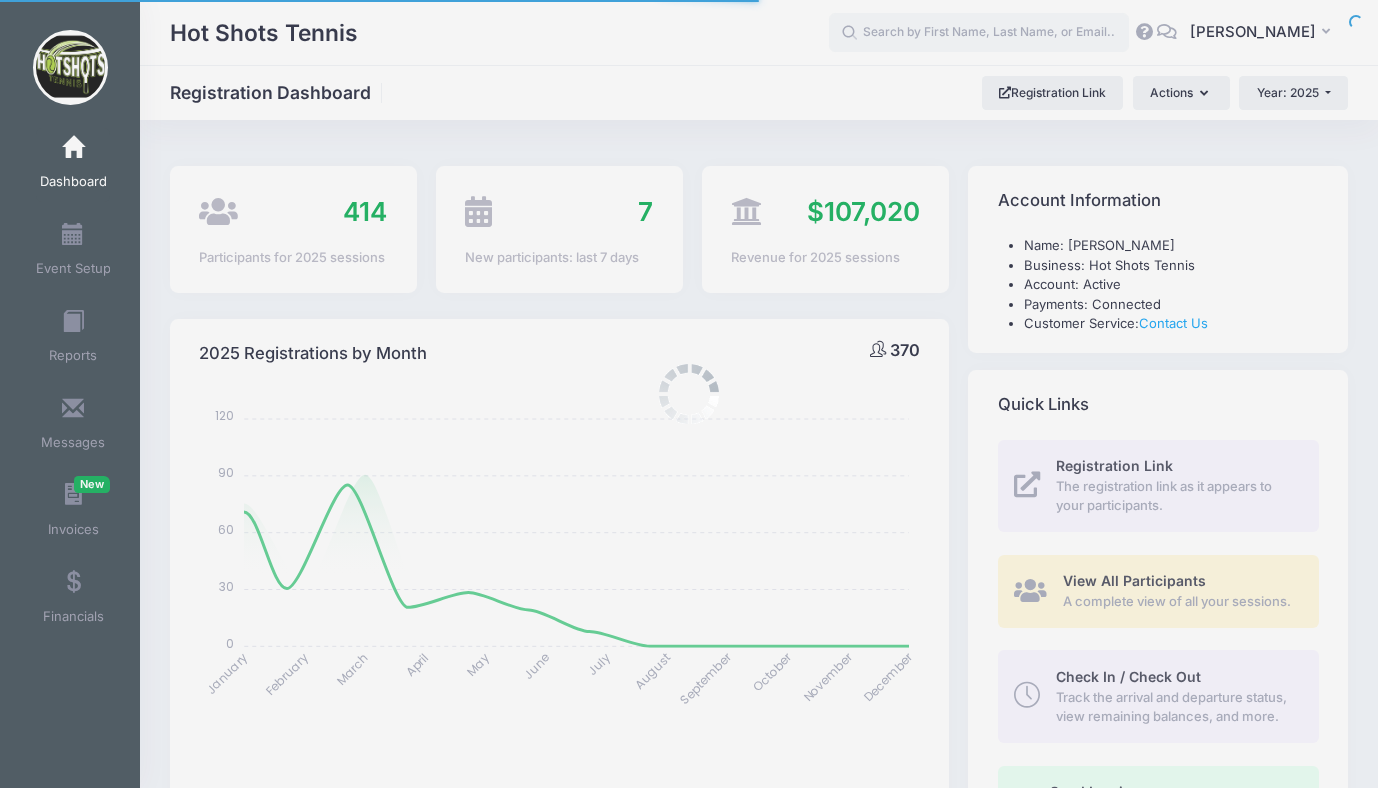 scroll, scrollTop: 0, scrollLeft: 0, axis: both 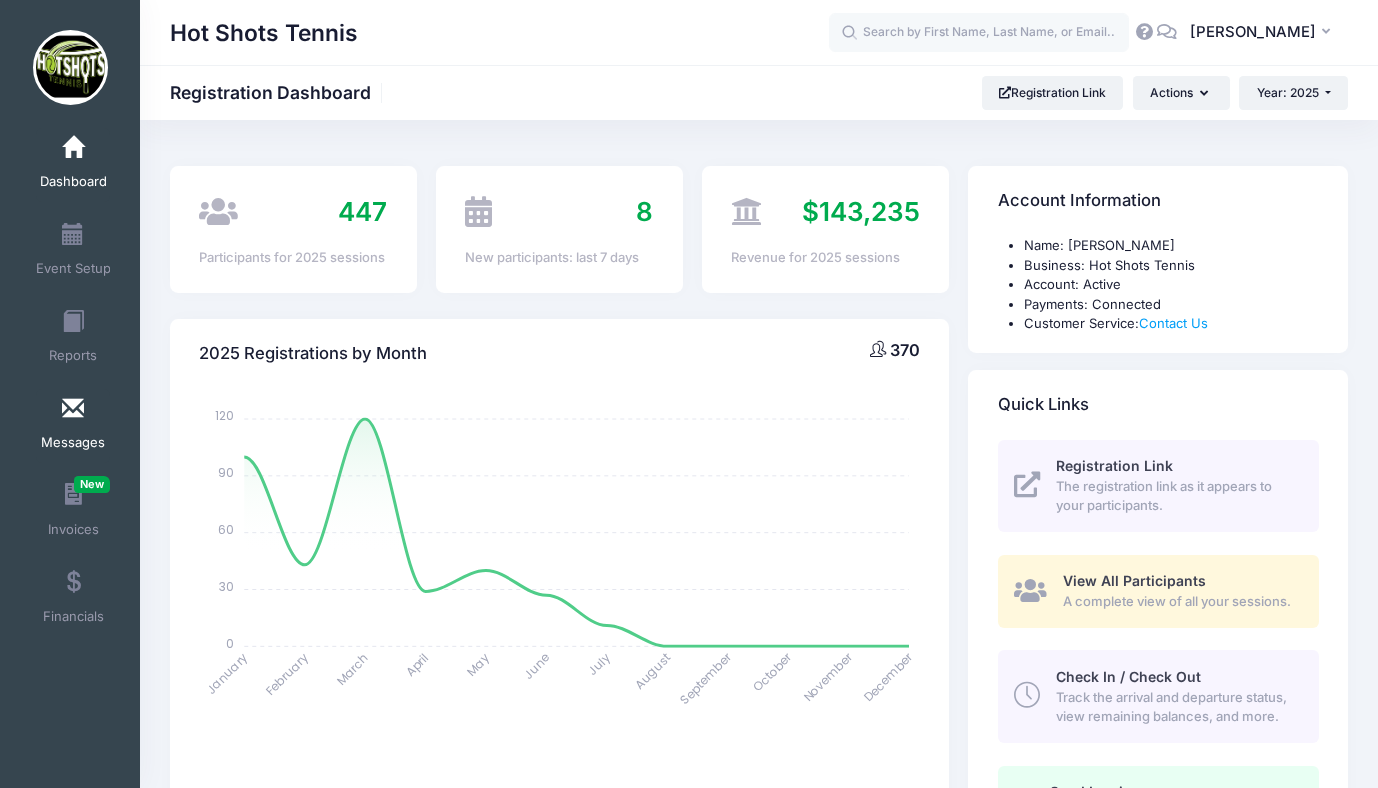 click at bounding box center (73, 409) 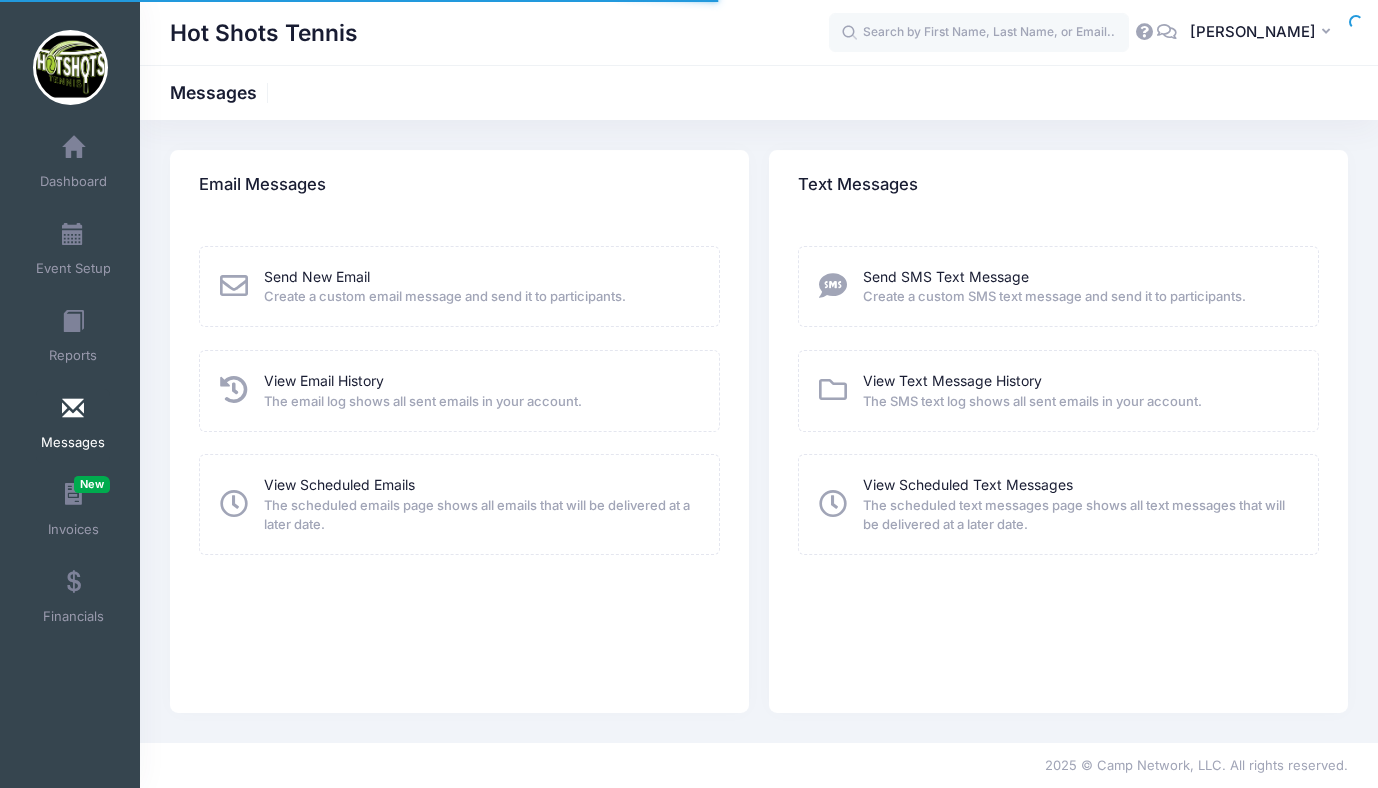 scroll, scrollTop: 0, scrollLeft: 0, axis: both 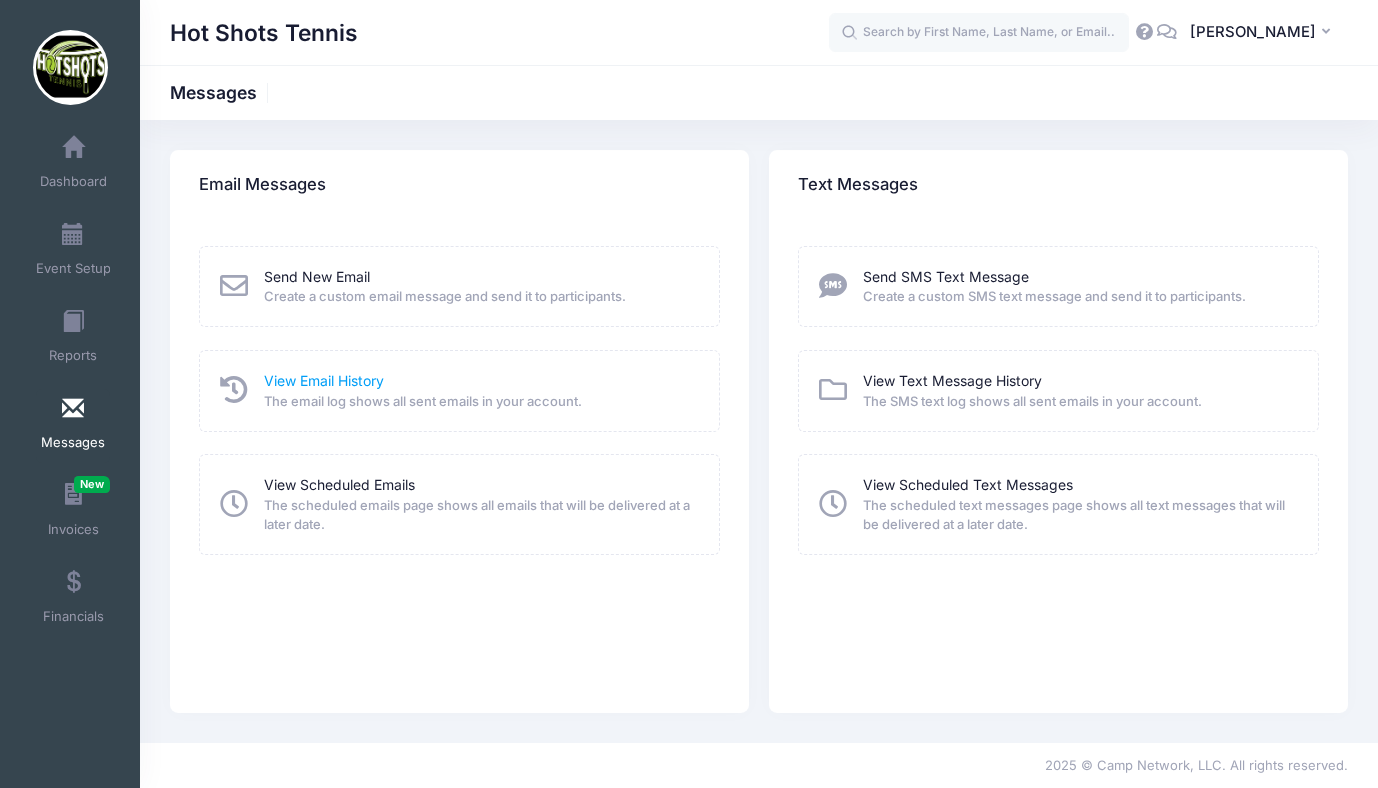 click on "View Email History" at bounding box center (324, 380) 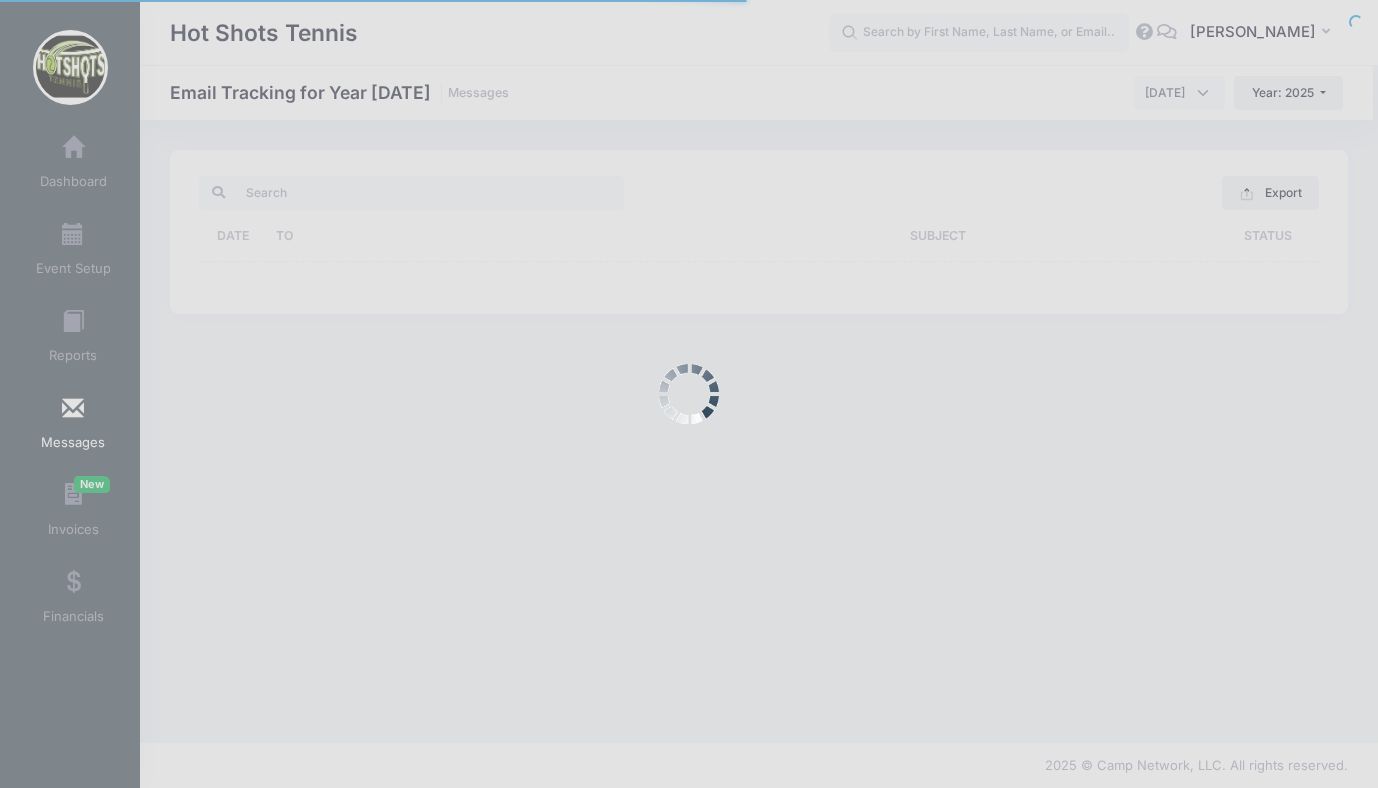 scroll, scrollTop: 0, scrollLeft: 0, axis: both 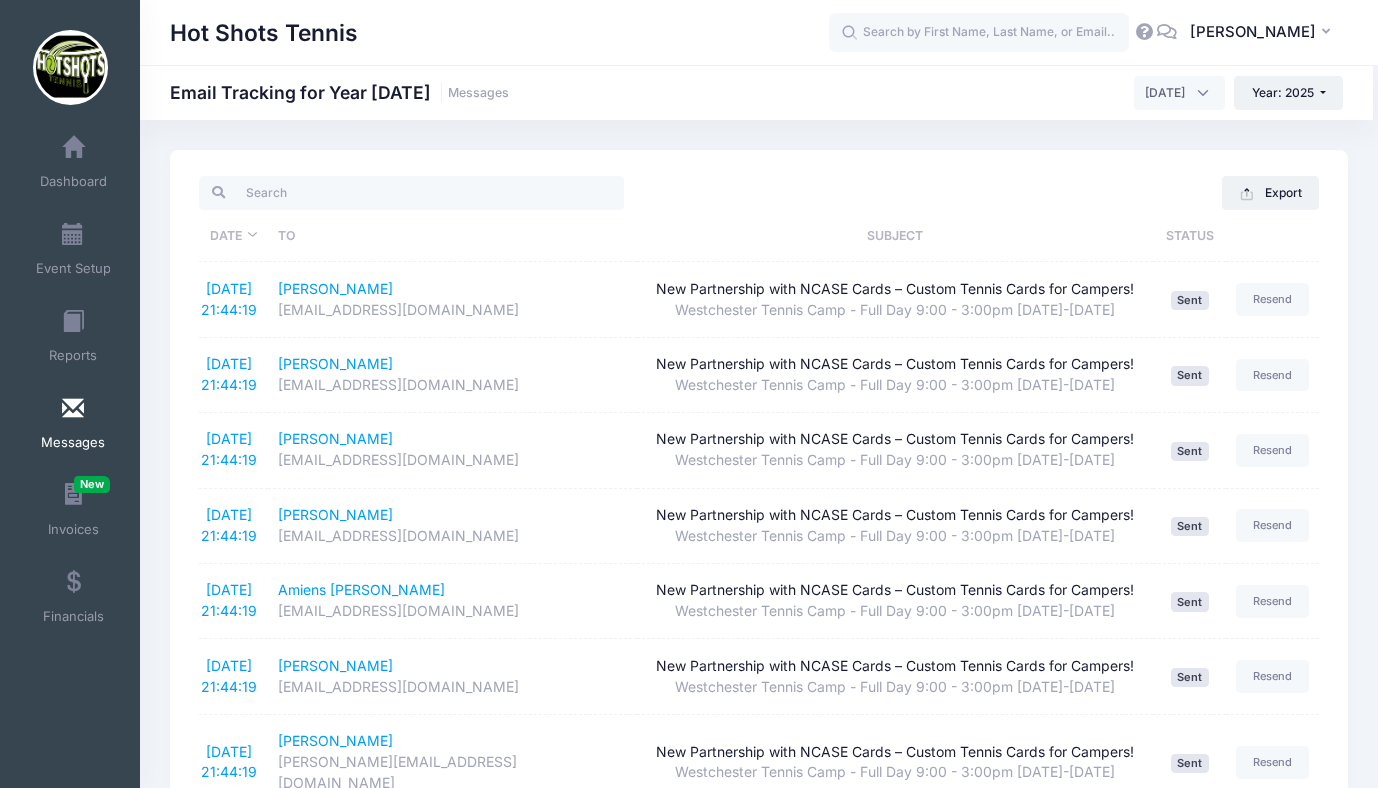 click at bounding box center (73, 409) 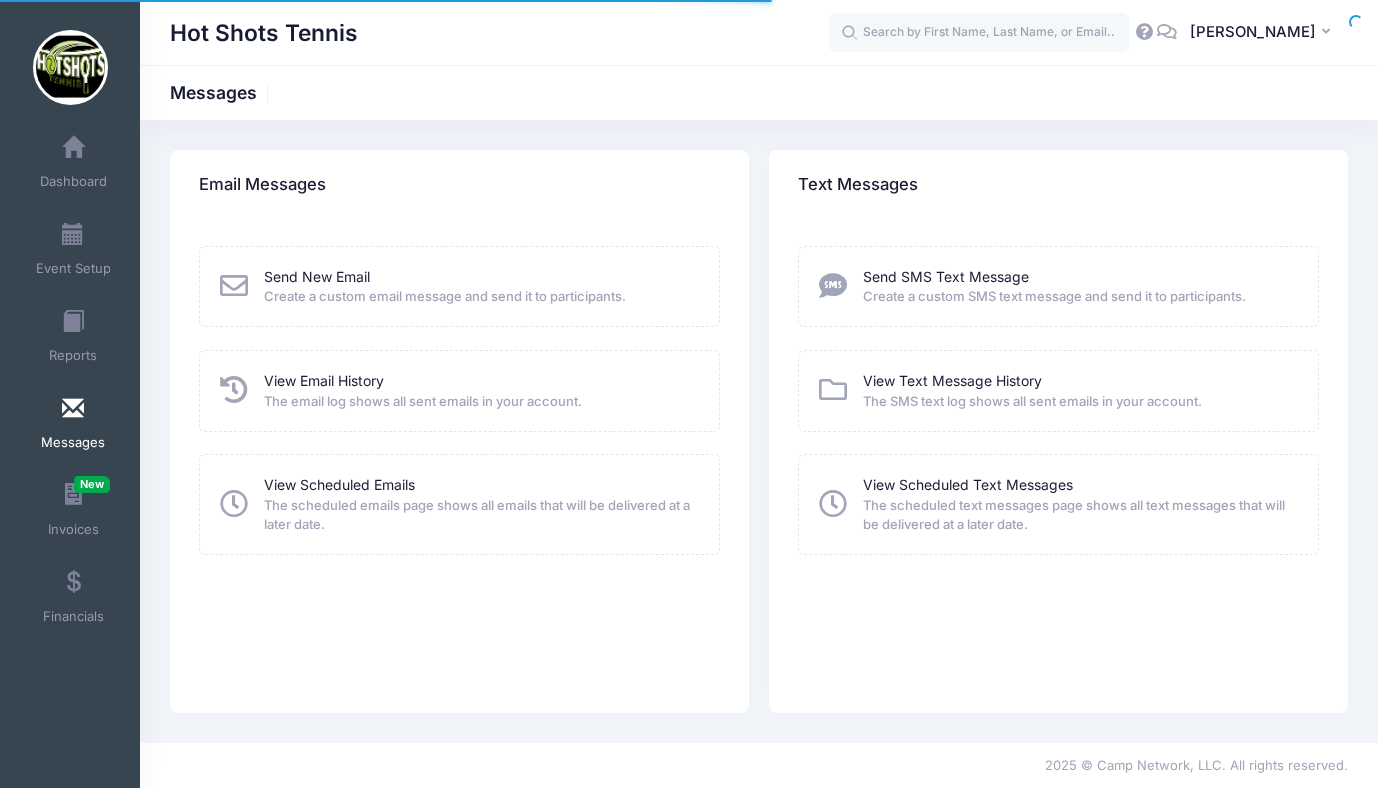 scroll, scrollTop: 0, scrollLeft: 0, axis: both 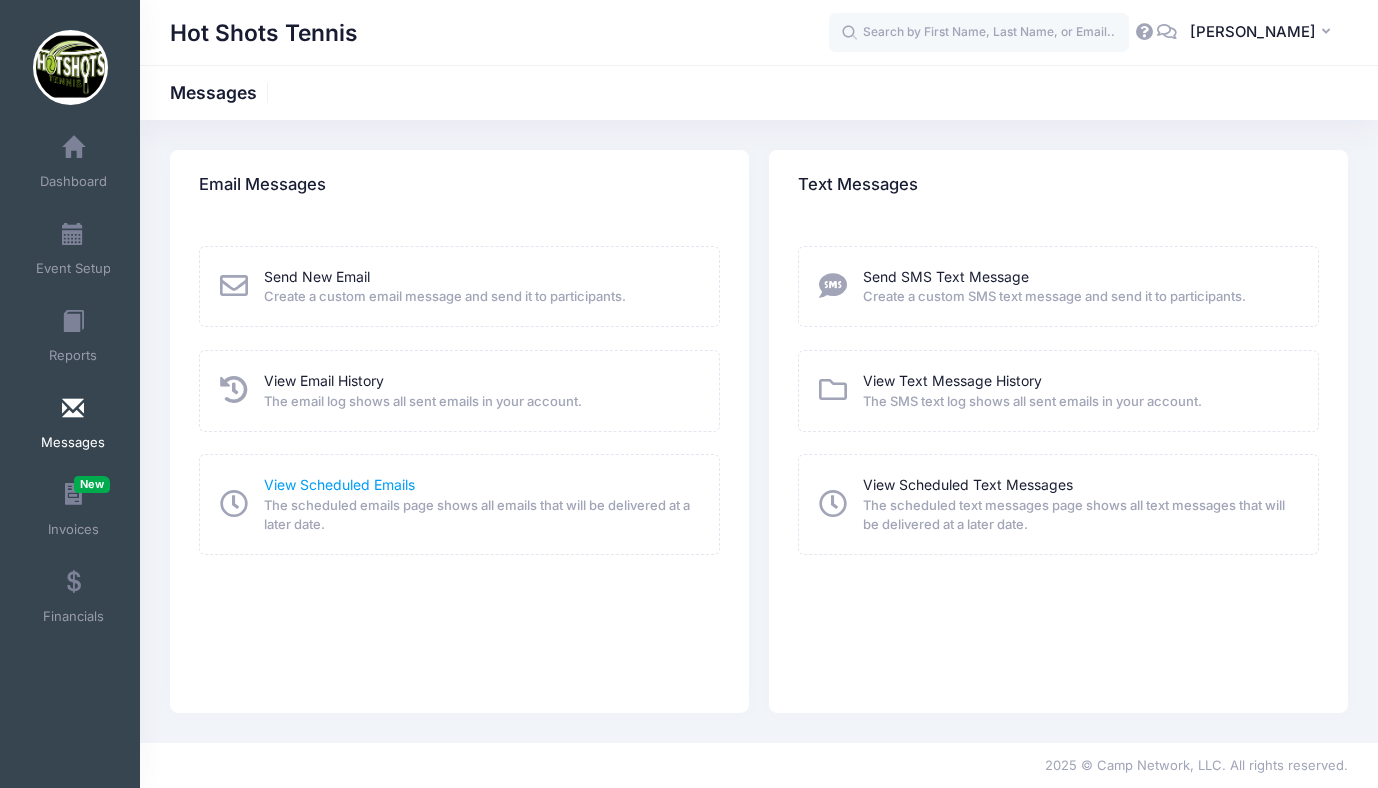 click on "View Scheduled Emails" at bounding box center (339, 484) 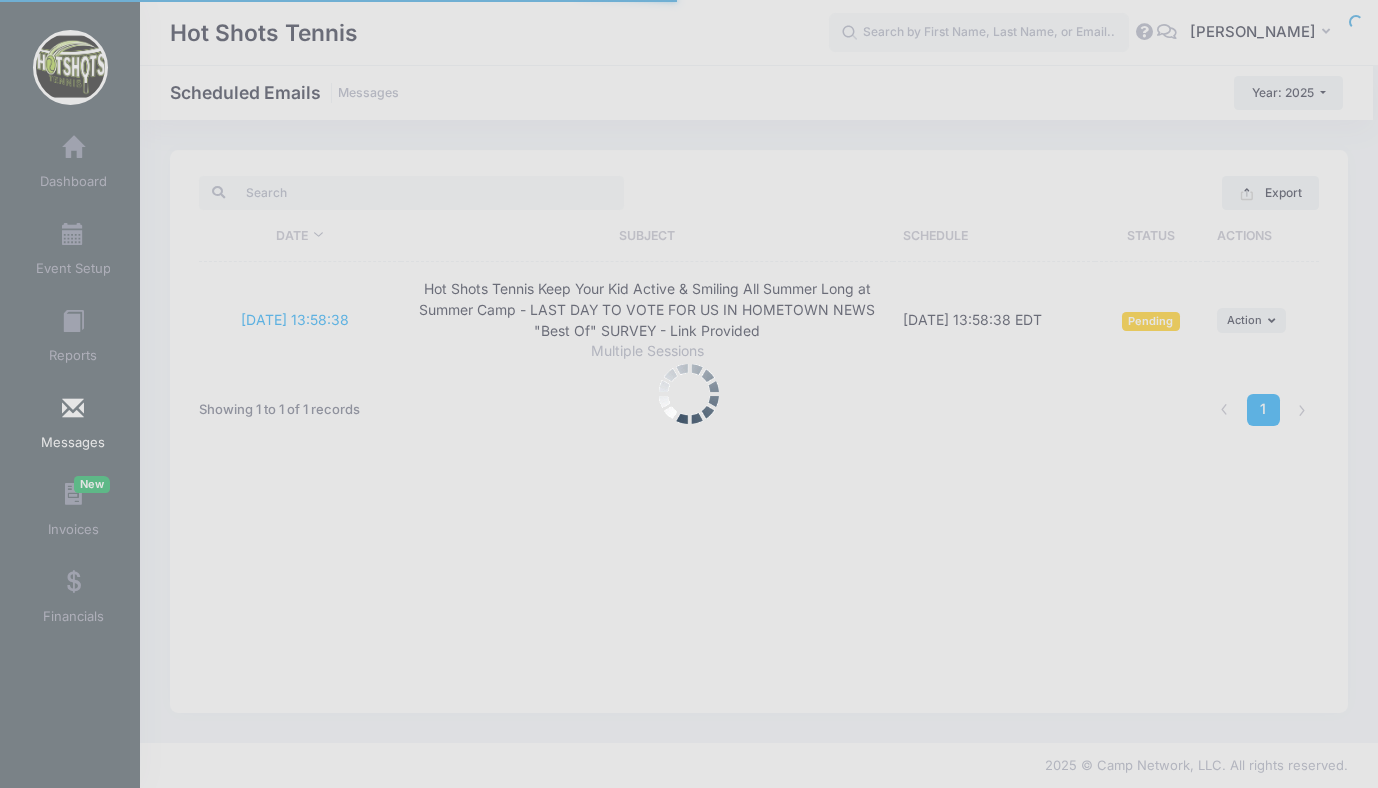 scroll, scrollTop: 0, scrollLeft: 0, axis: both 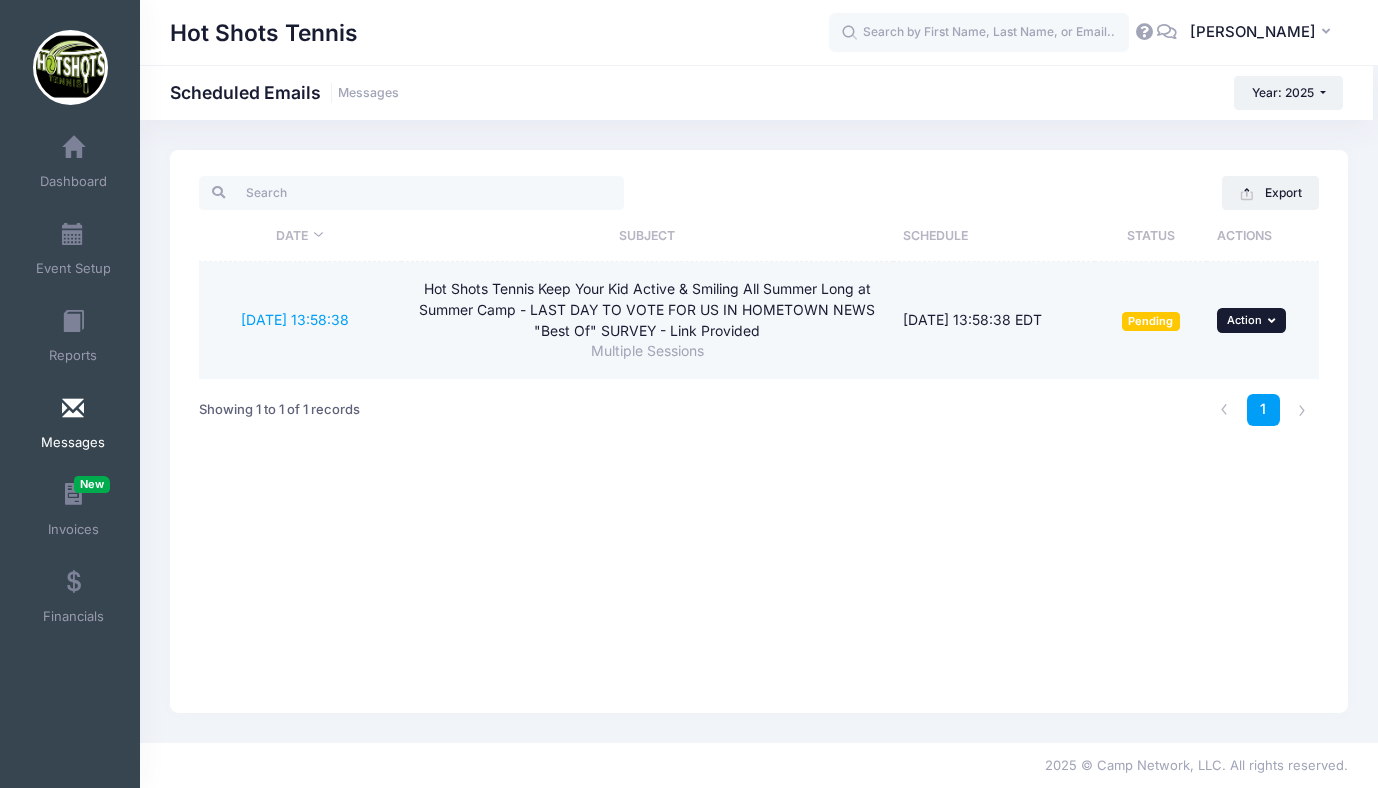click on "Action" at bounding box center (1244, 320) 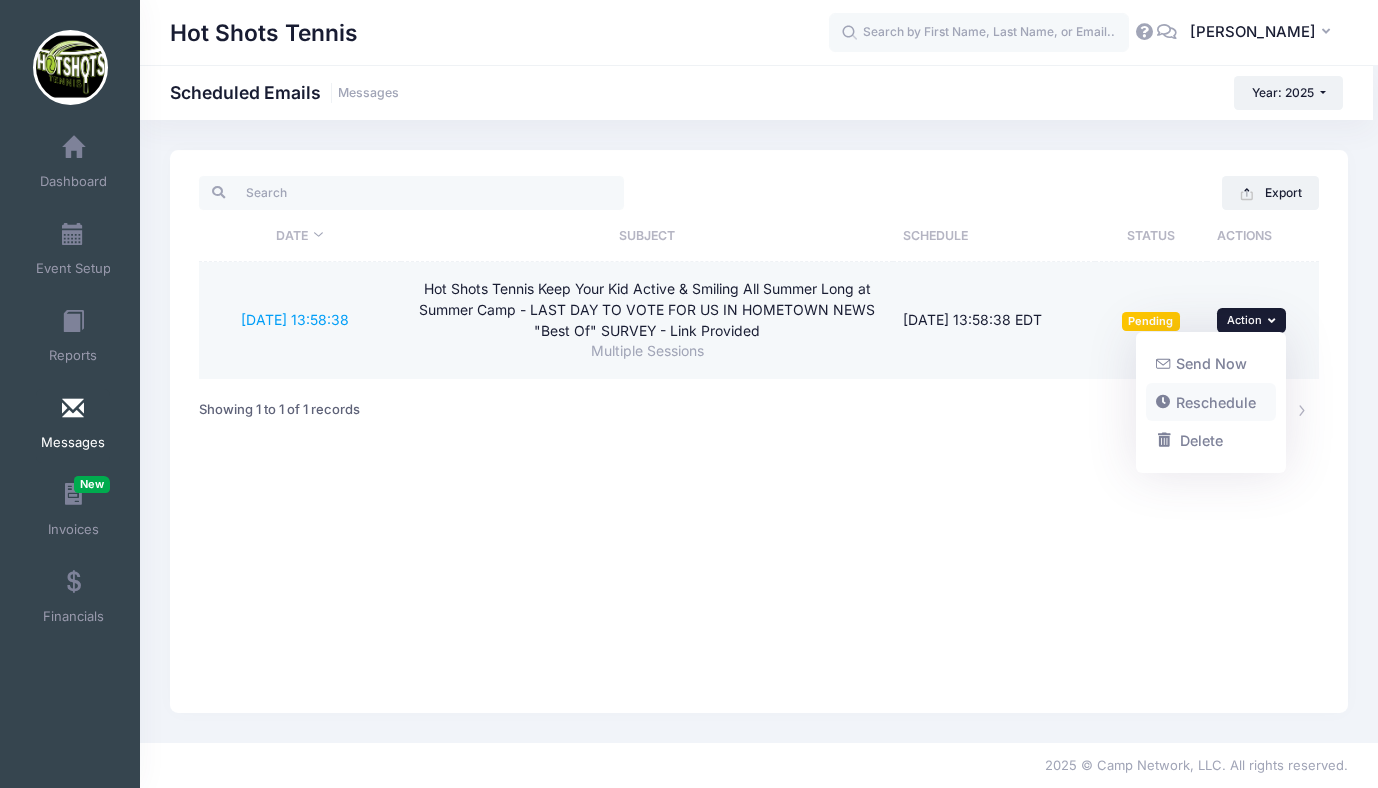 click on "Reschedule" at bounding box center (1211, 402) 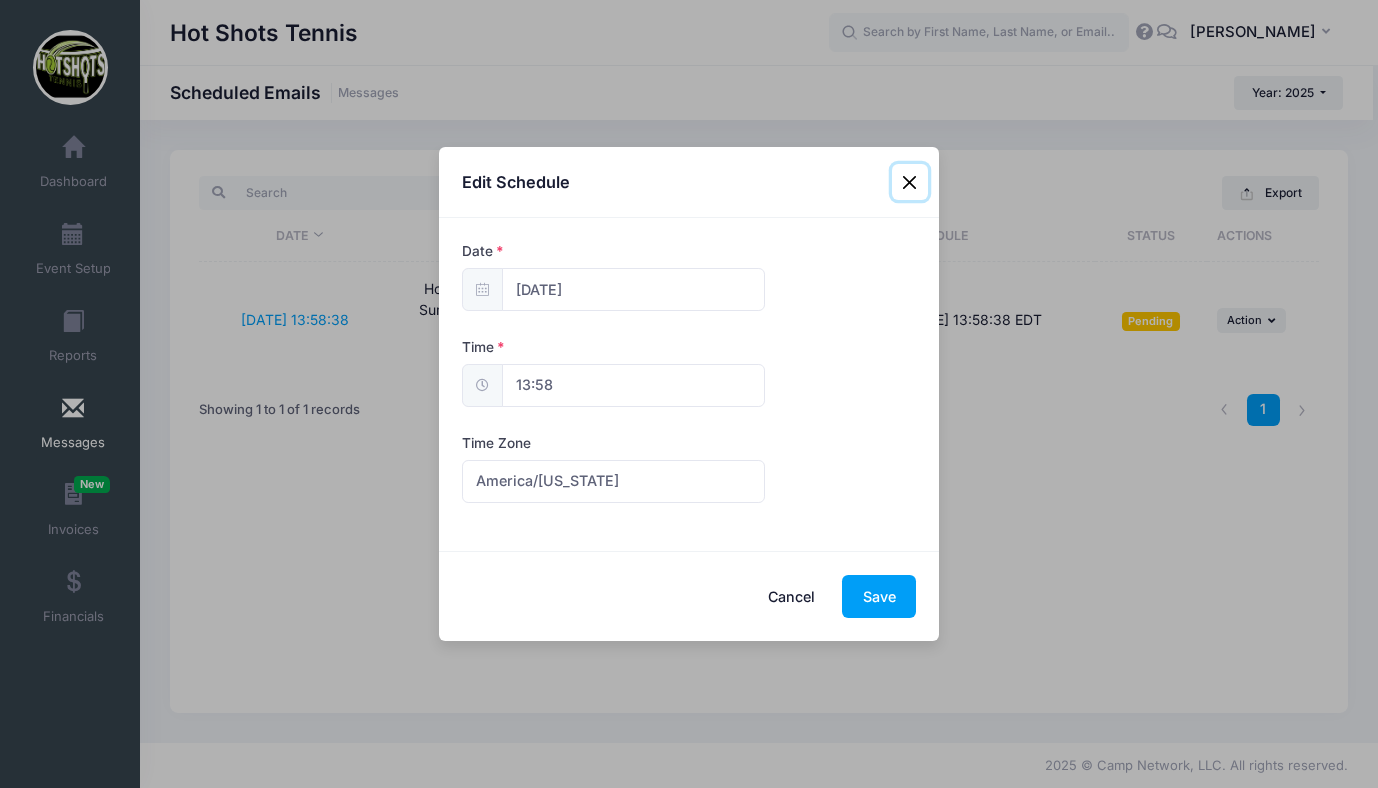 click at bounding box center [910, 182] 